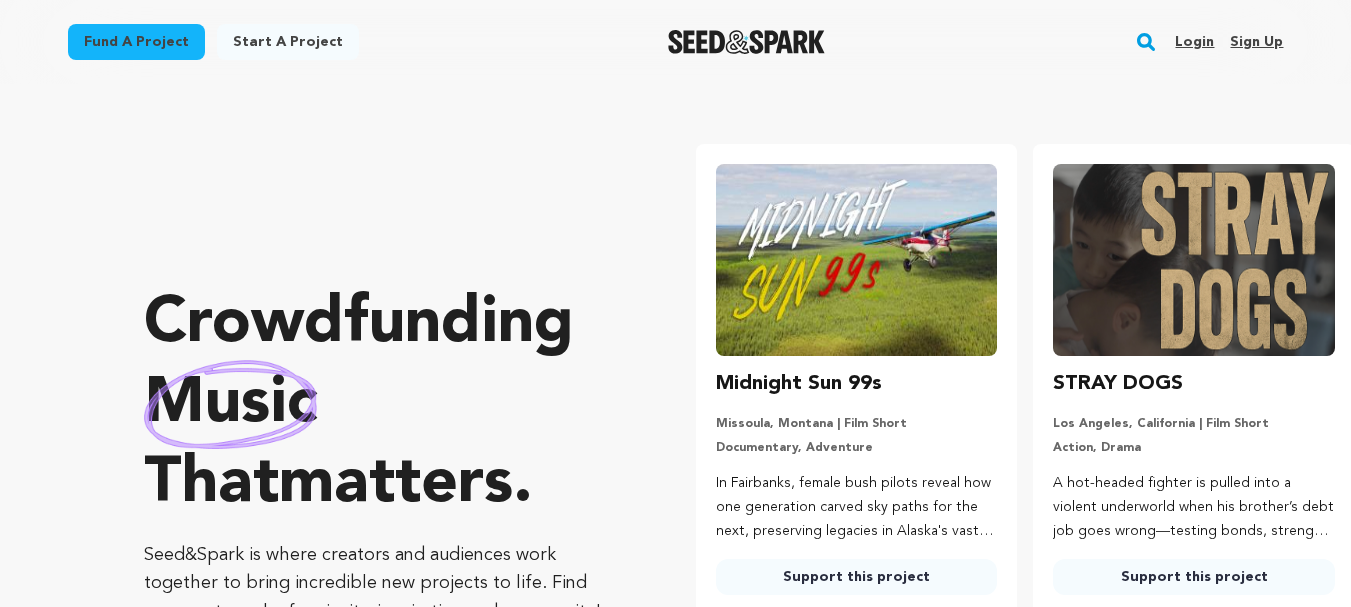 scroll, scrollTop: 0, scrollLeft: 0, axis: both 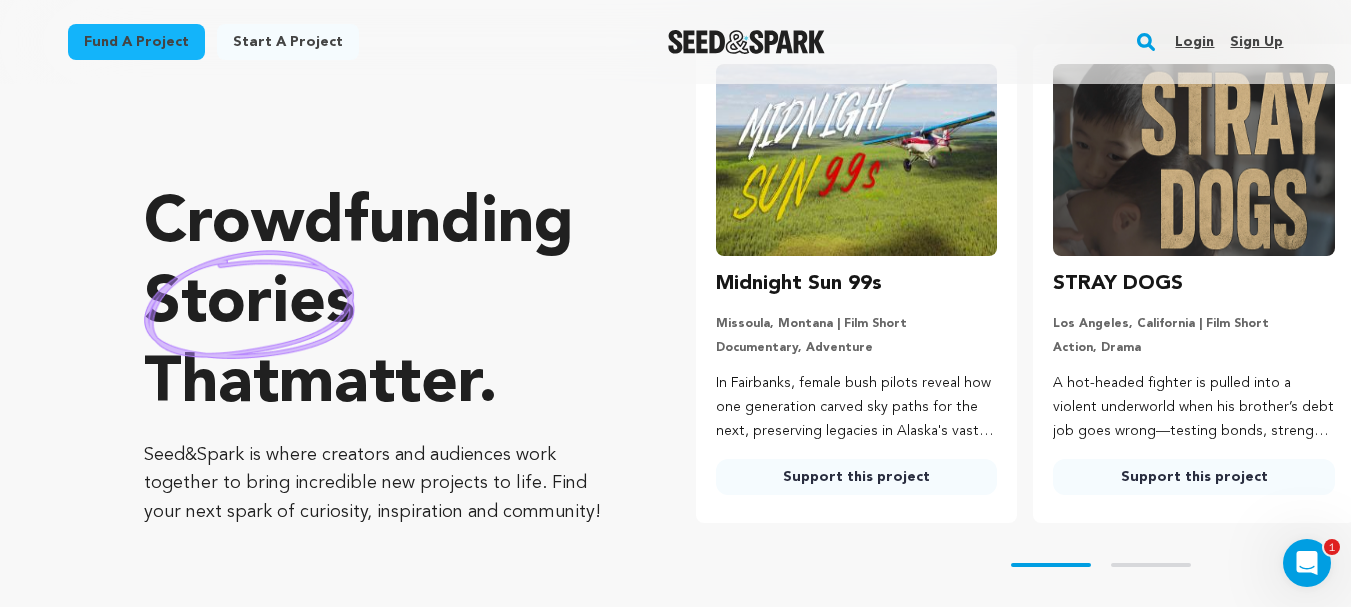 click on "Skip to next slide page" at bounding box center [1151, 565] 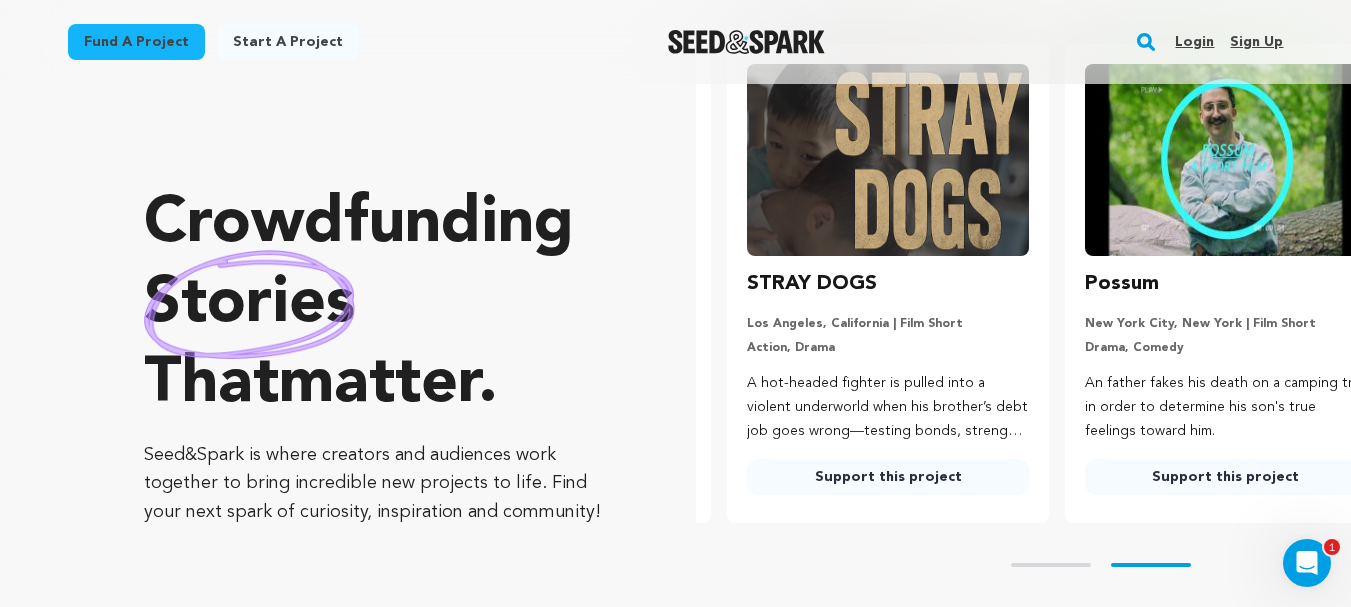 scroll, scrollTop: 0, scrollLeft: 354, axis: horizontal 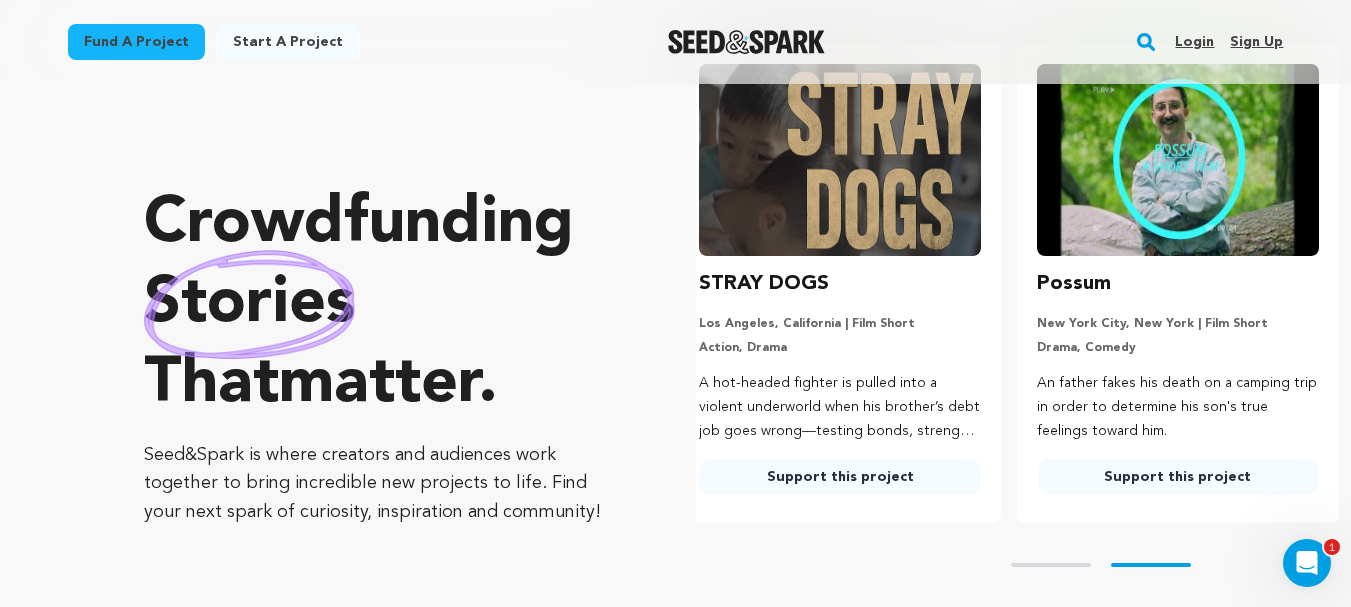 drag, startPoint x: 1093, startPoint y: 281, endPoint x: 1194, endPoint y: 163, distance: 155.32225 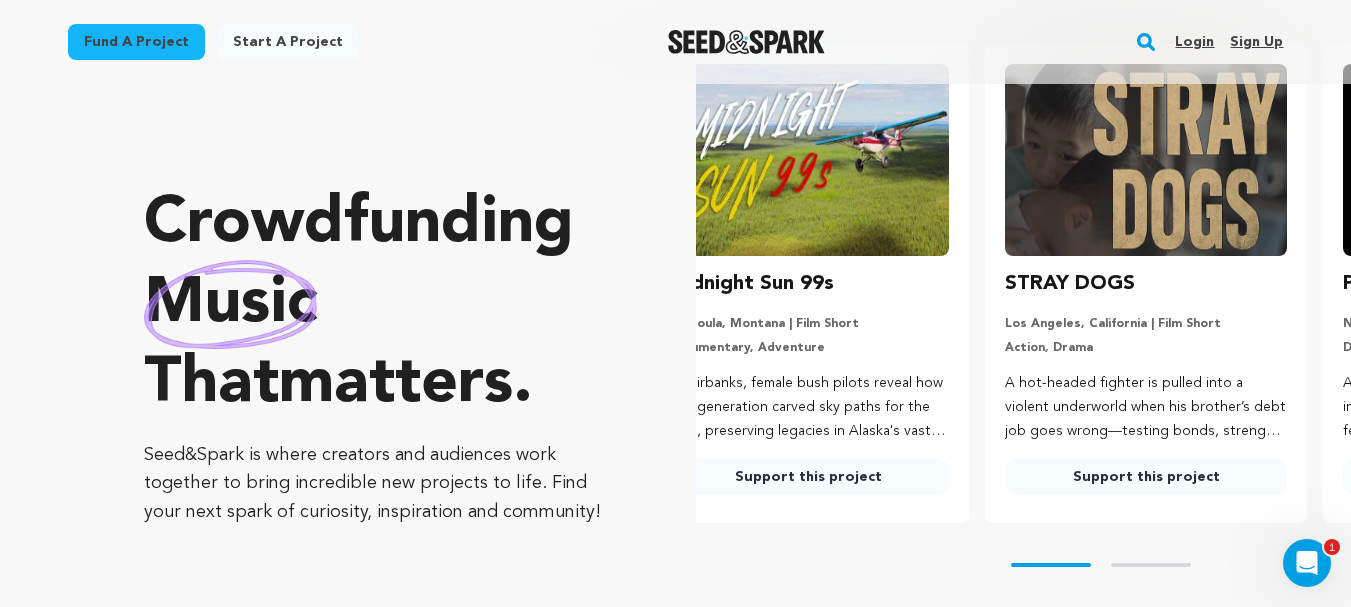 scroll, scrollTop: 0, scrollLeft: 0, axis: both 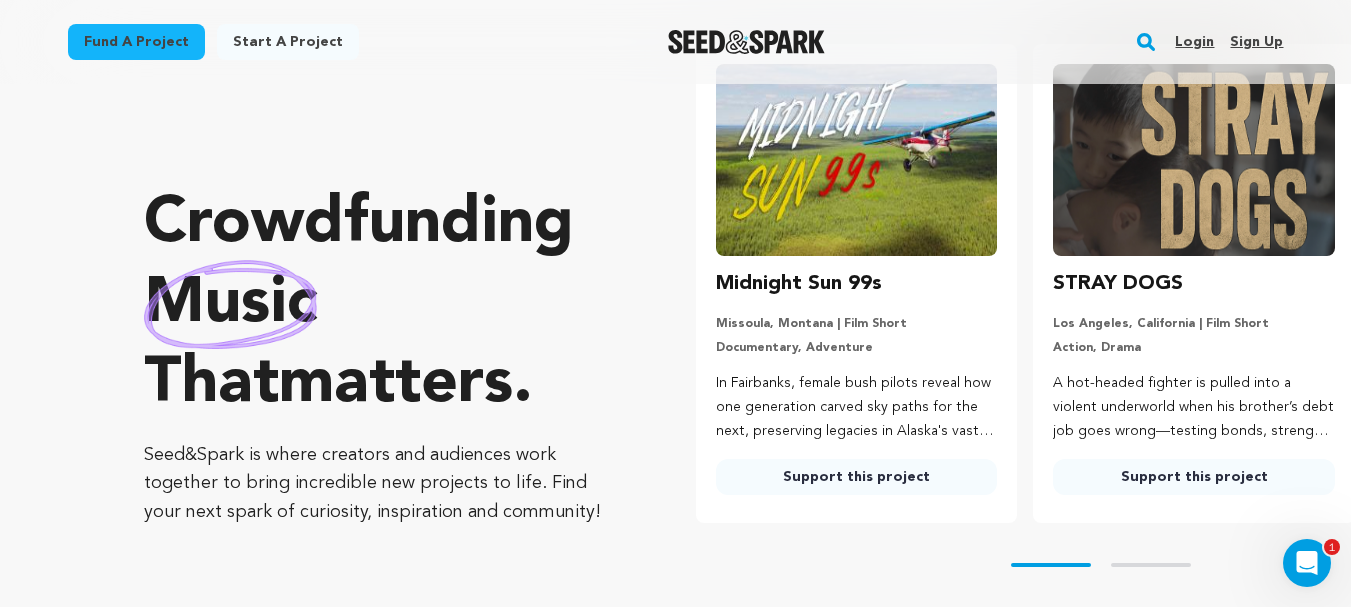 click on "Skip to prev slide page
Skip to next slide page" at bounding box center (1023, 565) 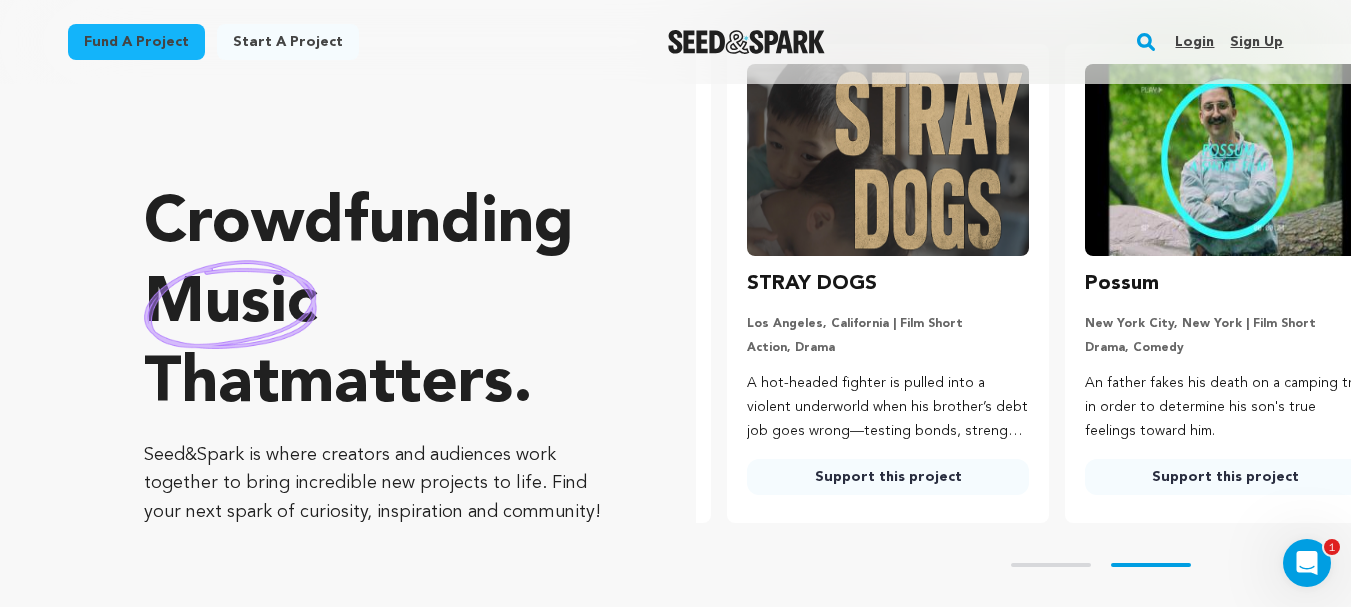 scroll, scrollTop: 0, scrollLeft: 354, axis: horizontal 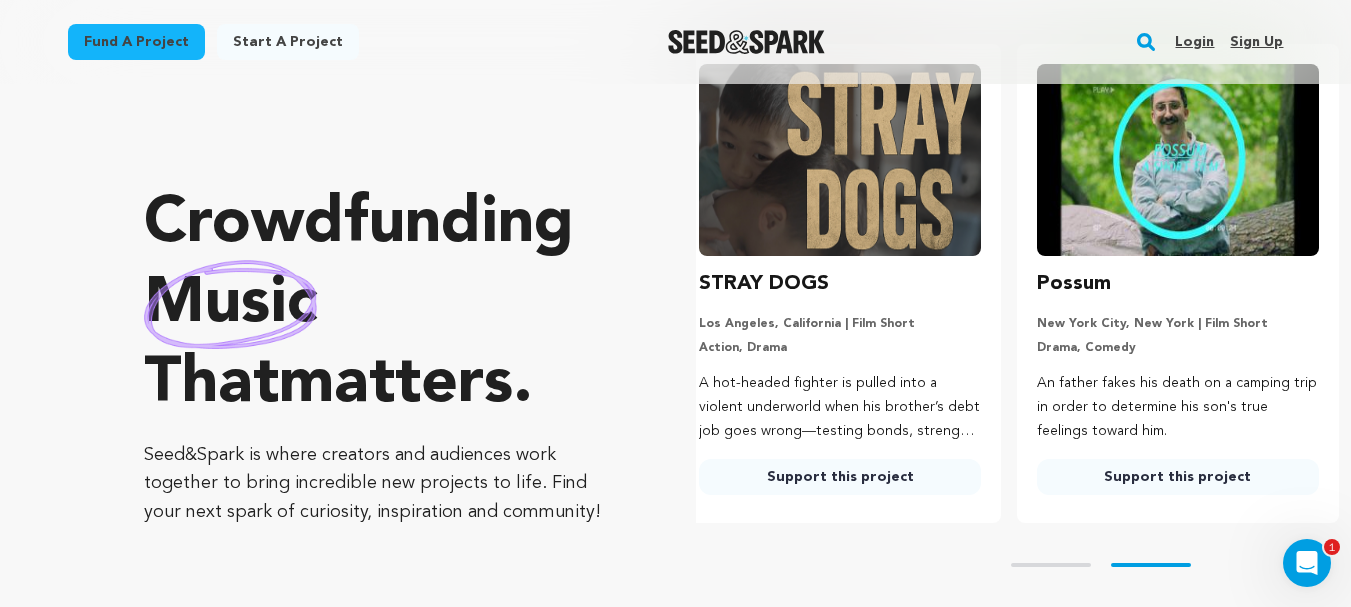 click on "Support this project" at bounding box center (1178, 477) 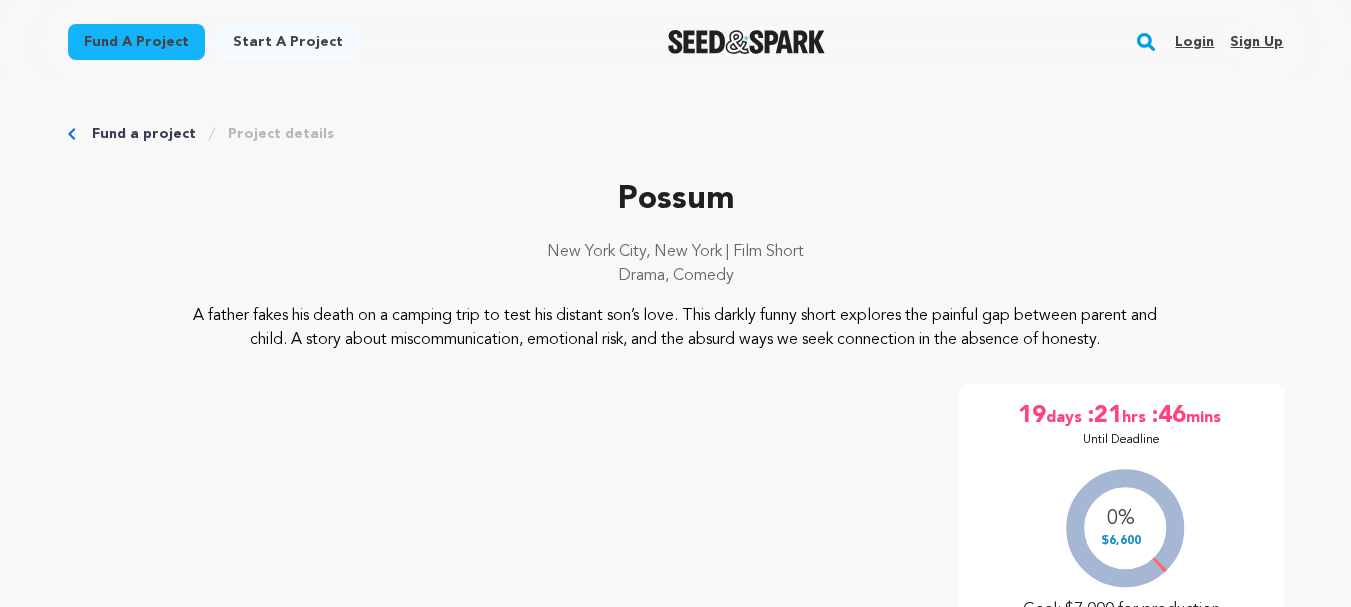 scroll, scrollTop: 0, scrollLeft: 0, axis: both 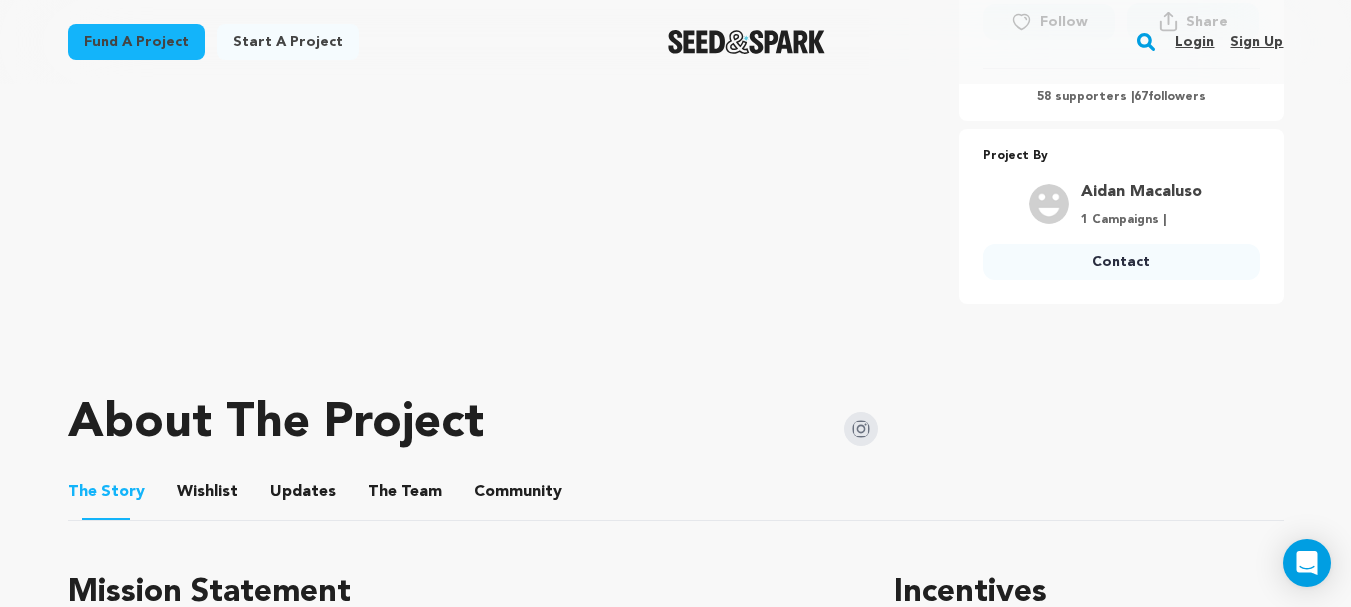 drag, startPoint x: 1365, startPoint y: 30, endPoint x: 1365, endPoint y: 63, distance: 33 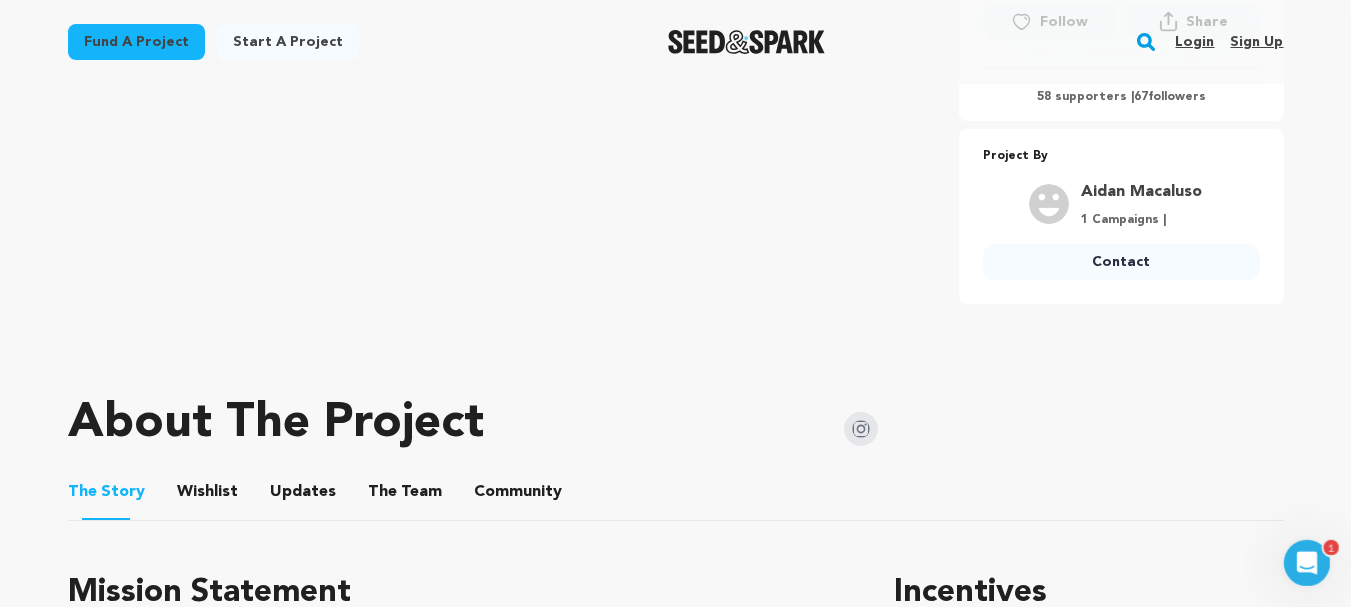 scroll, scrollTop: 0, scrollLeft: 0, axis: both 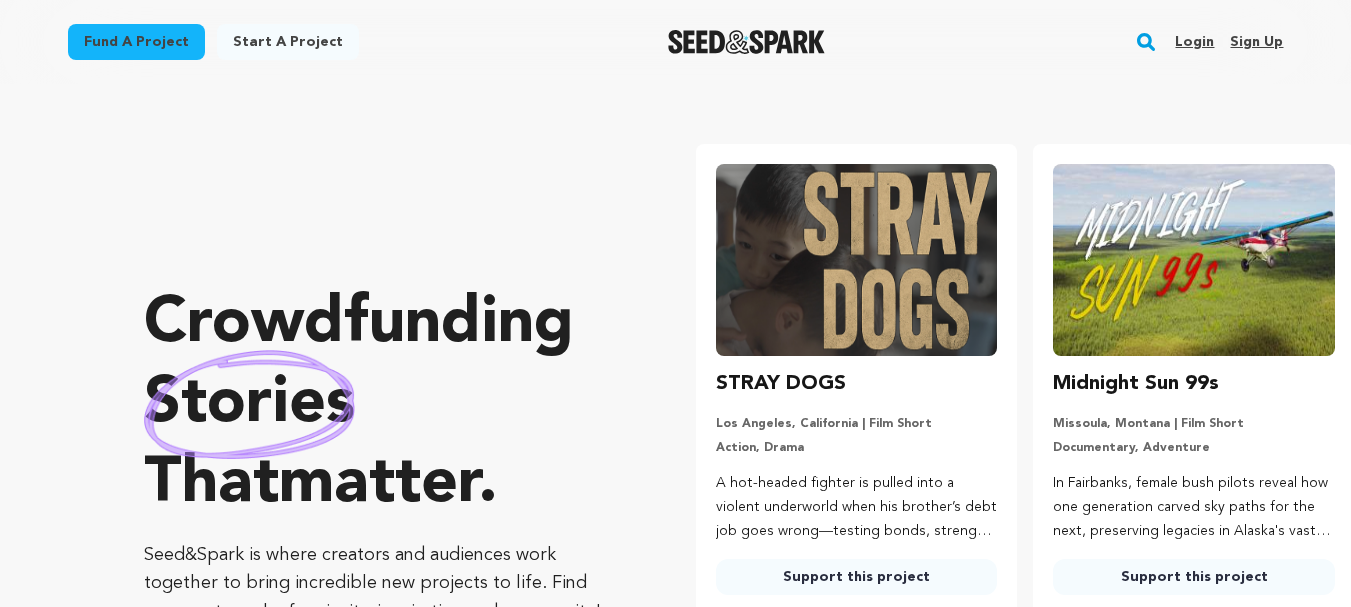 click on "Login" at bounding box center (1194, 42) 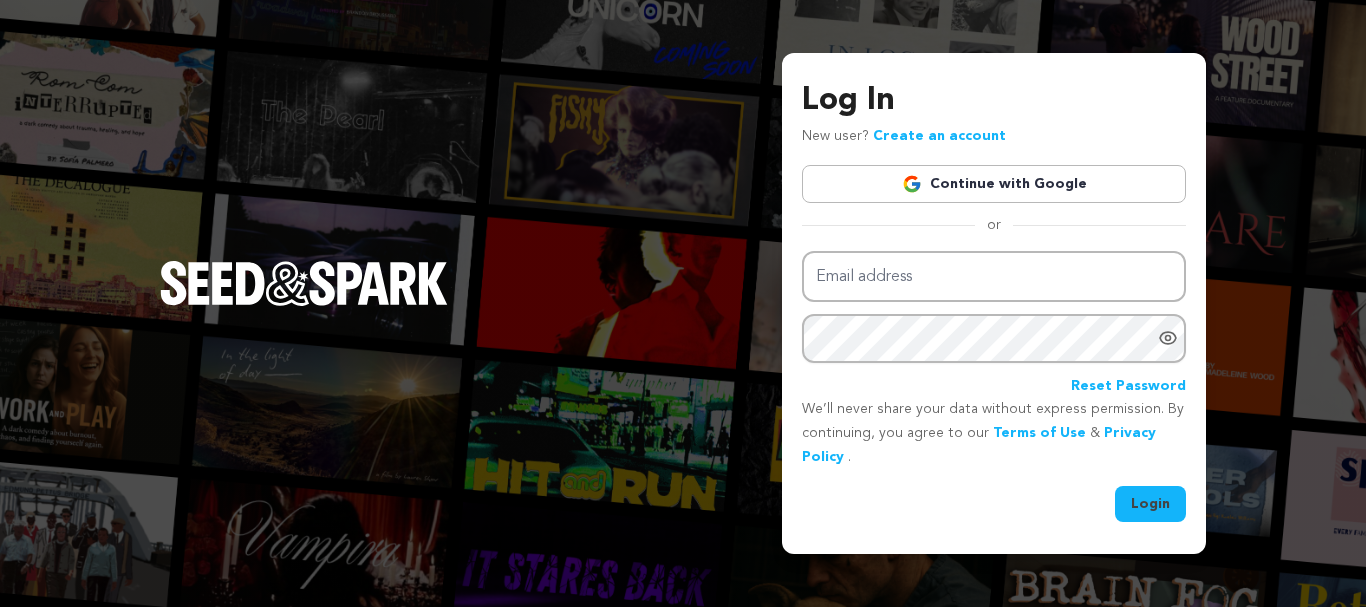 scroll, scrollTop: 0, scrollLeft: 0, axis: both 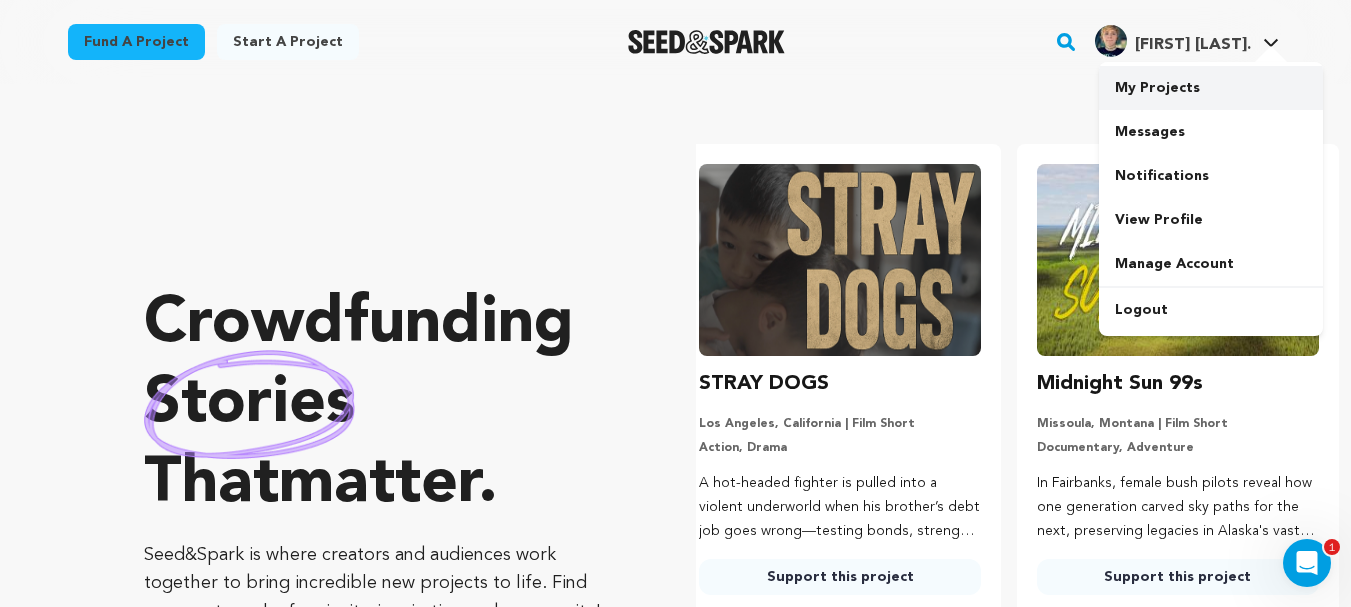 click on "My Projects" at bounding box center [1211, 88] 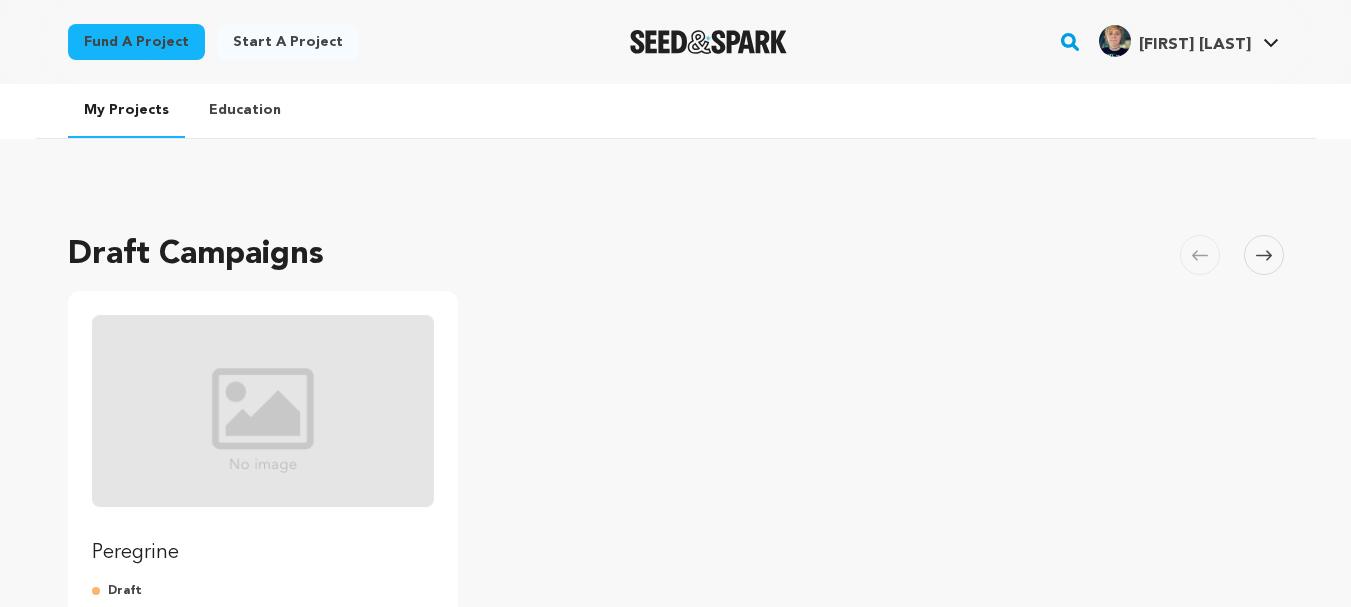 scroll, scrollTop: 0, scrollLeft: 0, axis: both 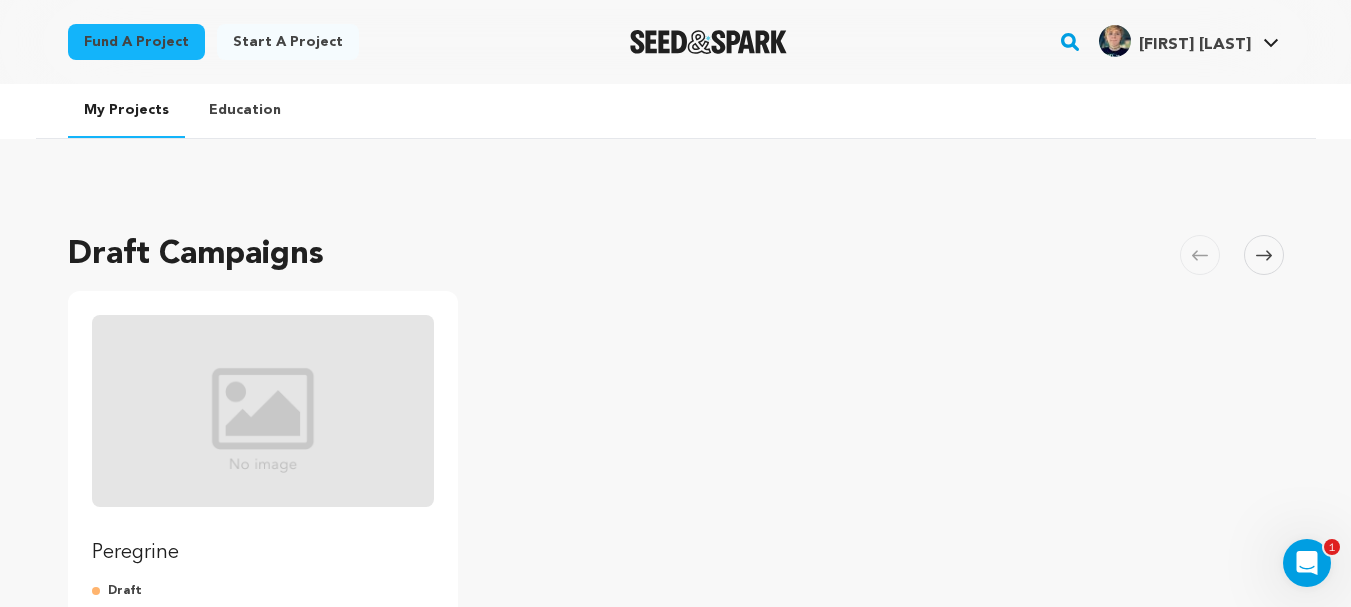 click on "Peregrine" at bounding box center [263, 441] 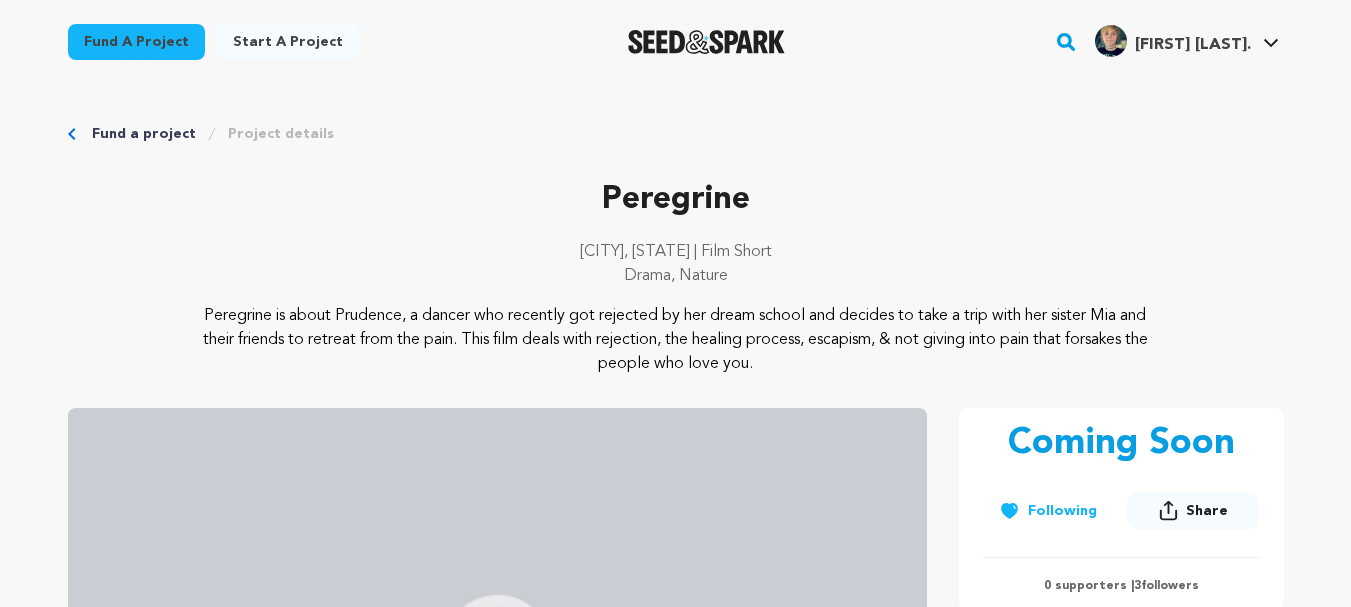 scroll, scrollTop: 0, scrollLeft: 0, axis: both 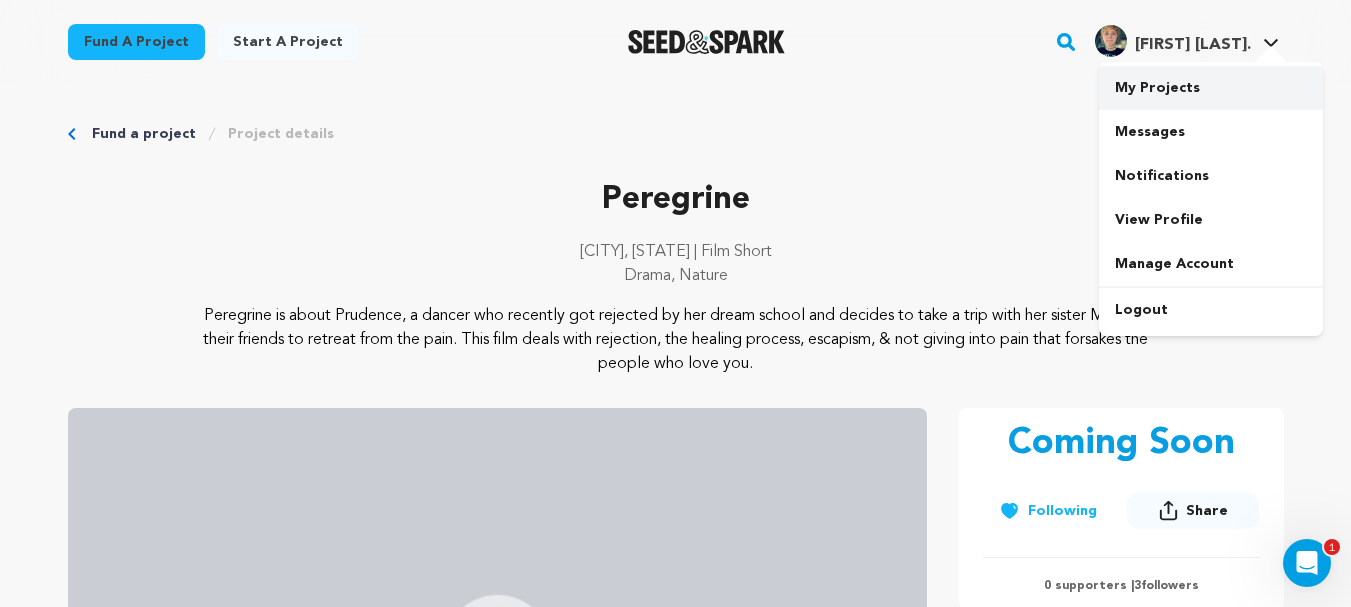 click on "My Projects" at bounding box center (1211, 88) 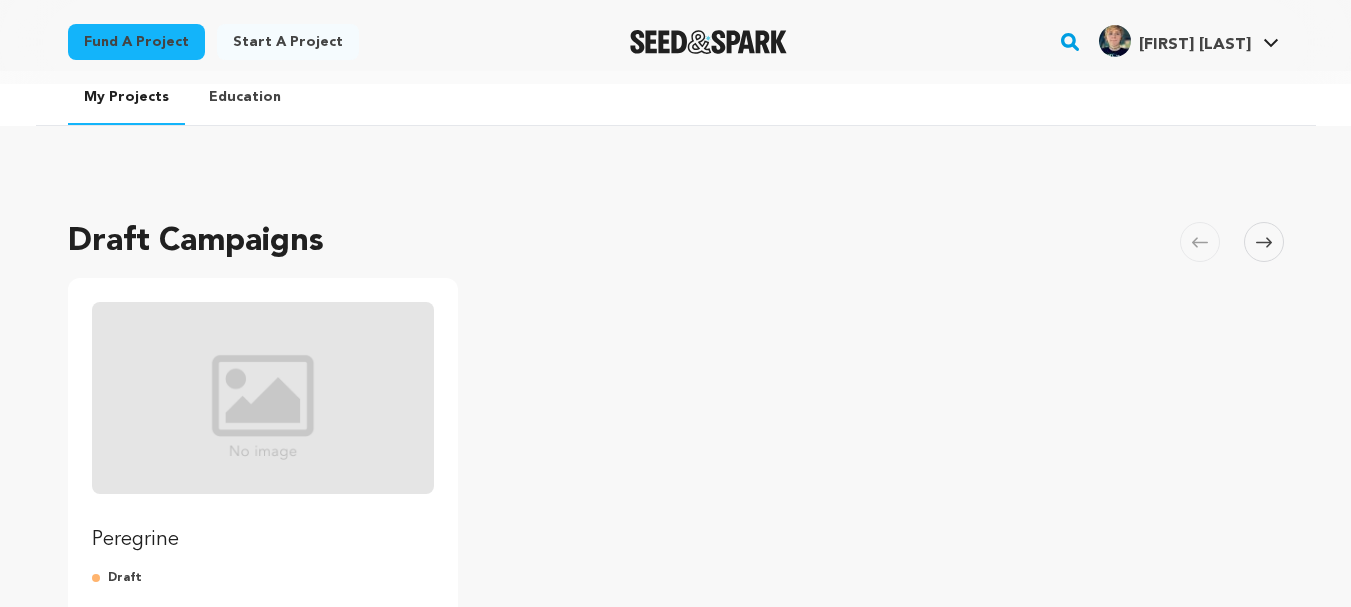 click on "Fund a project
Start a project
Search" at bounding box center [675, 731] 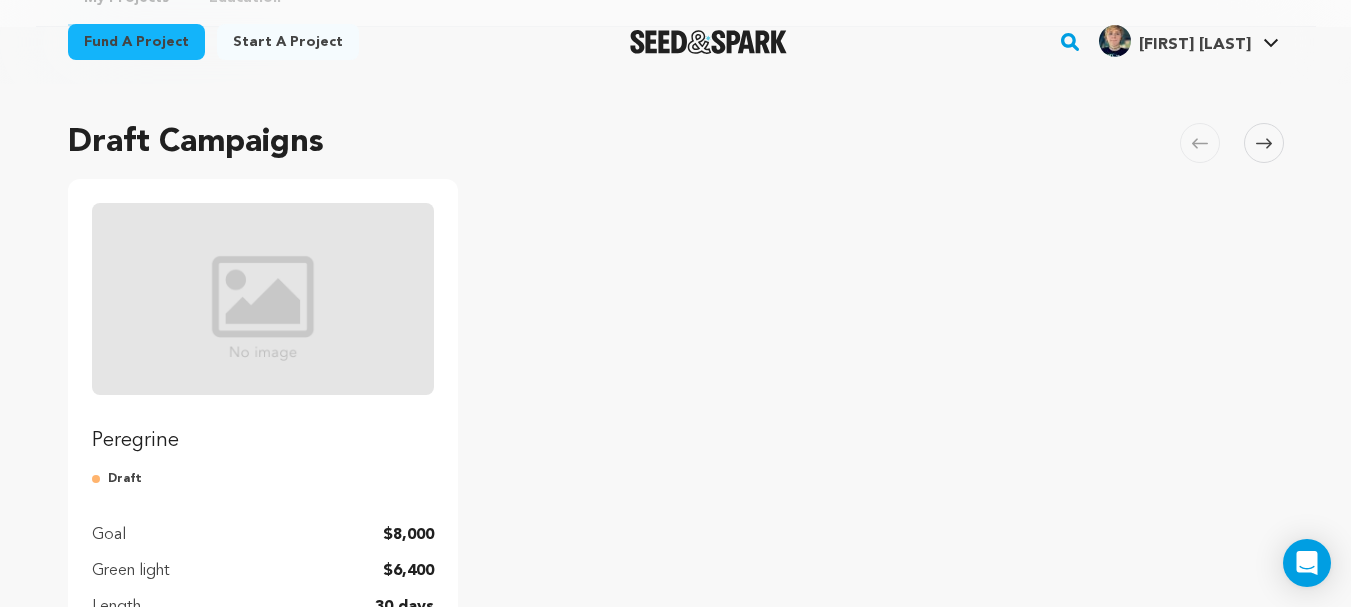 scroll, scrollTop: 321, scrollLeft: 0, axis: vertical 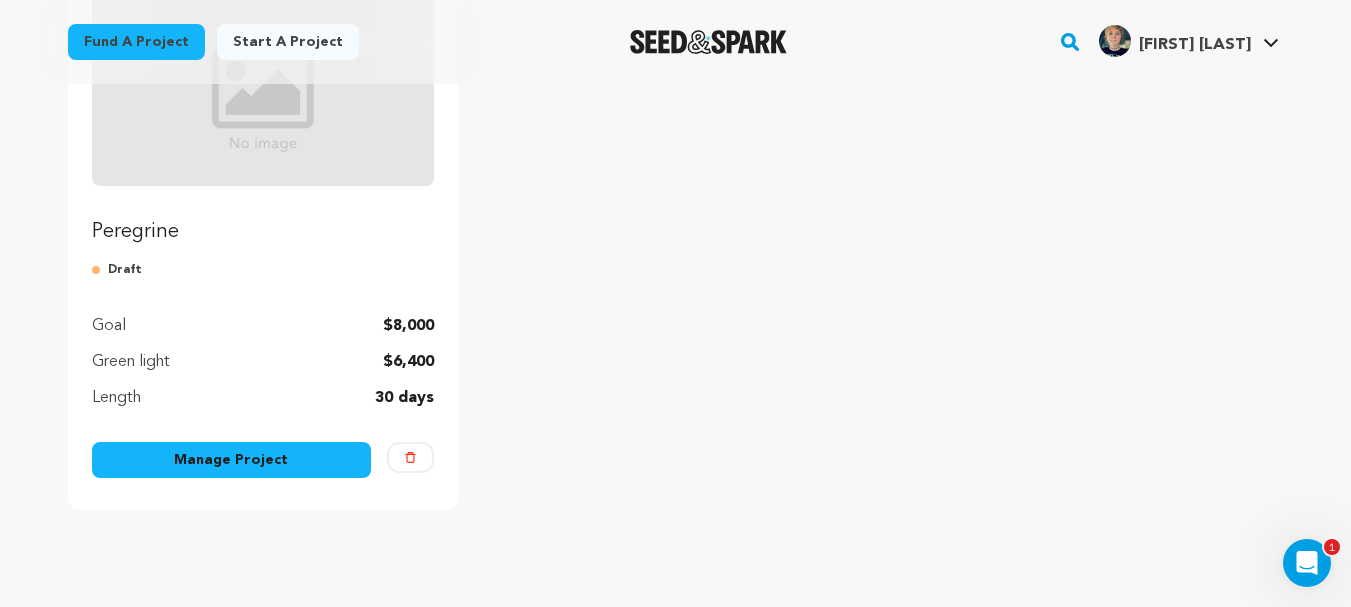 click on "Manage Project" at bounding box center (232, 460) 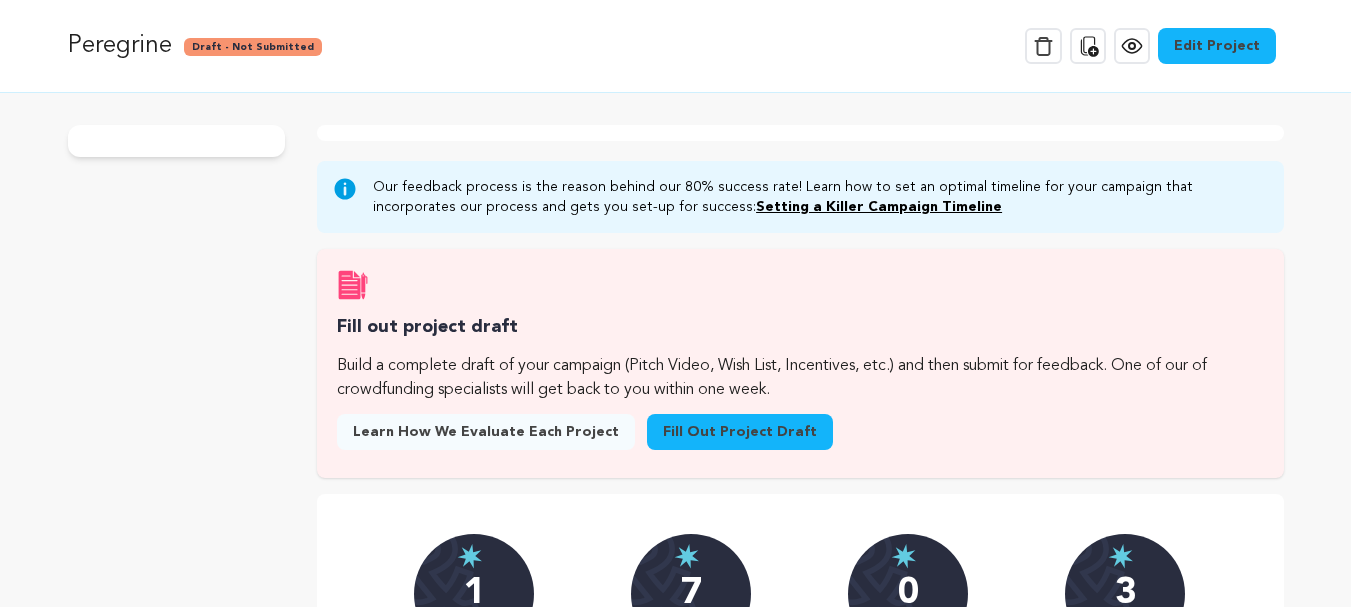 scroll, scrollTop: 0, scrollLeft: 0, axis: both 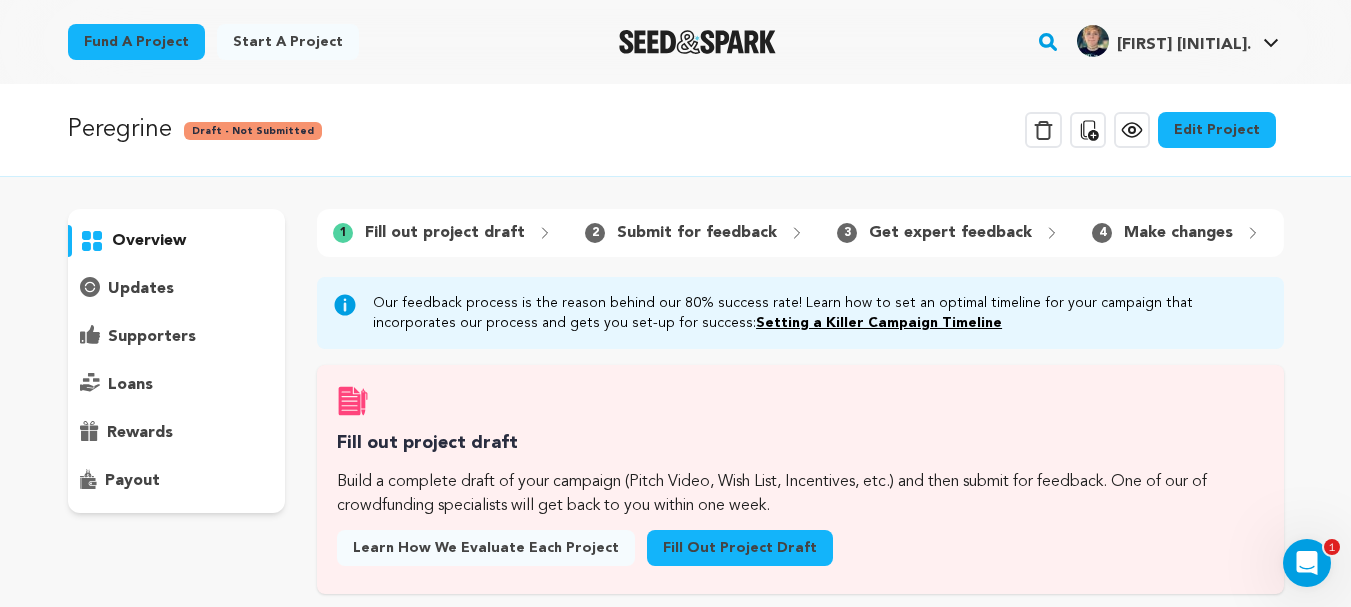 click on "Fund a project
Start a project
Search" at bounding box center (675, 1035) 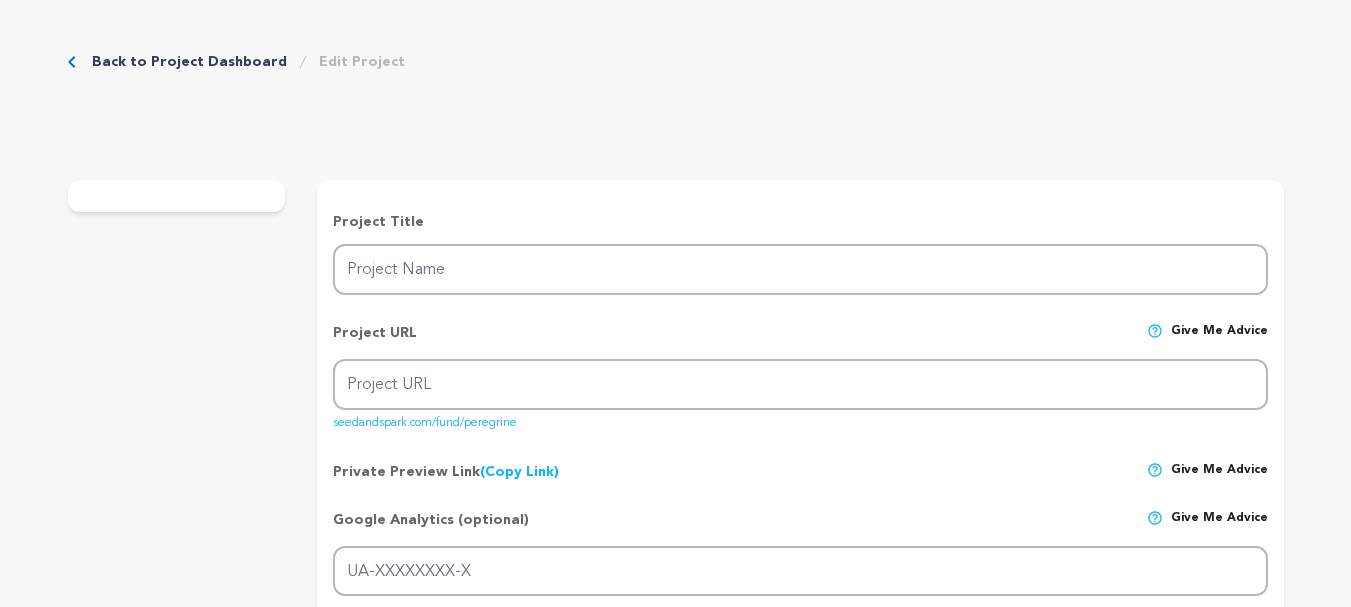 scroll, scrollTop: 0, scrollLeft: 0, axis: both 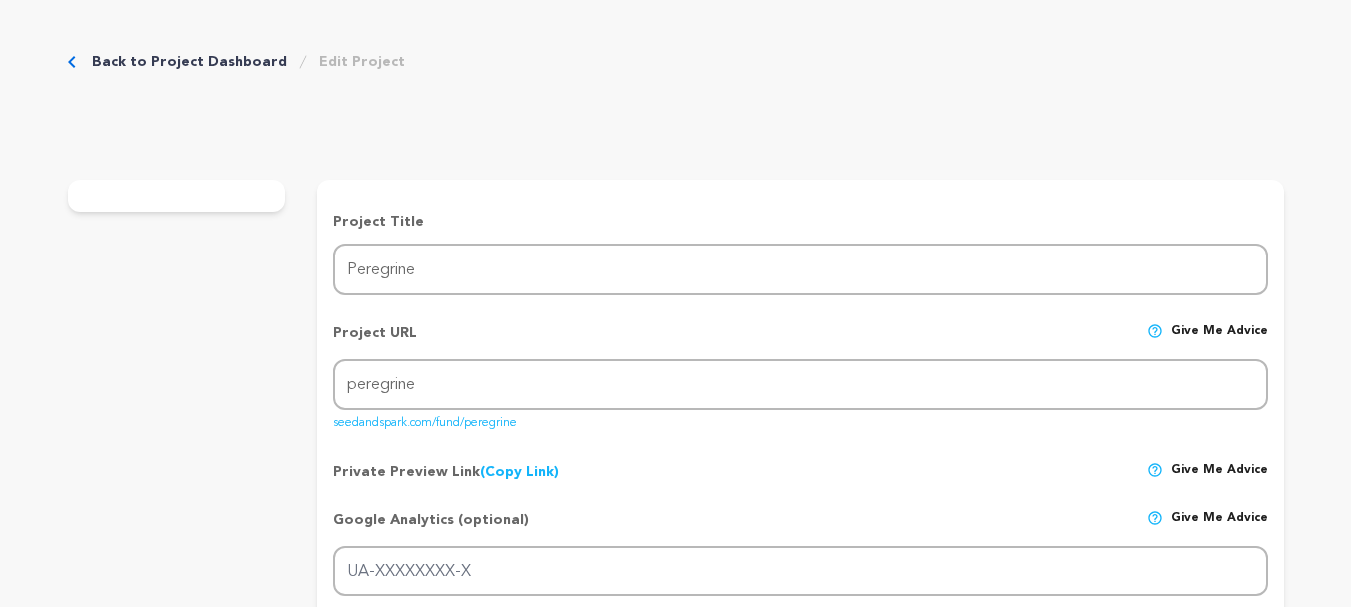 type on "I am a graduate from the Texas State University film program as well as the Creative Careers program at Austin Film Society." 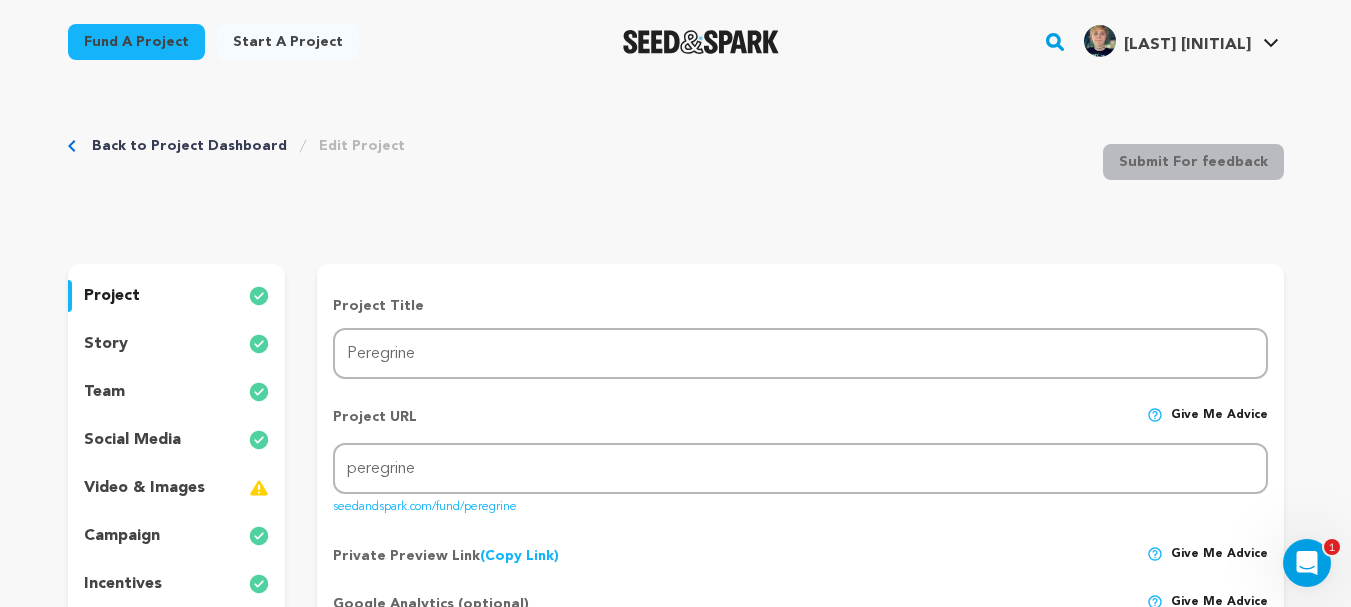 scroll, scrollTop: 0, scrollLeft: 0, axis: both 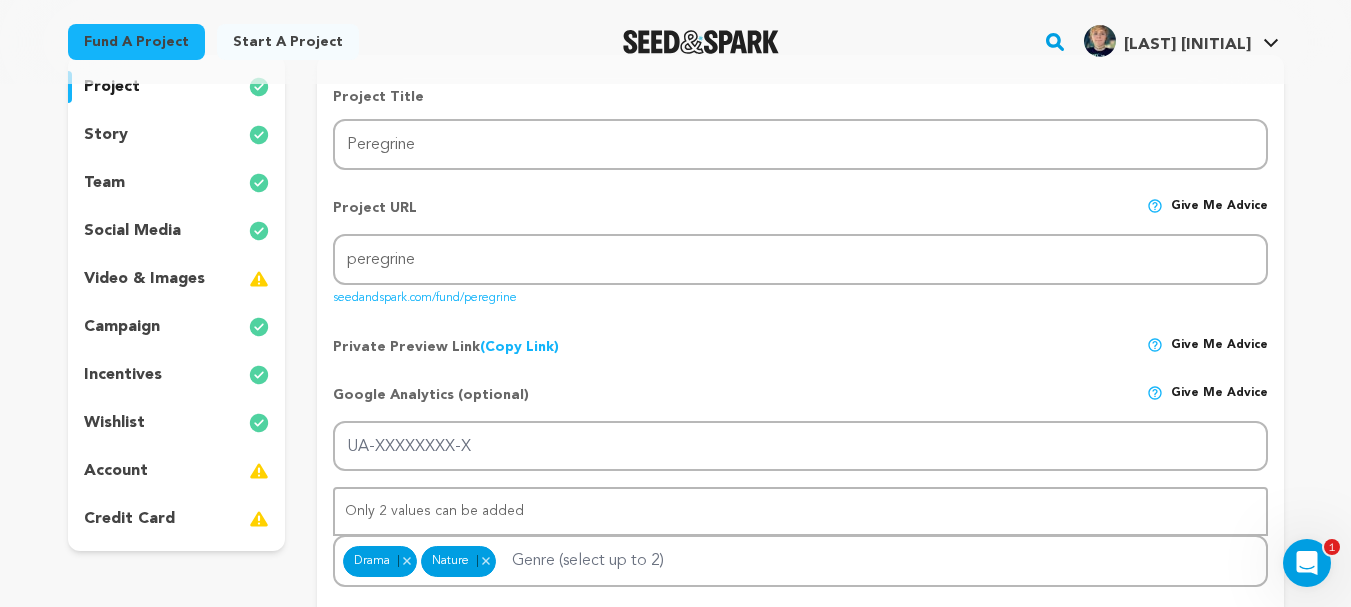 click on "story" at bounding box center (177, 135) 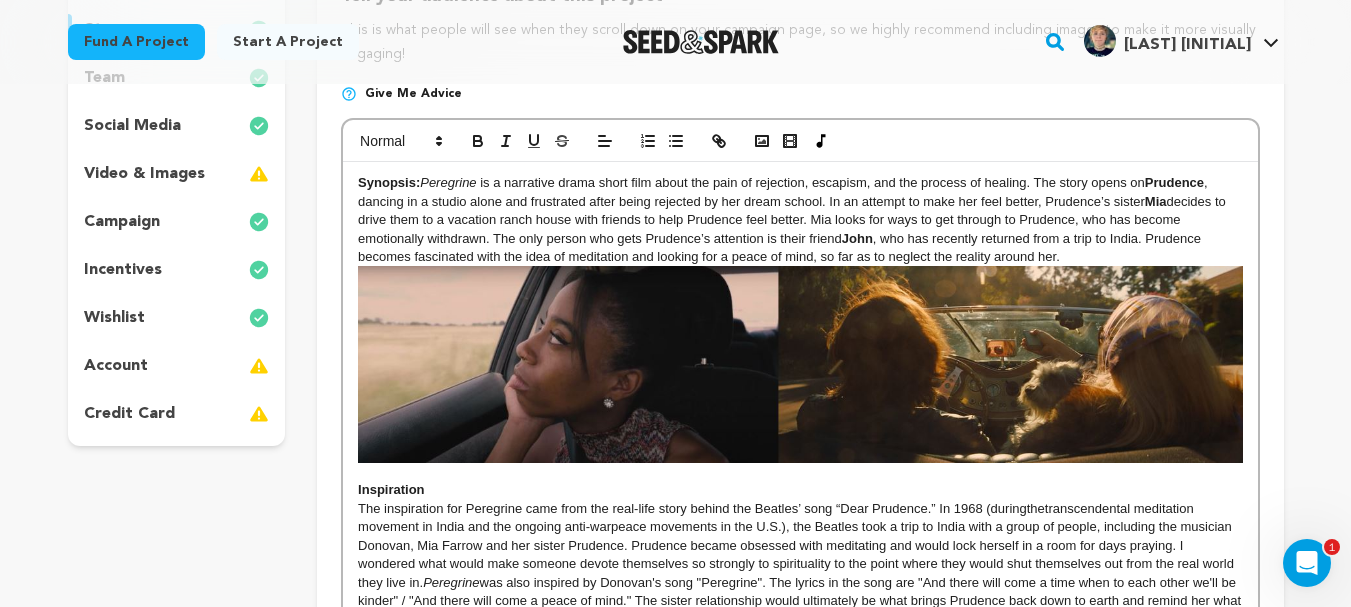 scroll, scrollTop: 344, scrollLeft: 0, axis: vertical 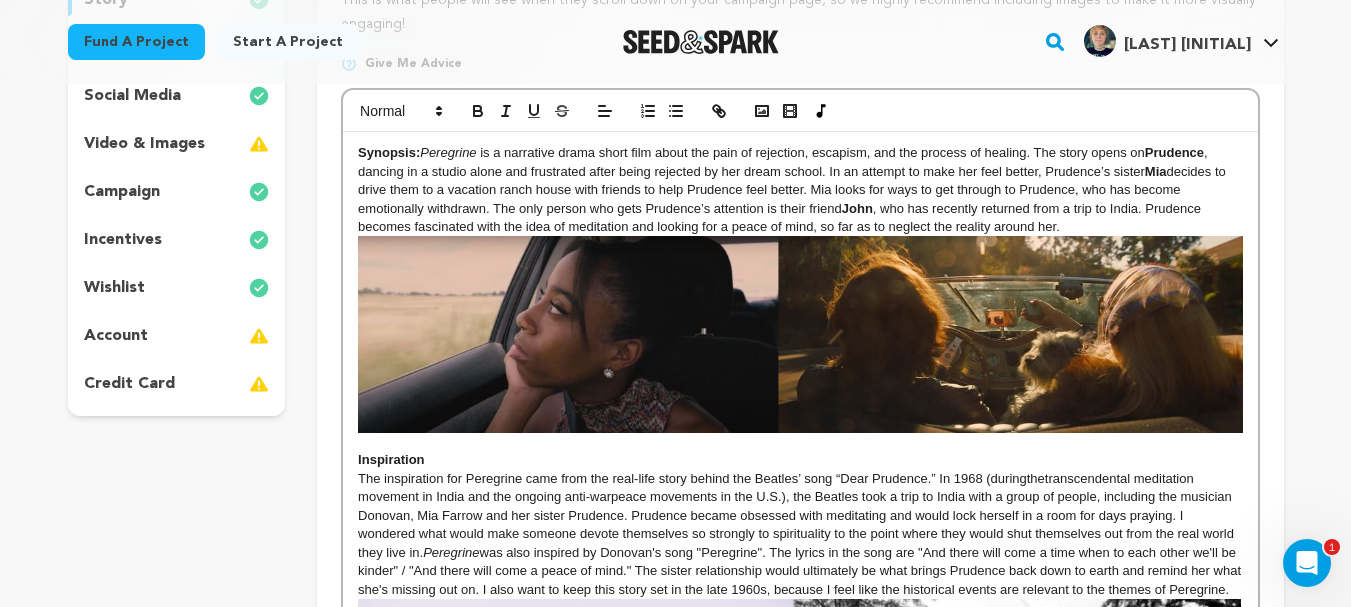 click at bounding box center [800, 334] 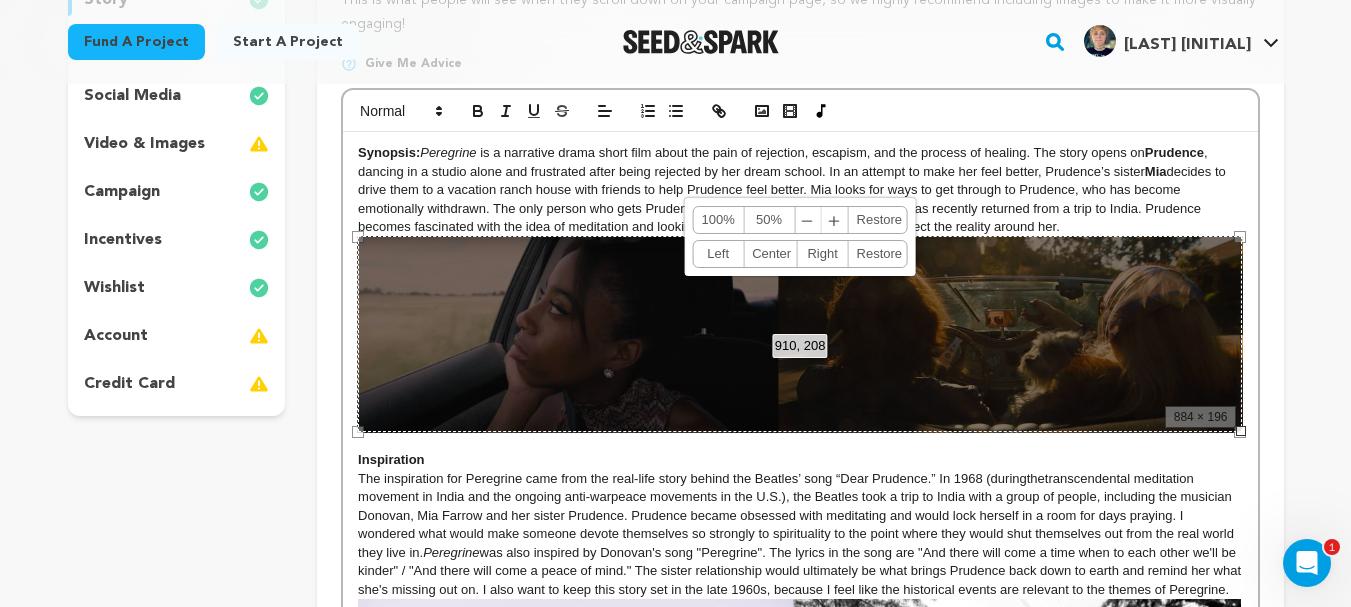 drag, startPoint x: 1241, startPoint y: 430, endPoint x: 1269, endPoint y: 443, distance: 30.870699 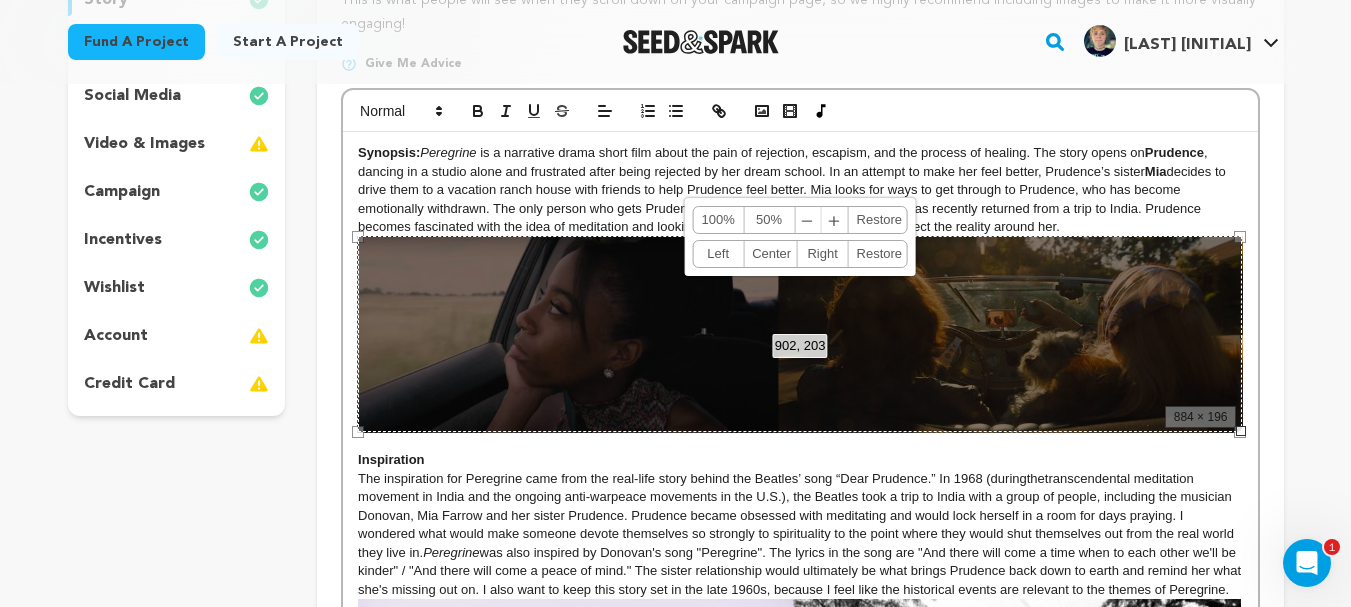 drag, startPoint x: 1240, startPoint y: 435, endPoint x: 1259, endPoint y: 442, distance: 20.248457 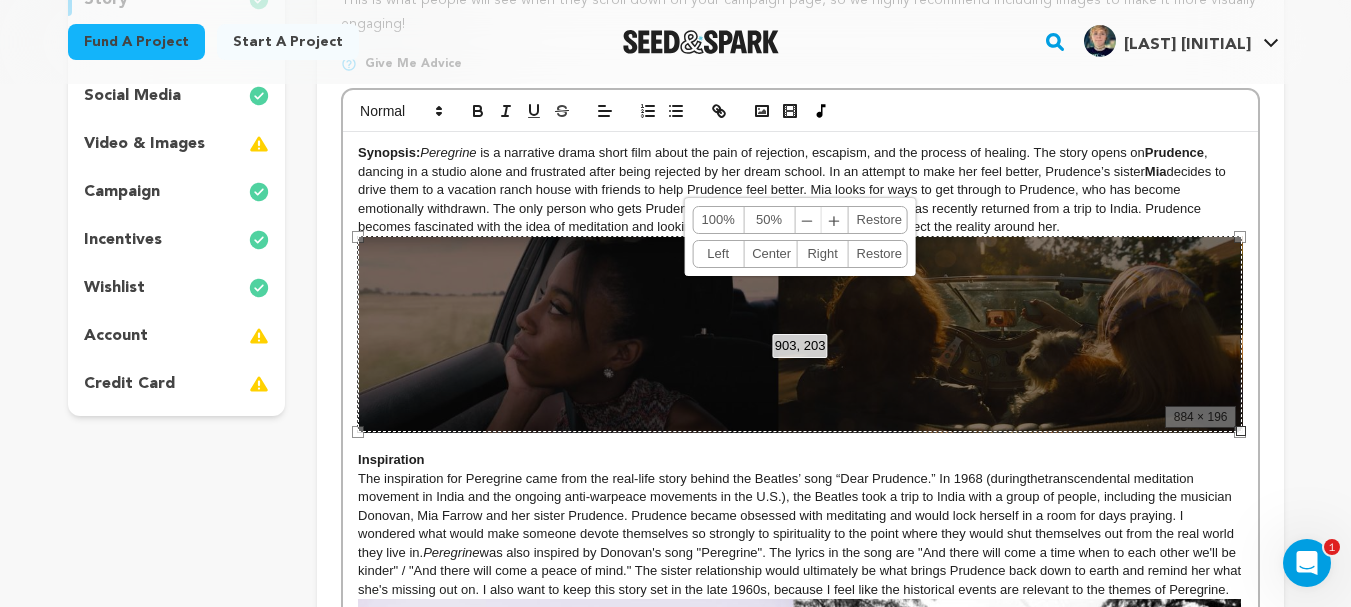 drag, startPoint x: 359, startPoint y: 431, endPoint x: 352, endPoint y: 440, distance: 11.401754 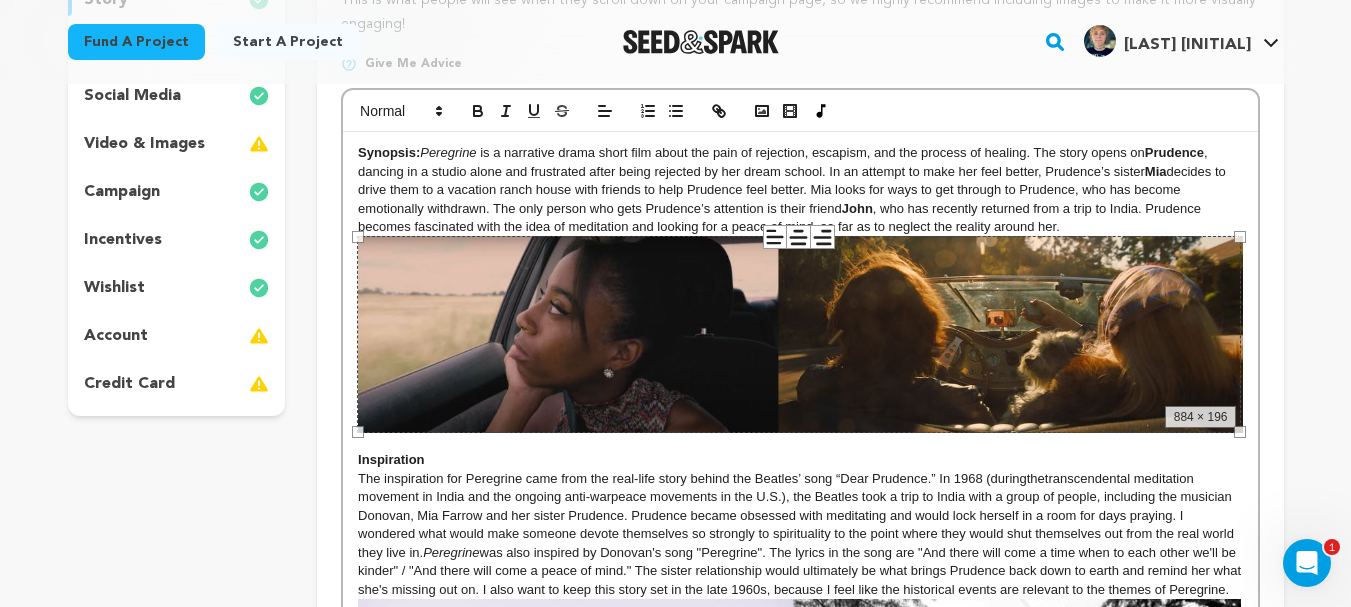 drag, startPoint x: 359, startPoint y: 435, endPoint x: 339, endPoint y: 448, distance: 23.853722 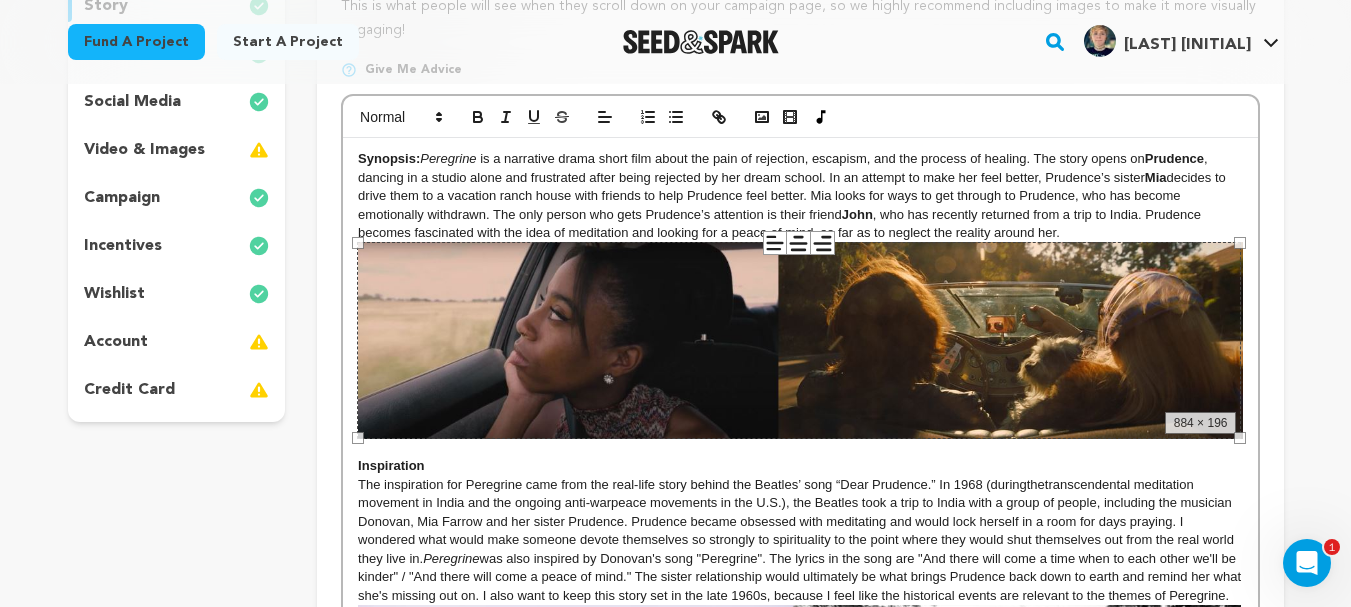 scroll, scrollTop: 332, scrollLeft: 0, axis: vertical 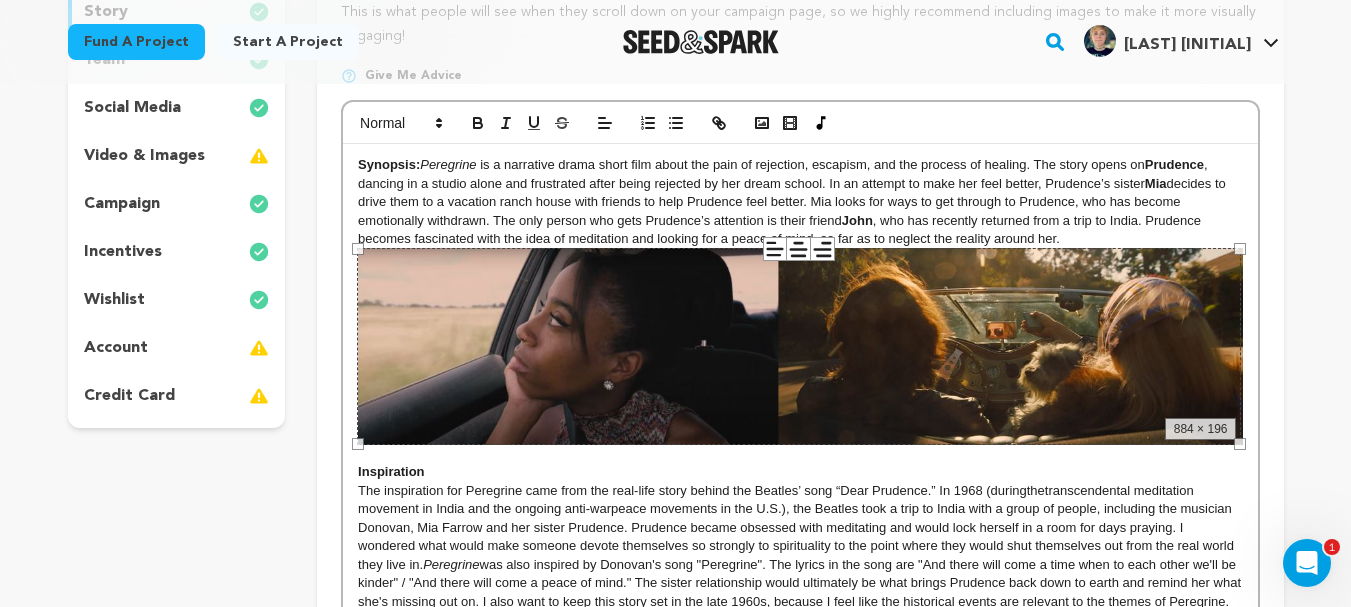 click 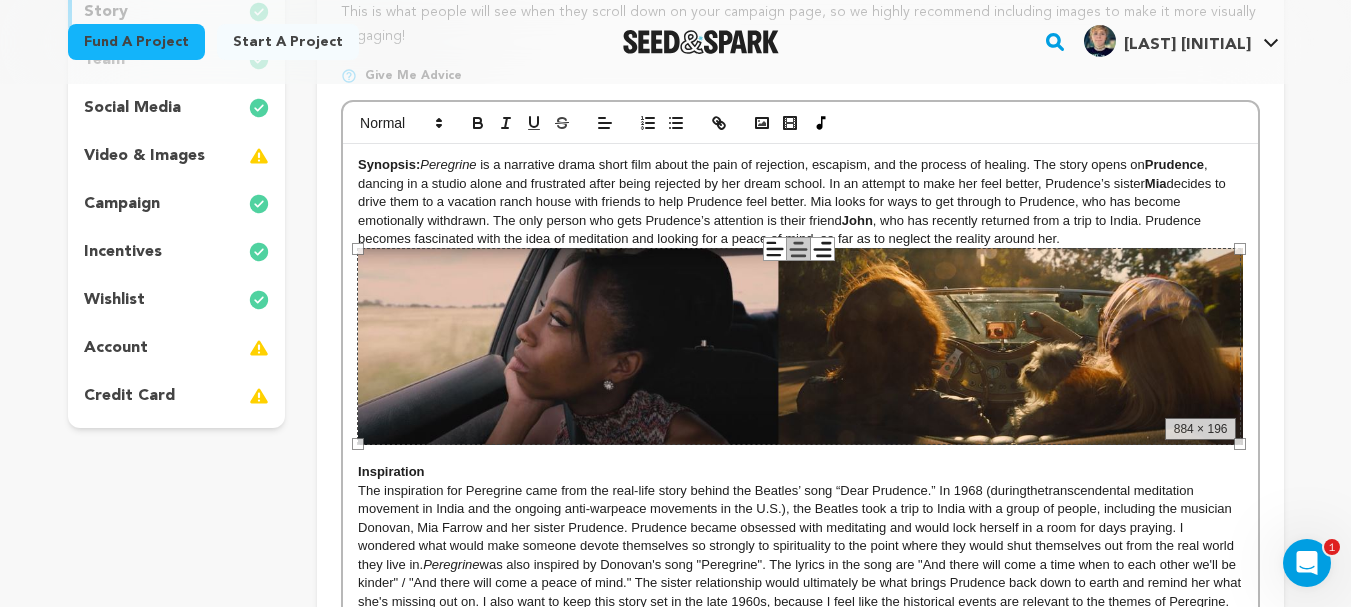 click on "Back to Project Dashboard
Edit Project
Submit For feedback
Submit For feedback
project
story" at bounding box center (676, 1106) 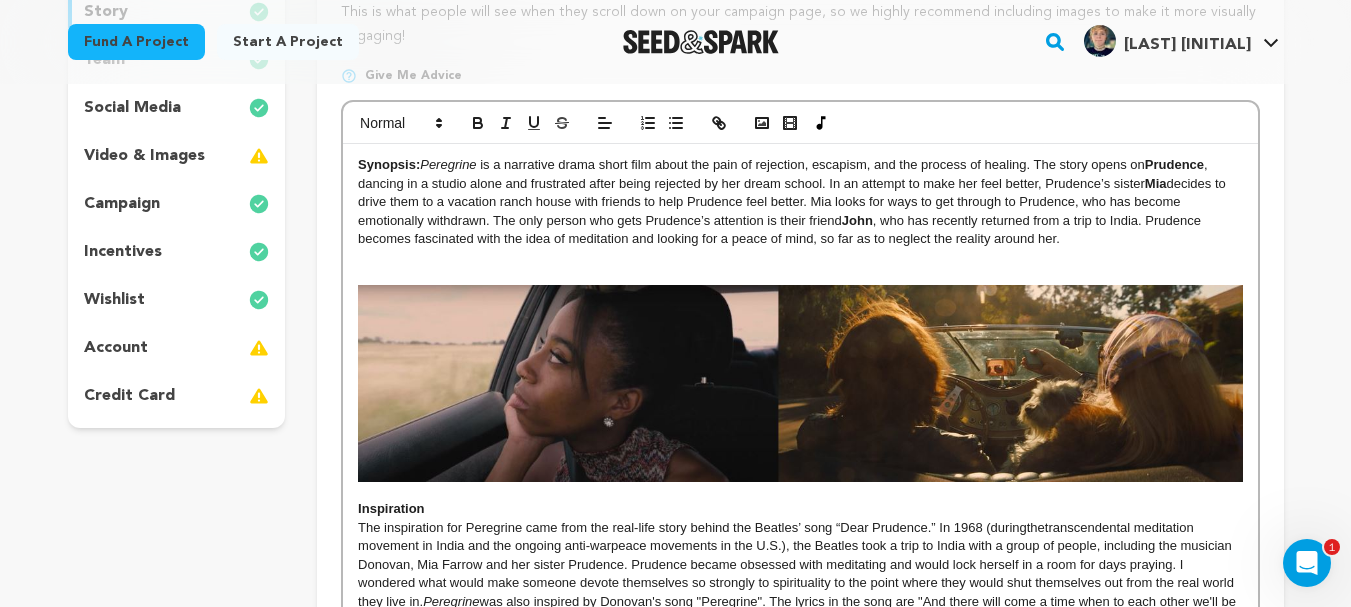 click on "Synopsis:  Peregrine   is a narrative drama short film about the pain of rejection, escapism, and the process of healing. The story opens on  Prudence , dancing in a studio alone and frustrated after being rejected by her dream school. In an attempt to make her feel better, Prudence’s sister  Mia  decides to drive them to a vacation ranch house with friends to help Prudence feel better. Mia looks for ways to get through to Prudence, who has become emotionally withdrawn. The only person who gets Prudence’s attention is their friend  John , who has recently returned from a trip to India. Prudence becomes fascinated with the idea of meditation and looking for a peace of mind, so far as to neglect the reality around her. ﻿ Inspiration The inspiration for Peregrine came from the real-life story behind the Beatles’ song “Dear Prudence.” In 1968 (during  the  transcendental meditation movement in India and the ongoing anti-war  peace movements in the U.S. ) Peregrine  Why this Story? Why now?" at bounding box center (800, 914) 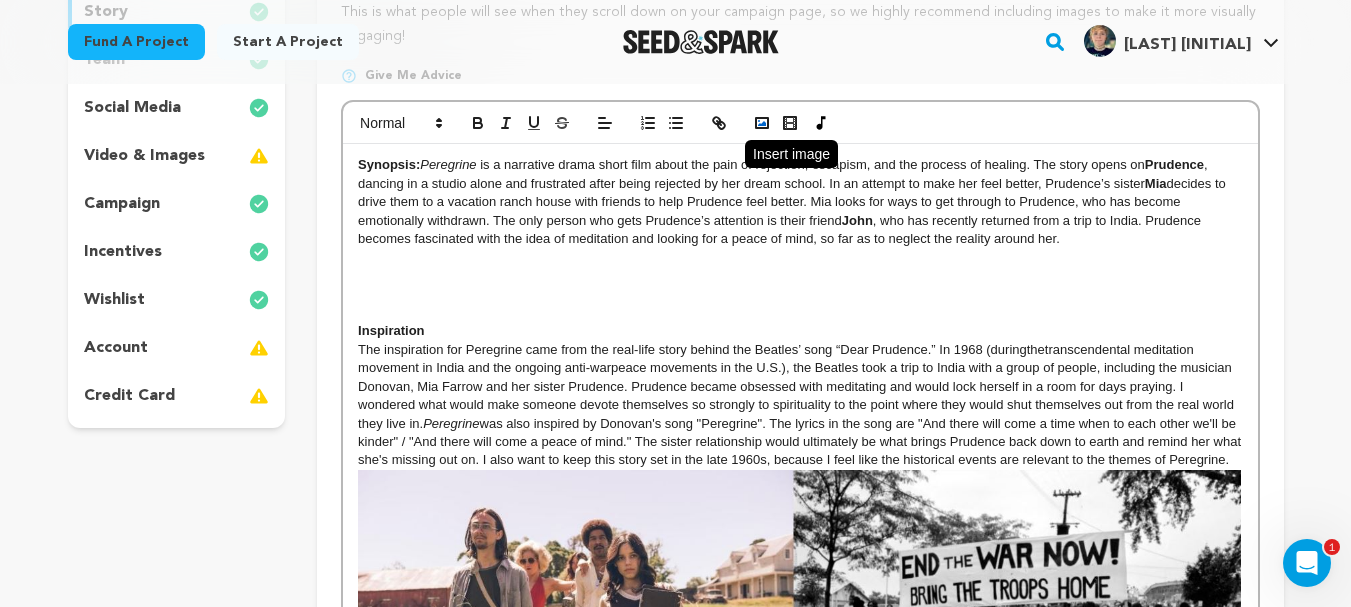 click 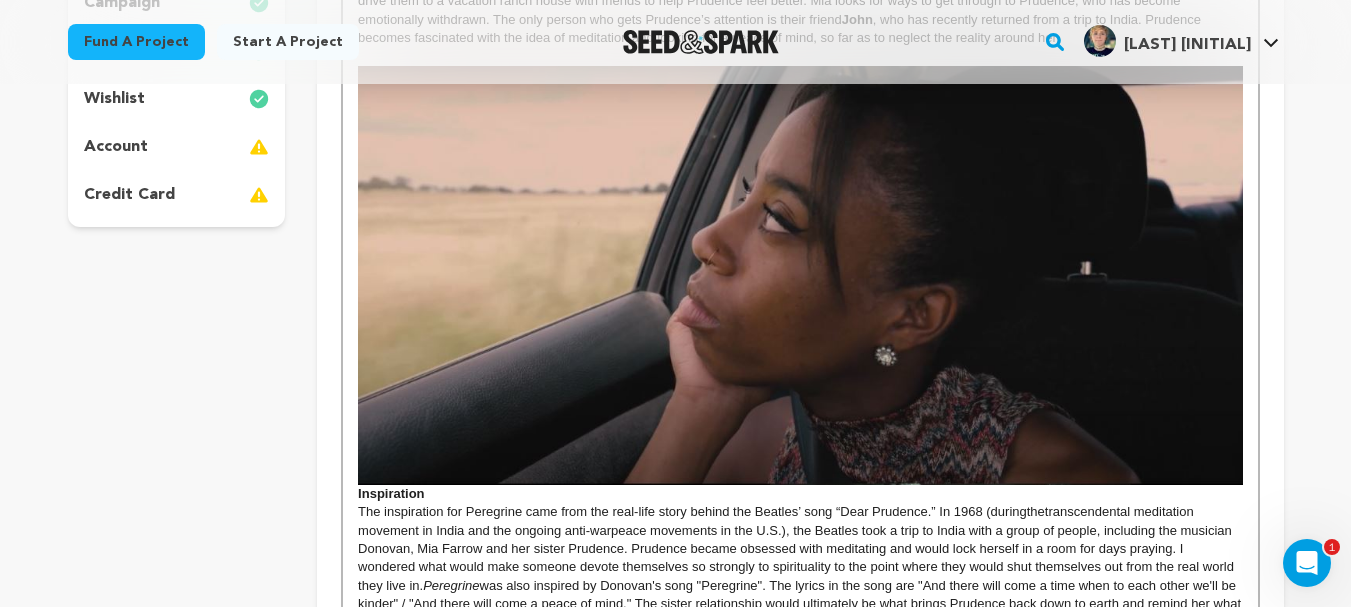 scroll, scrollTop: 564, scrollLeft: 0, axis: vertical 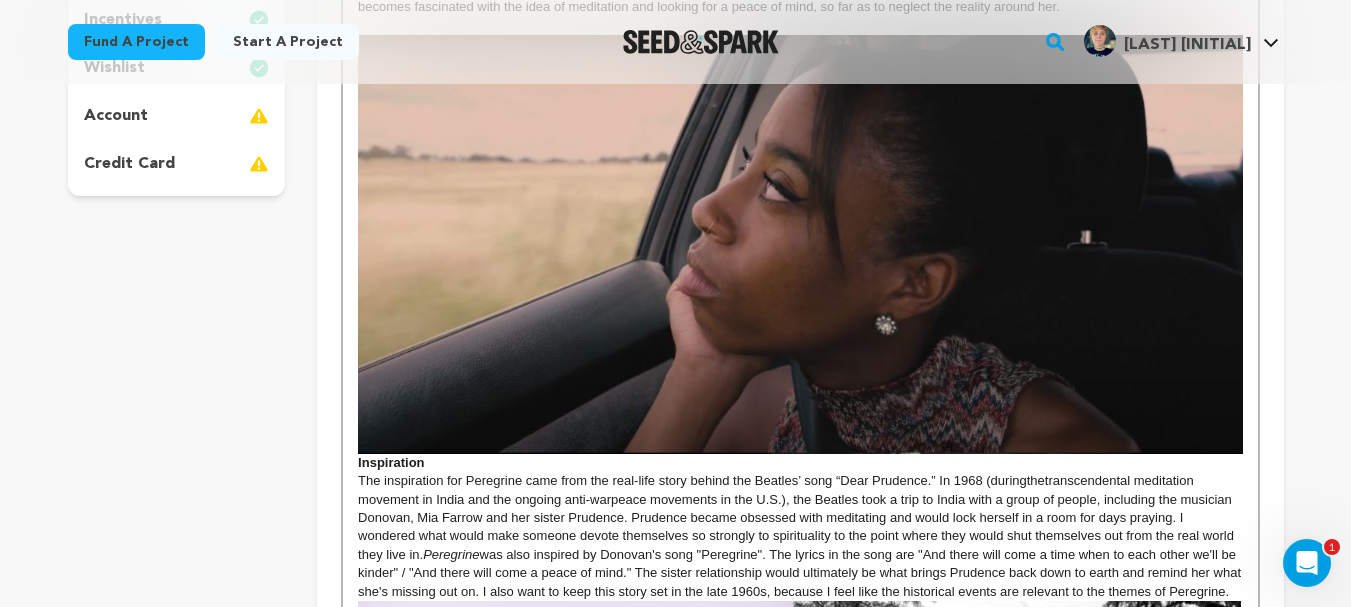 click at bounding box center (800, 244) 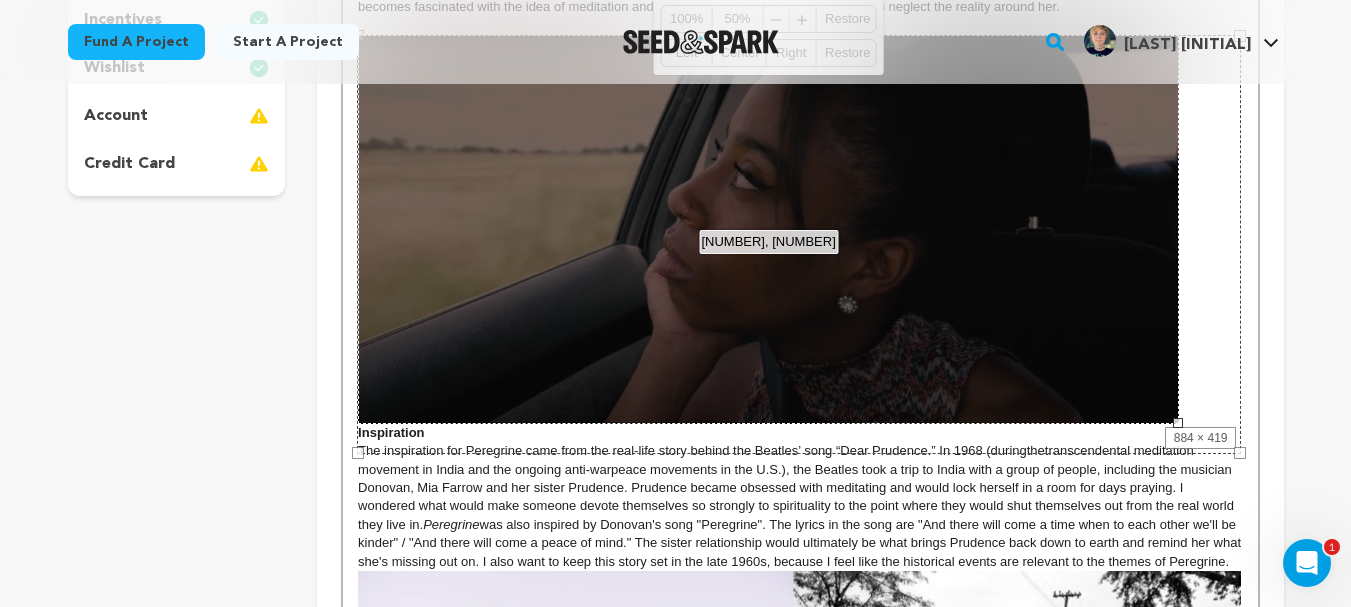 drag, startPoint x: 1237, startPoint y: 450, endPoint x: 1158, endPoint y: 400, distance: 93.49332 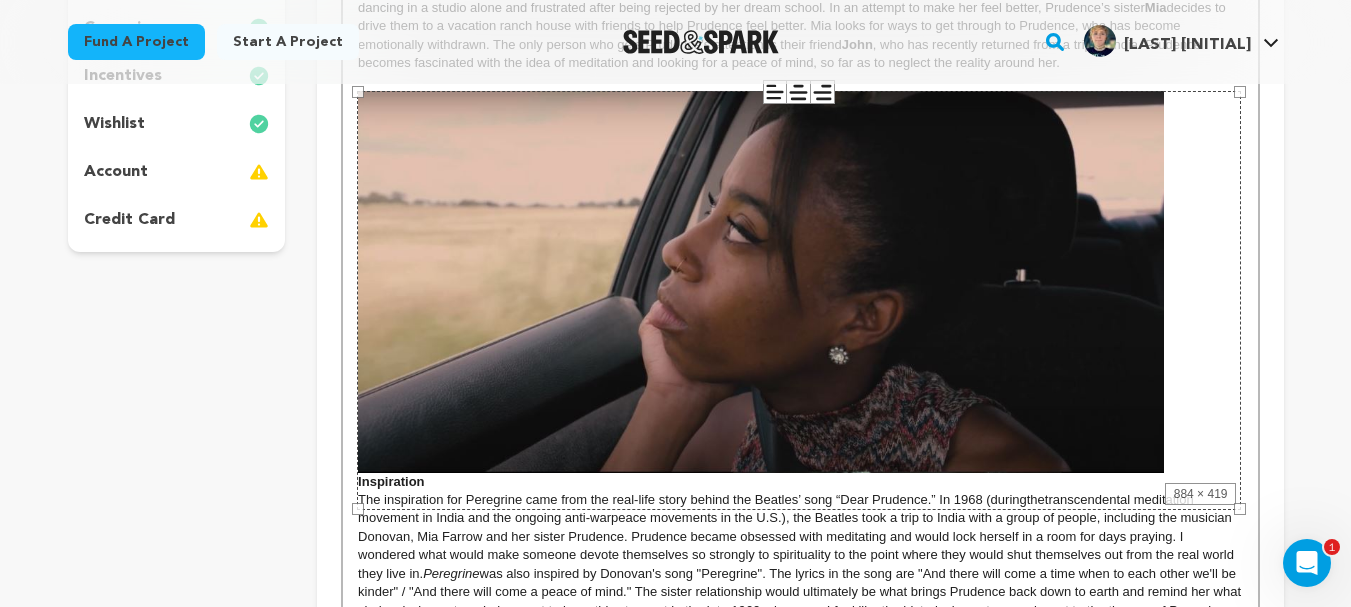 scroll, scrollTop: 471, scrollLeft: 0, axis: vertical 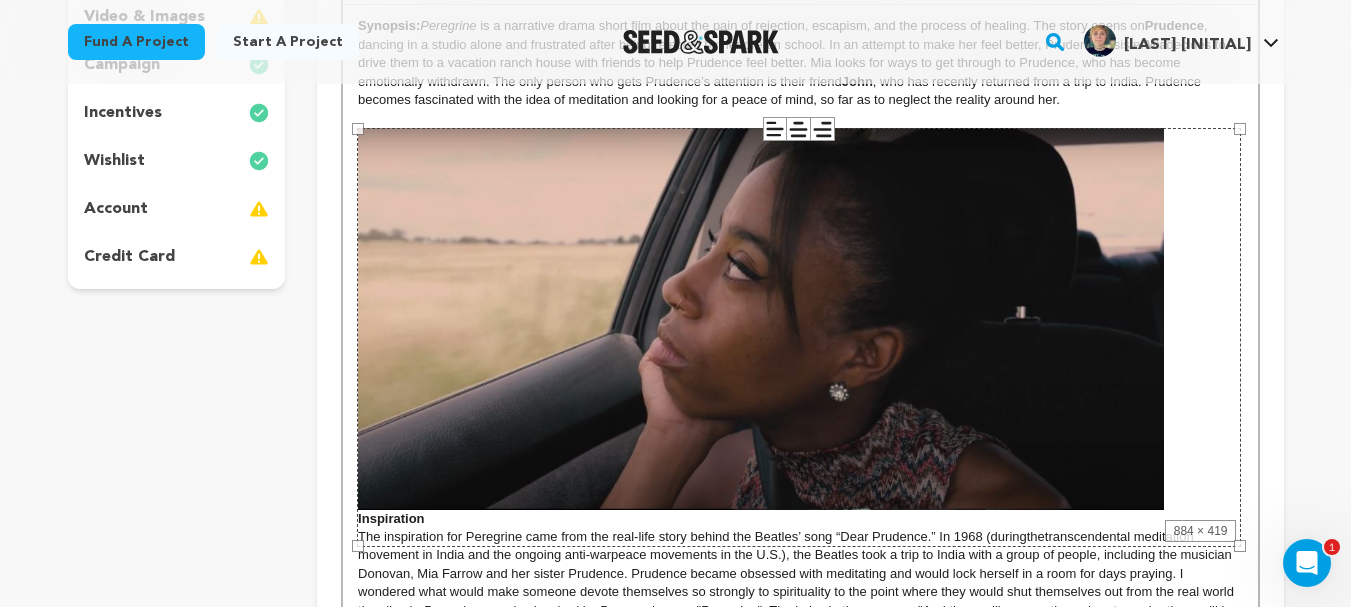 click 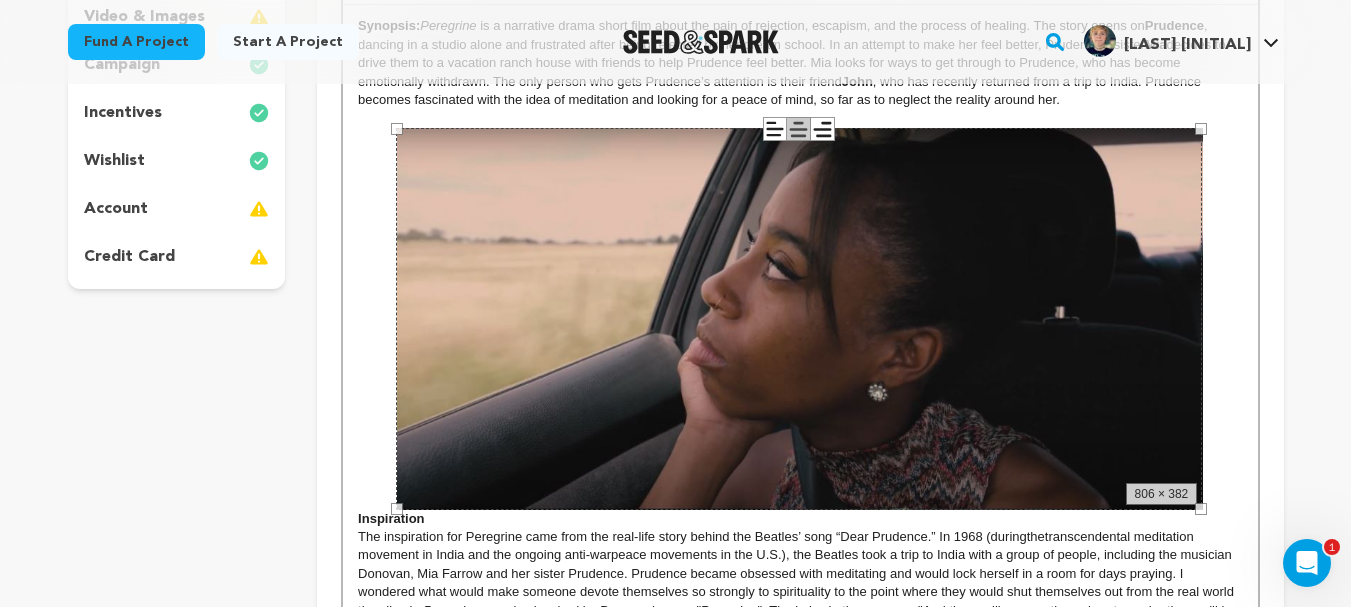 click on "Synopsis: Peregrine is a narrative drama short film about the pain of rejection, escapism, and the process of healing. The story opens on Prudence, dancing in a studio alone and frustrated after being rejected by her dream school. In an attempt to make her feel better, Prudence’s sister Mia decides to drive them to a vacation ranch house with friends to help Prudence feel better. Mia looks for ways to get through to Prudence, who has become emotionally withdrawn. The only person who gets Prudence’s attention is their friend John, who has recently returned from a trip to India. Prudence becomes fascinated with the idea of meditation and looking for a peace of mind, so far as to neglect the reality around her. Inspiration The inspiration for Peregrine came from the real-life story behind the Beatles’ song “Dear Prudence.” In 1968 (during the transcendental meditation movement in India and the ongoing anti-war peace movements in the U.S.) Peregrine Why this Story? Why now? . Even as a" at bounding box center (800, 849) 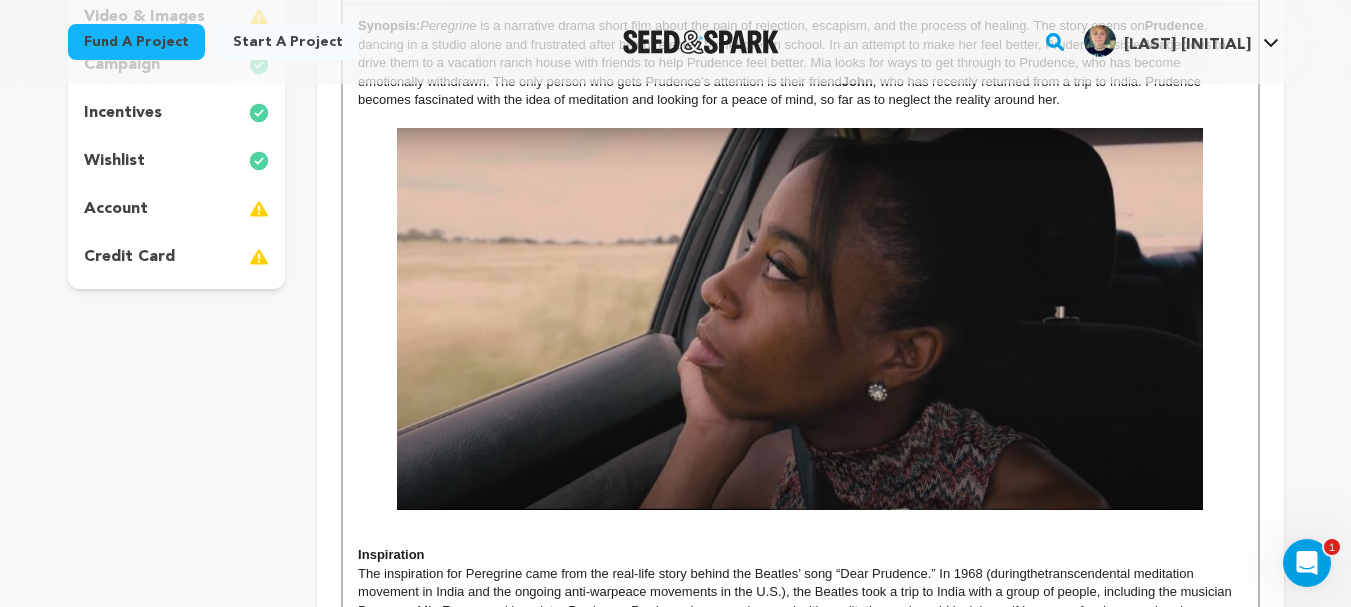 click at bounding box center (800, 519) 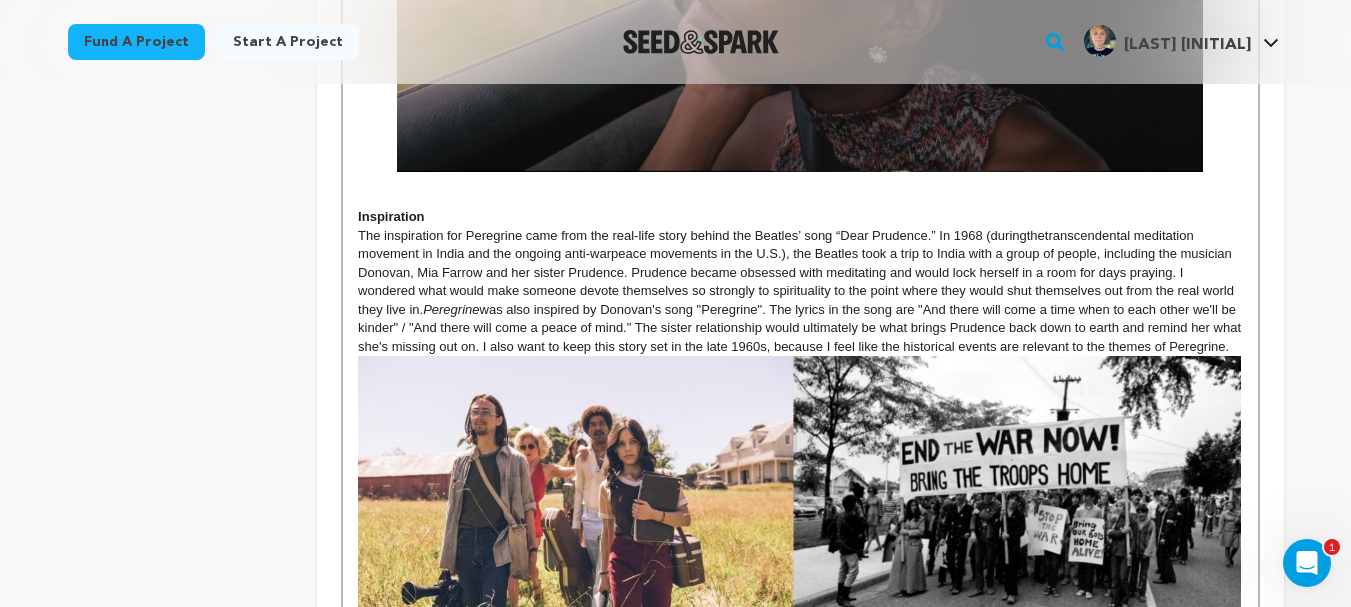 scroll, scrollTop: 872, scrollLeft: 0, axis: vertical 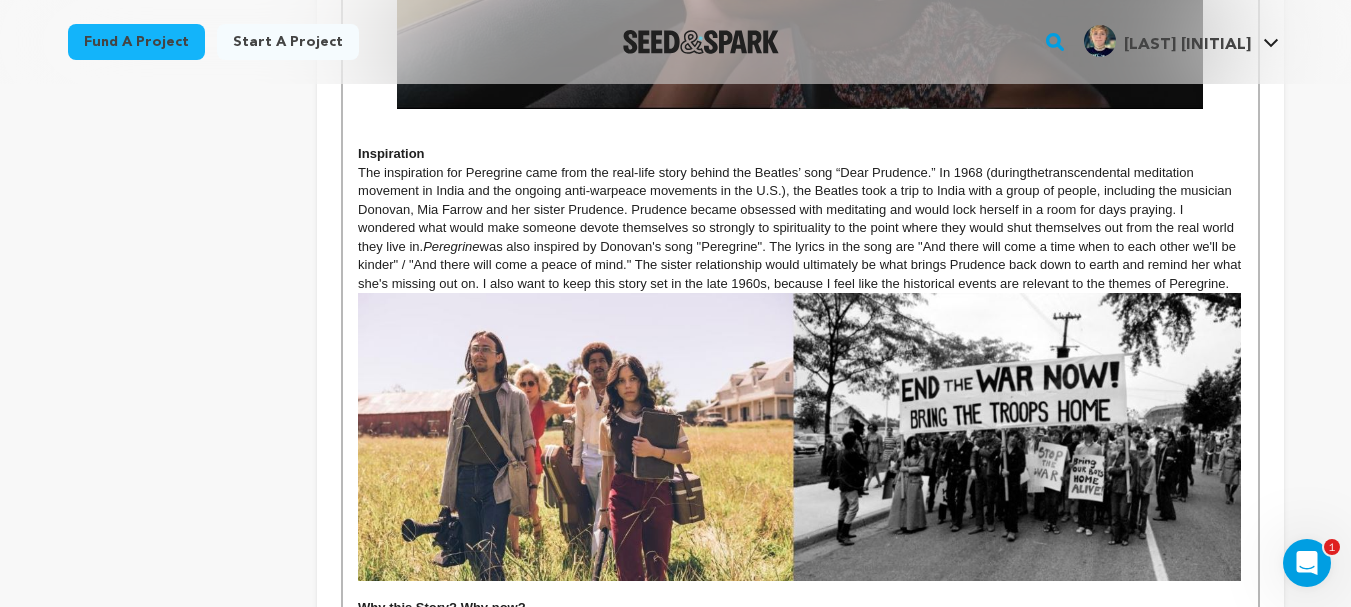 click on "The inspiration for Peregrine came from the real-life story behind the Beatles’ song “Dear Prudence.” In 1968 (during  the  transcendental meditation movement in India and the ongoing anti-war  peace movements in the U.S. ) , the Beatles took a trip to India with a group of people, including the musician Donovan, Mia Farrow and her sister Prudence. Prudence became obsessed with meditating and would lock herself in a room for days praying. I wondered what would make someone devote themselves so strongly to spirituality to the point where they would shut themselves out from the real world they live in.  Peregrine" at bounding box center [800, 228] 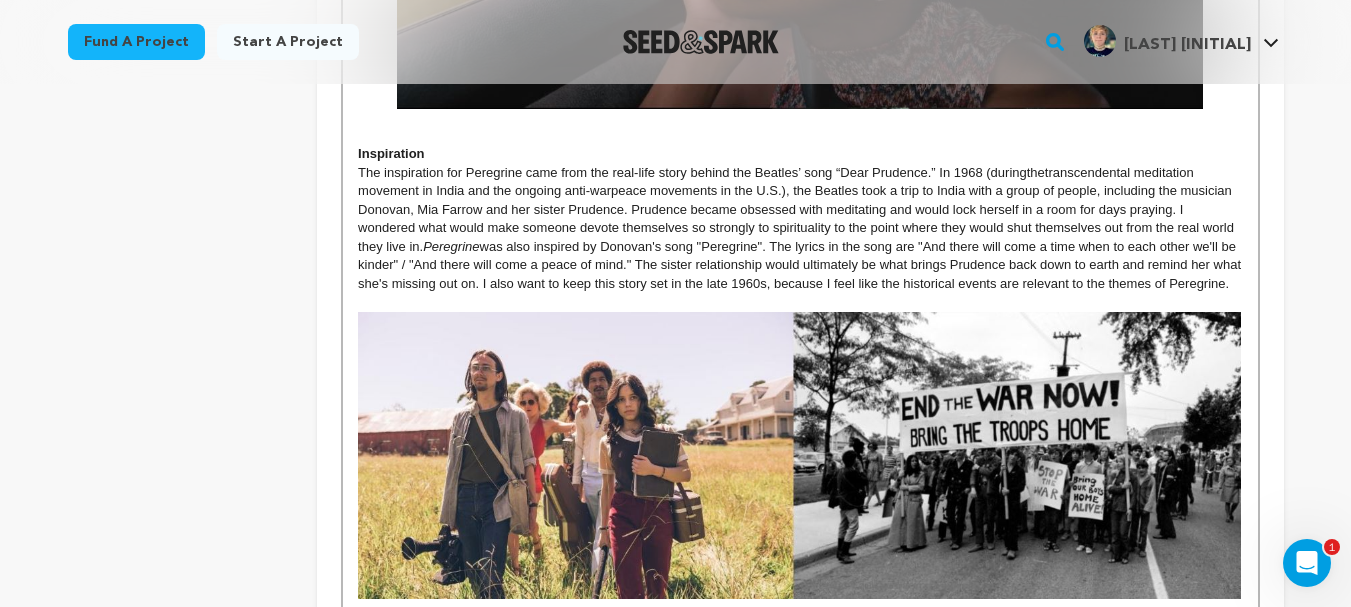 click on "Synopsis:  Peregrine   is a narrative drama short film about the pain of rejection, escapism, and the process of healing. The story opens on  Prudence , dancing in a studio alone and frustrated after being rejected by her dream school. In an attempt to make her feel better, Prudence’s sister  Mia  decides to drive them to a vacation ranch house with friends to help Prudence feel better. Mia looks for ways to get through to Prudence, who has become emotionally withdrawn. The only person who gets Prudence’s attention is their friend  John , who has recently returned from a trip to India. Prudence becomes fascinated with the idea of meditation and looking for a peace of mind, so far as to neglect the reality around her. Inspiration The inspiration for Peregrine came from the real-life story behind the Beatles’ song “Dear Prudence.” In 1968 (during  the  transcendental meditation movement in India and the ongoing anti-war  peace movements in the U.S. ) Peregrine  ﻿ Why this Story? Why now?" at bounding box center (800, 475) 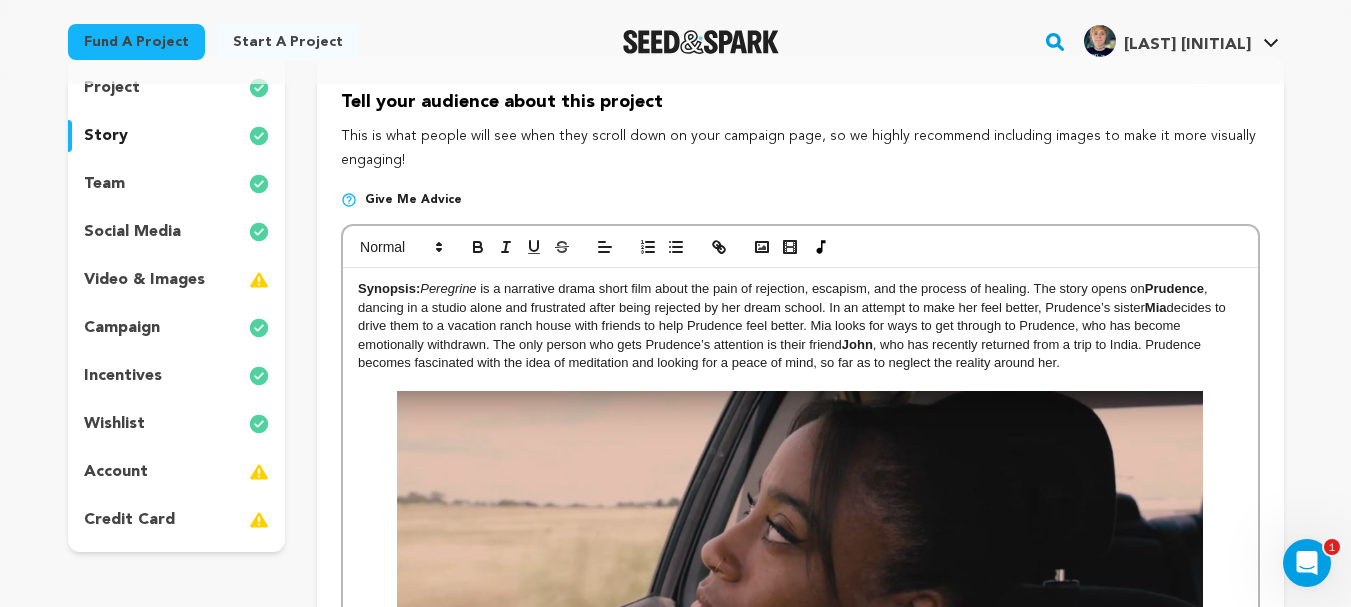 scroll, scrollTop: 173, scrollLeft: 0, axis: vertical 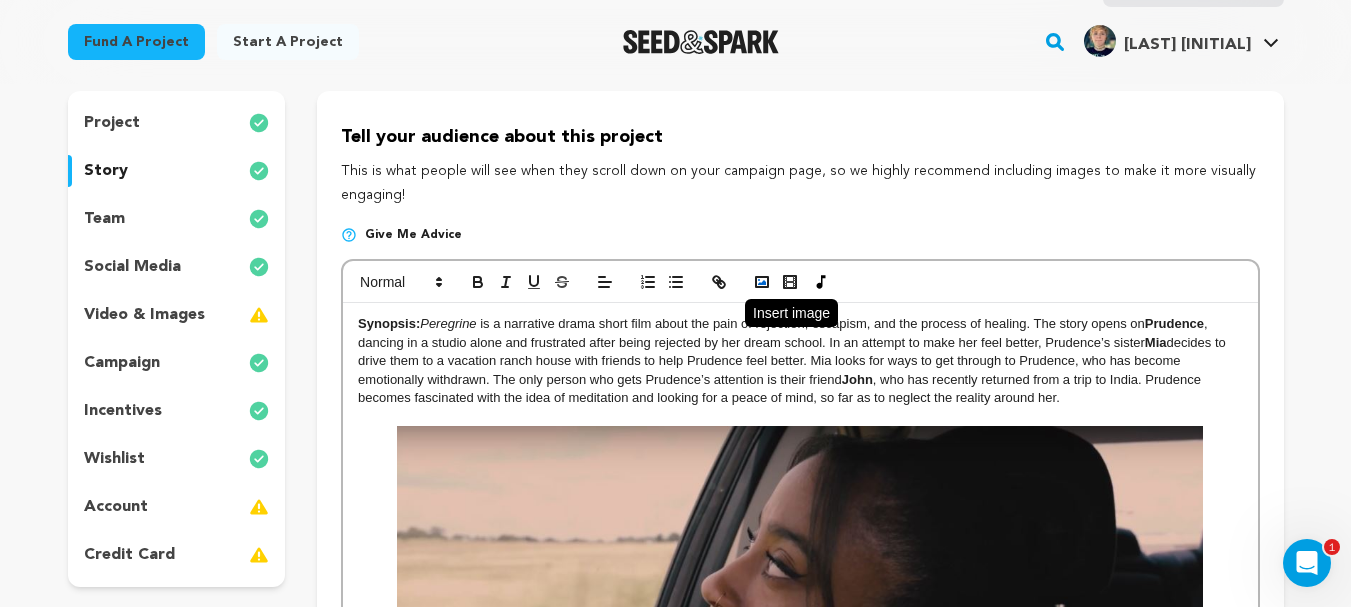 click 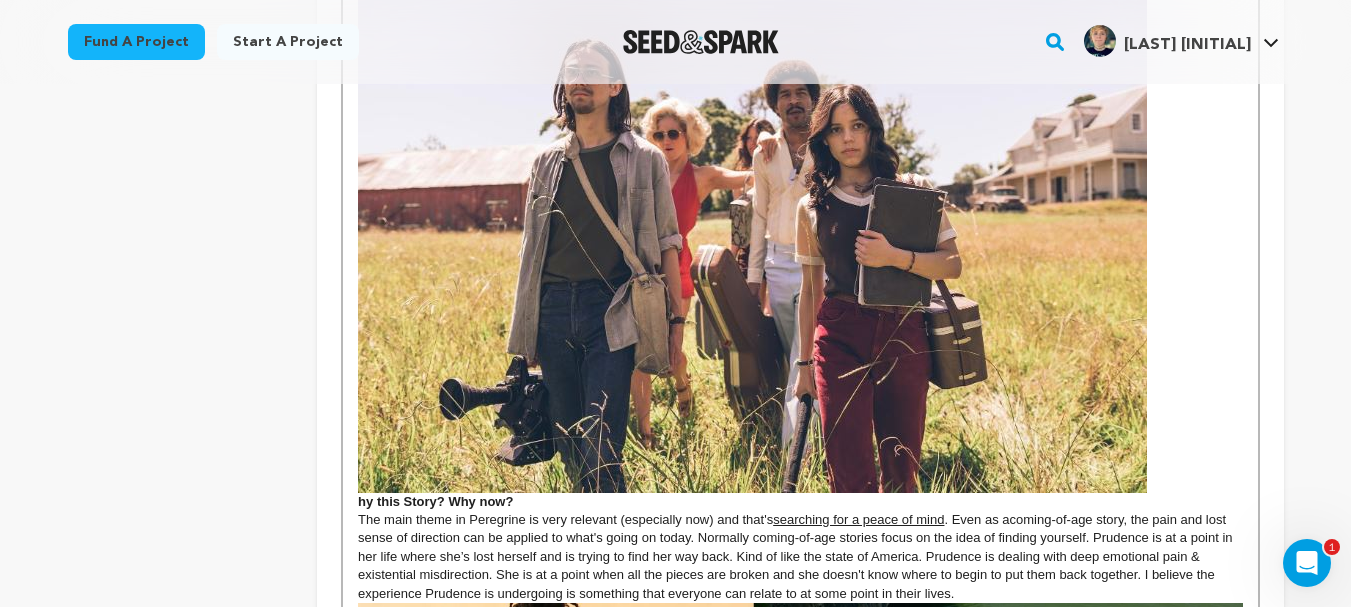 scroll, scrollTop: 1222, scrollLeft: 0, axis: vertical 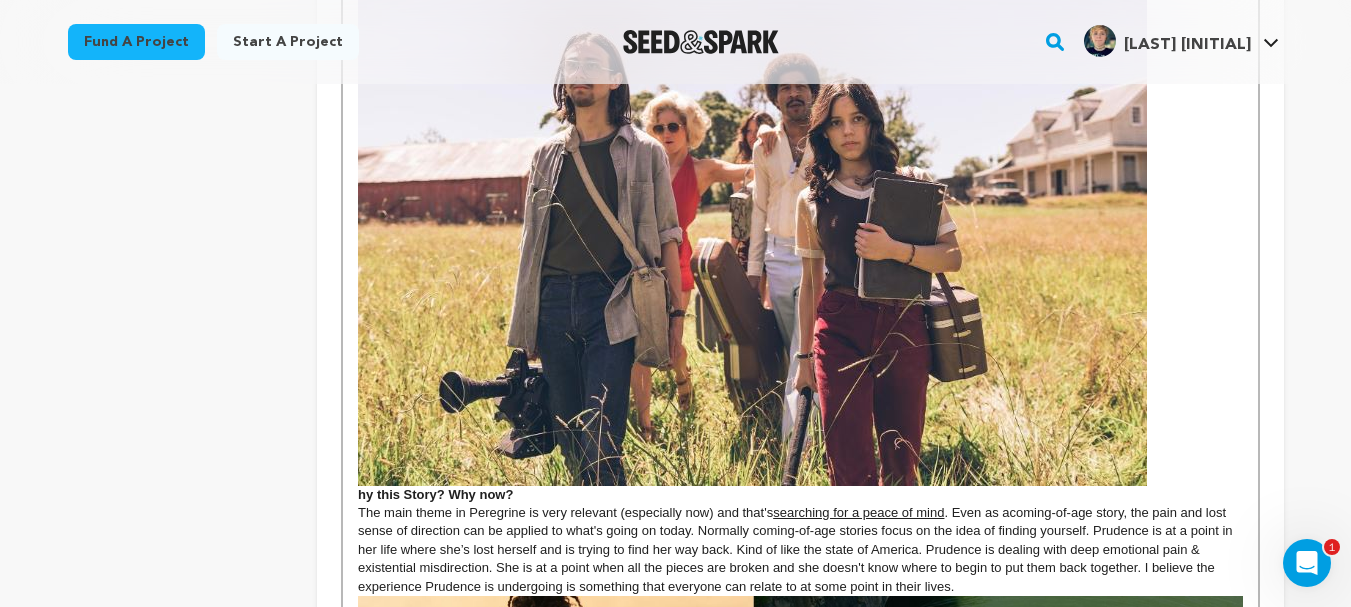 click at bounding box center [752, 224] 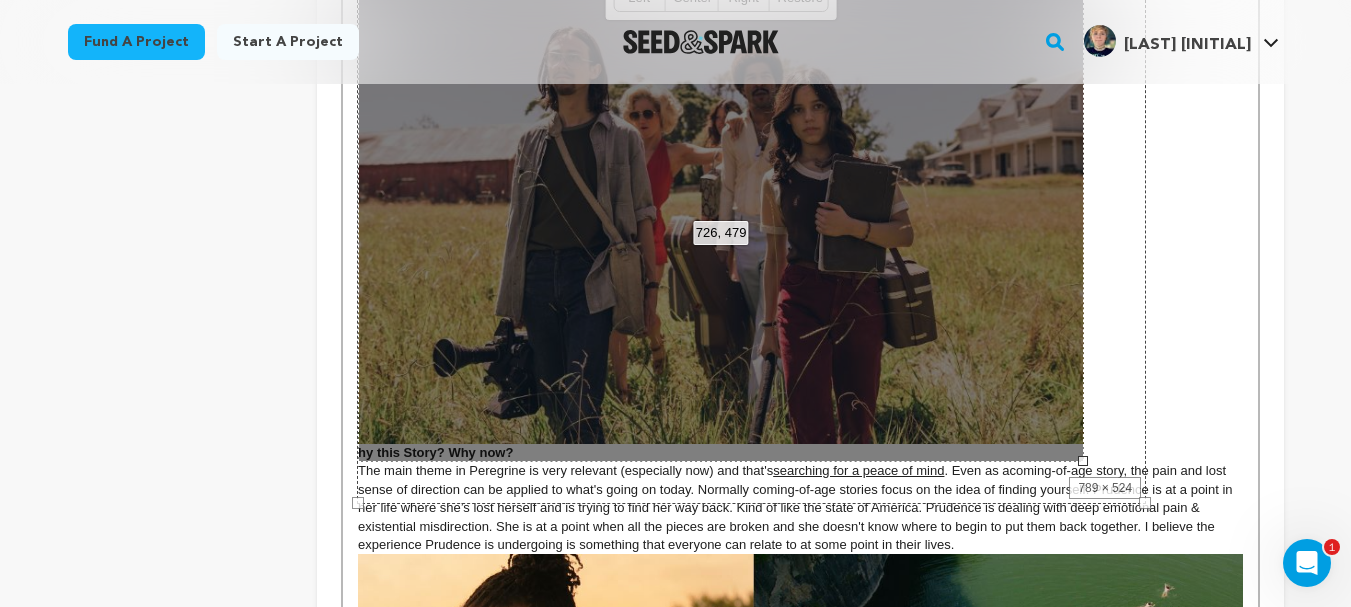 drag, startPoint x: 1148, startPoint y: 503, endPoint x: 1061, endPoint y: 441, distance: 106.83164 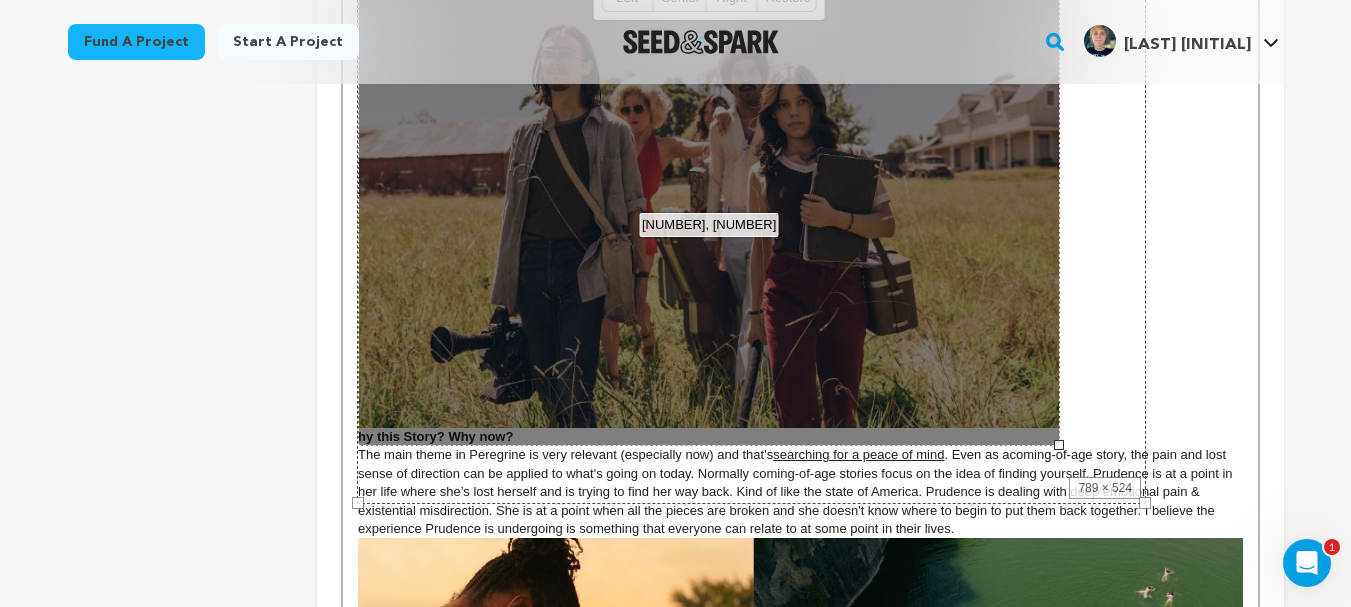 click on "coming-of-age story, the pain and lost sense of direction can be applied to what's going on today. Normally coming-of-age stories focus on the idea of finding yourself. Prudence is at a point in her life where she’s lost herself and is trying to find her way back. Kind of like the state of America. Prudence is dealing with deep emotional pain & existential misdirection. She is at a point when all the pieces are broken and she doesn't know where to begin to put them back together. I believe the experience Prudence is undergoing is something that everyone can relate to at some point in their lives." at bounding box center [797, 491] 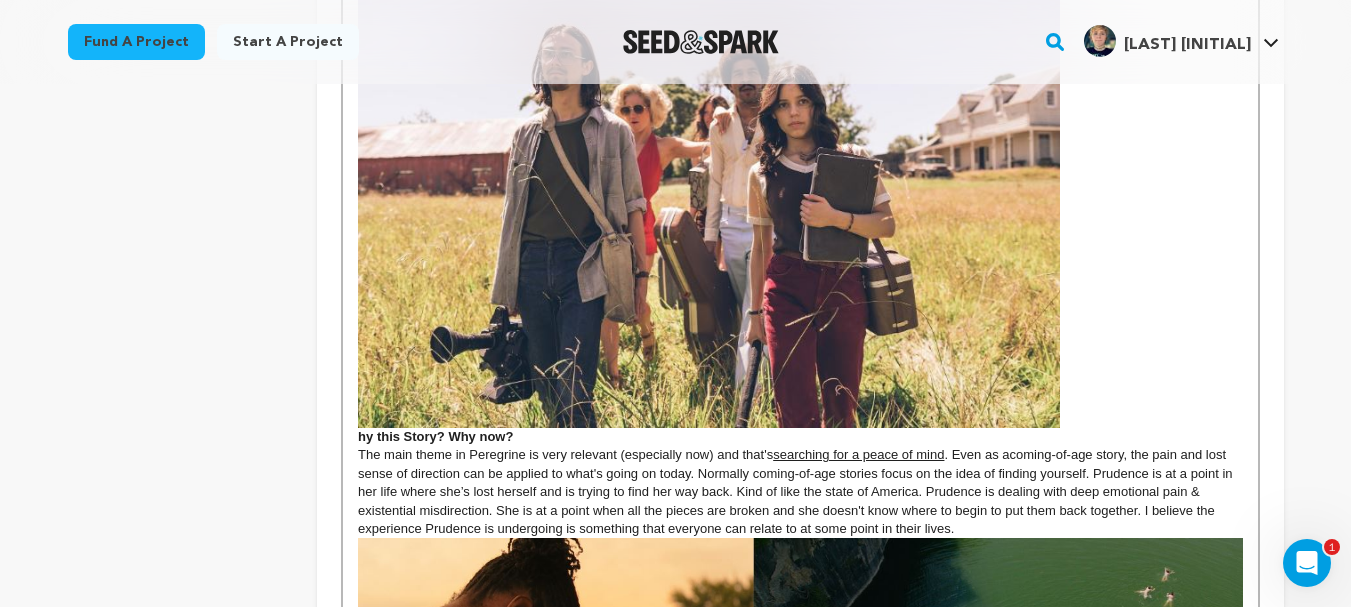click on "hy this Story? Why now?" at bounding box center [800, 203] 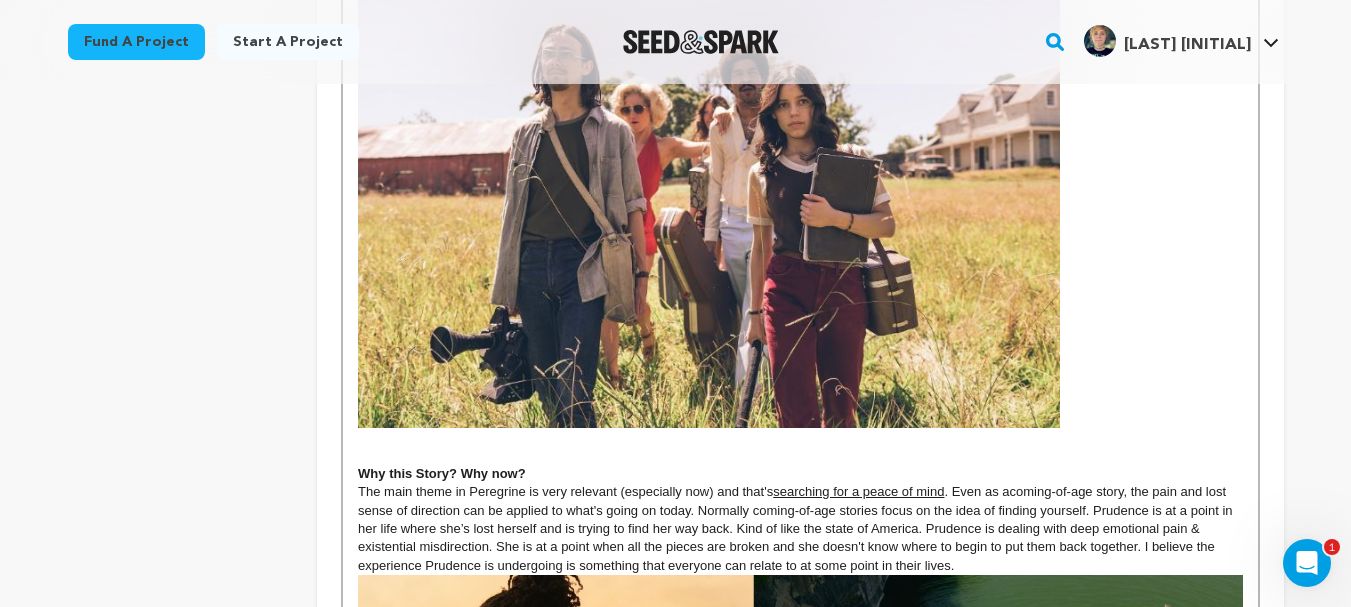 click at bounding box center [800, 437] 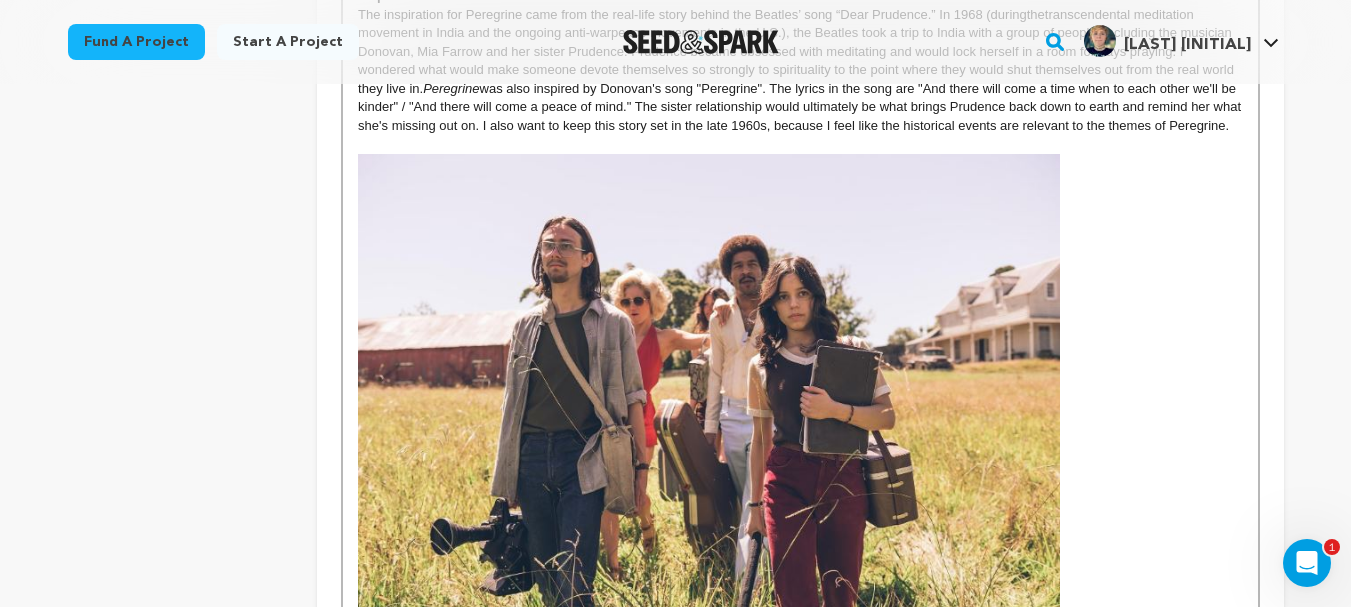 scroll, scrollTop: 976, scrollLeft: 0, axis: vertical 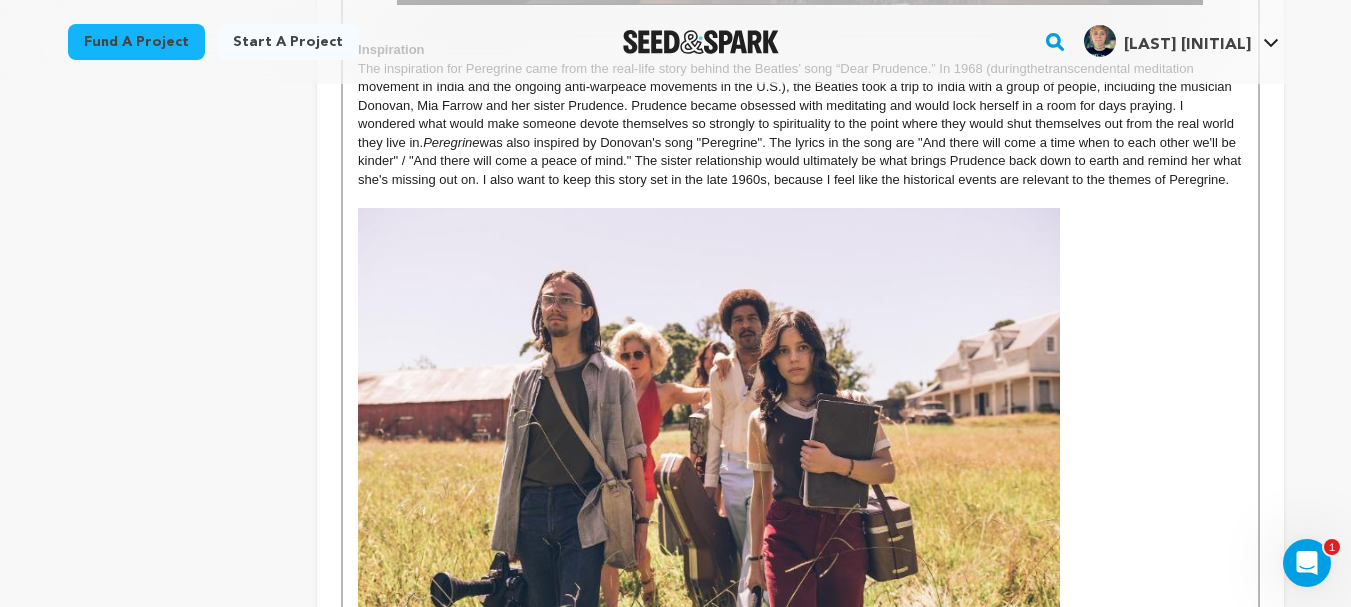 click at bounding box center (709, 441) 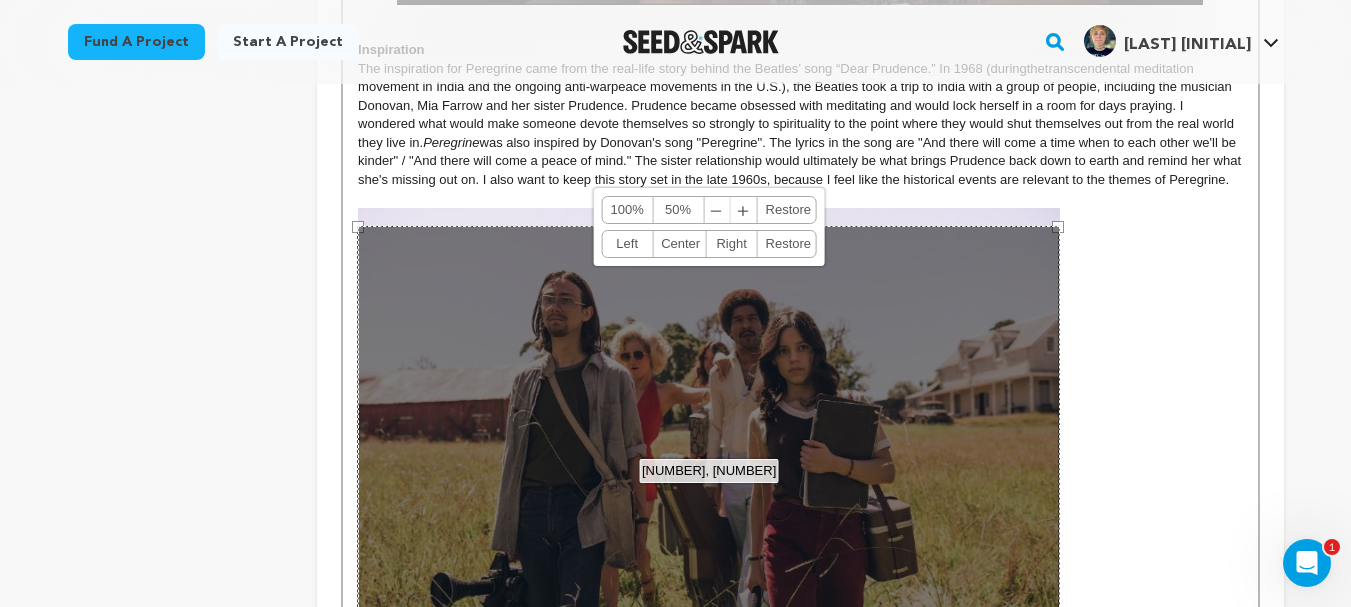 click on "Center" at bounding box center (679, 244) 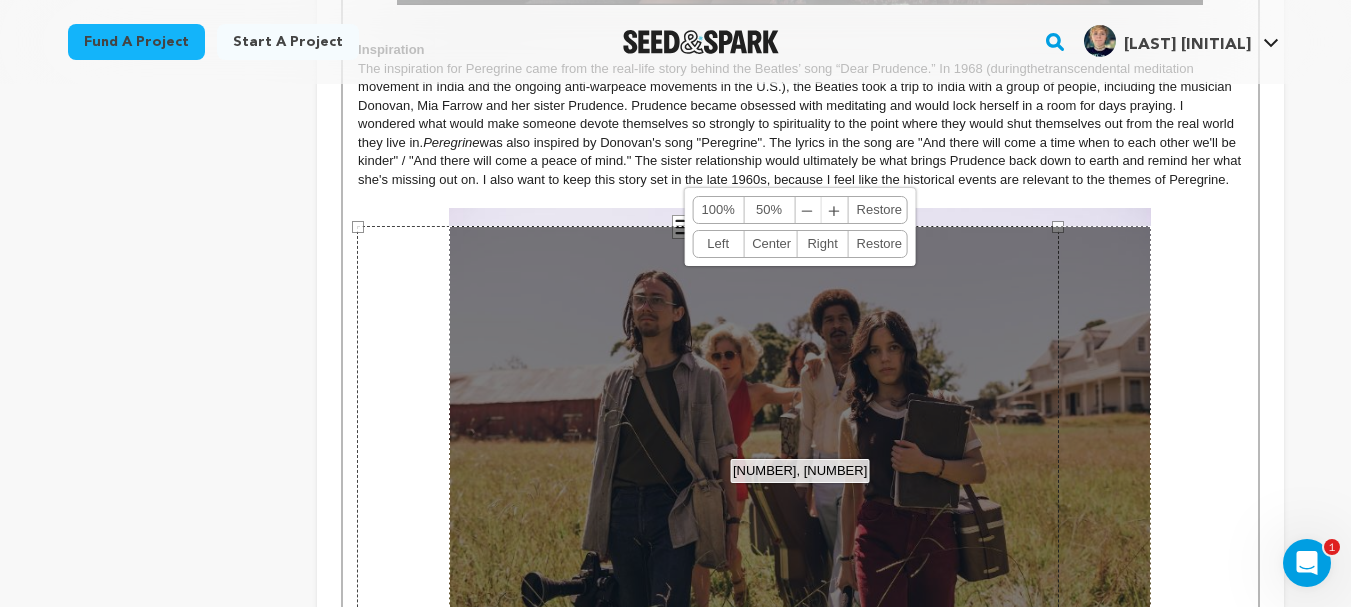 click on "Tell your audience about this project This is what people will see when they scroll down on your campaign page, so we highly recommend including images to make it more visually engaging! Give me advice Synopsis: Peregrine is a narrative drama short film about the pain of rejection, escapism, and the process of healing. The story opens on Prudence, dancing in a studio alone and frustrated after being rejected by her dream school. In an attempt to make her feel better, Prudence’s sister Mia John Inspiration the transcendental meditation movement in India and the ongoing anti-war" at bounding box center [800, 411] 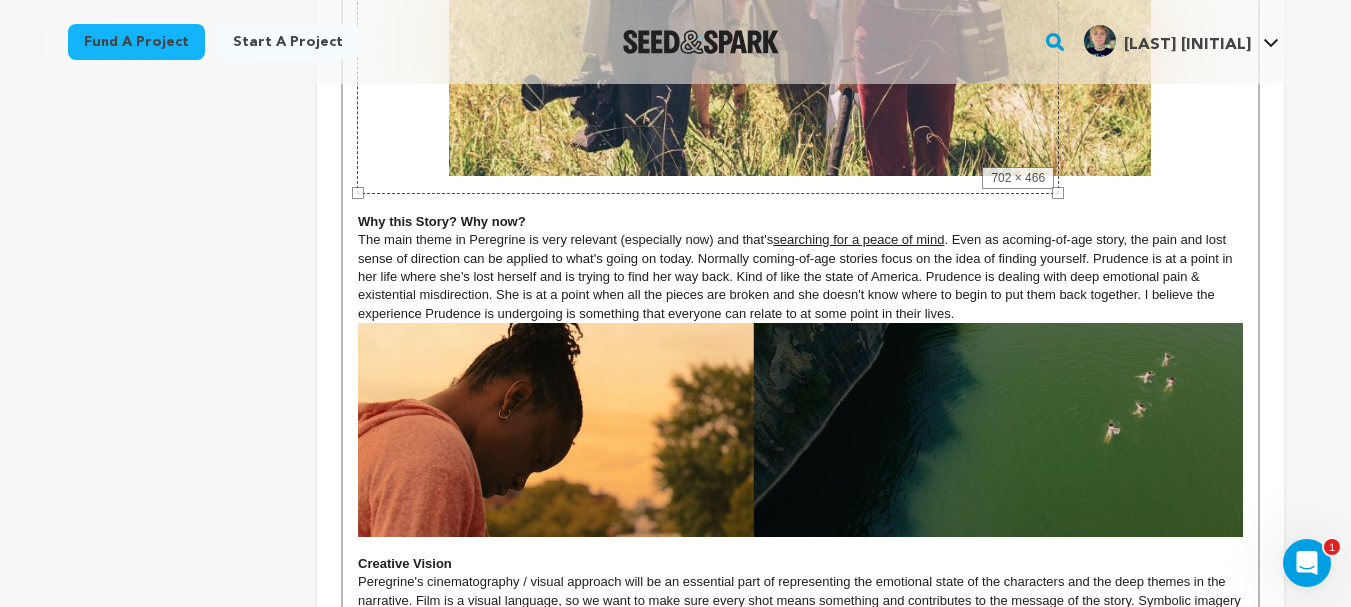 scroll, scrollTop: 1454, scrollLeft: 0, axis: vertical 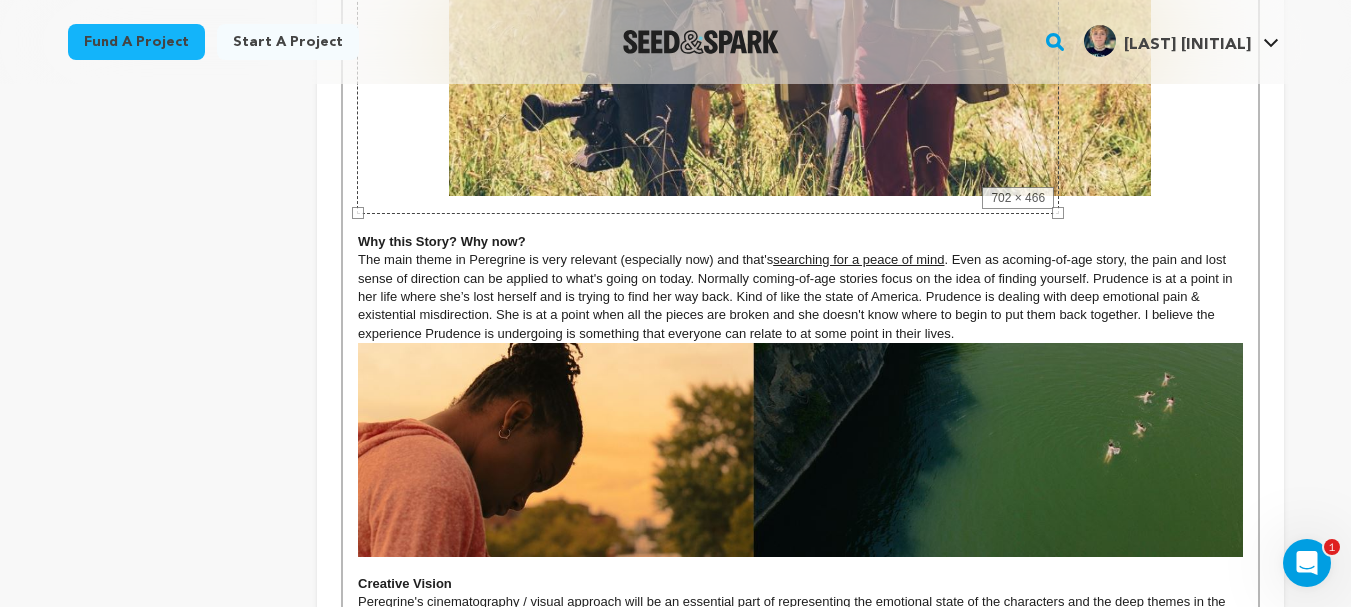 click at bounding box center (800, 205) 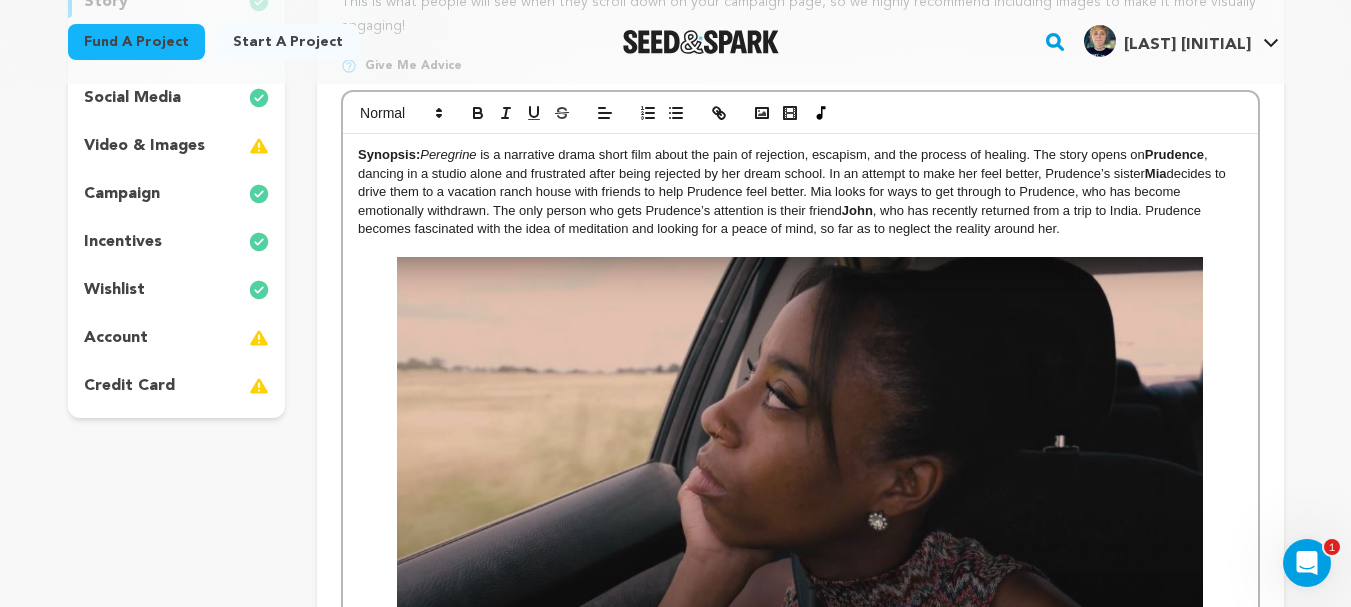 scroll, scrollTop: 308, scrollLeft: 0, axis: vertical 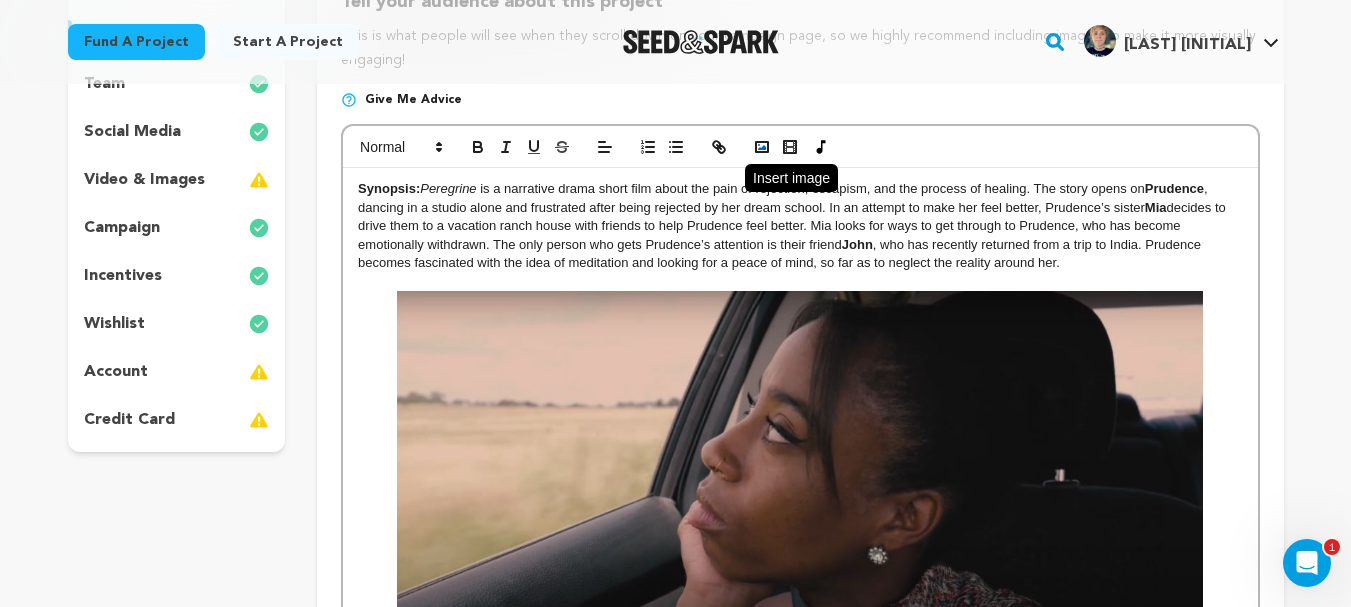 click at bounding box center (762, 147) 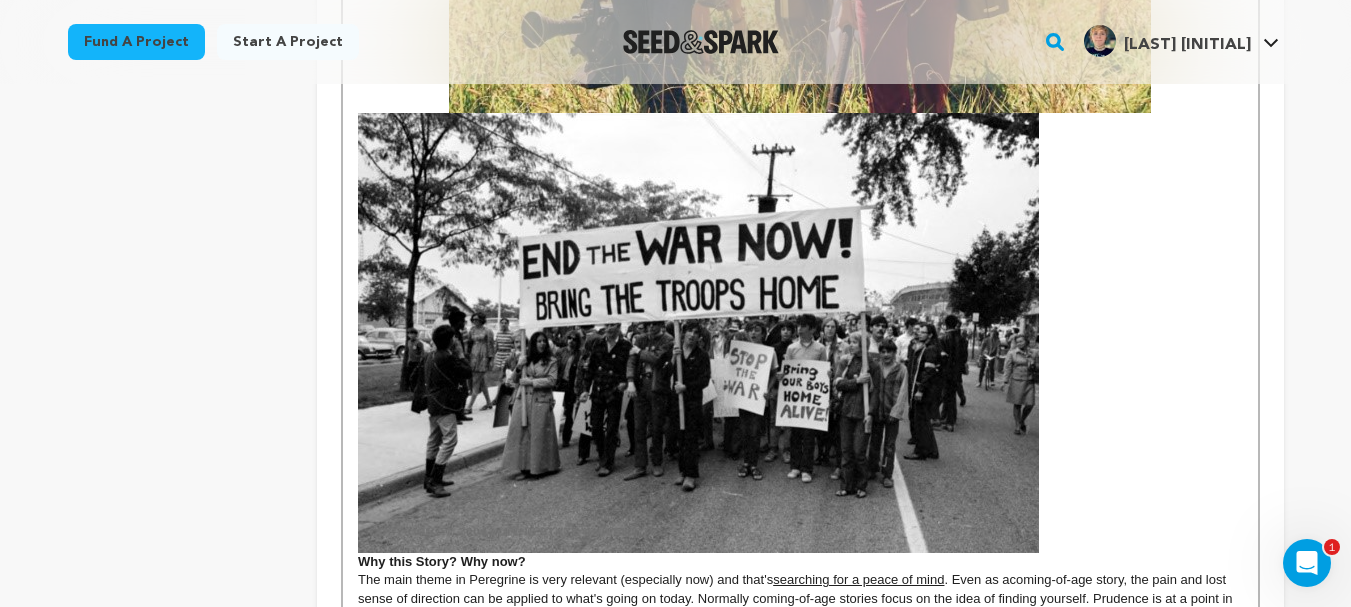 scroll, scrollTop: 1574, scrollLeft: 0, axis: vertical 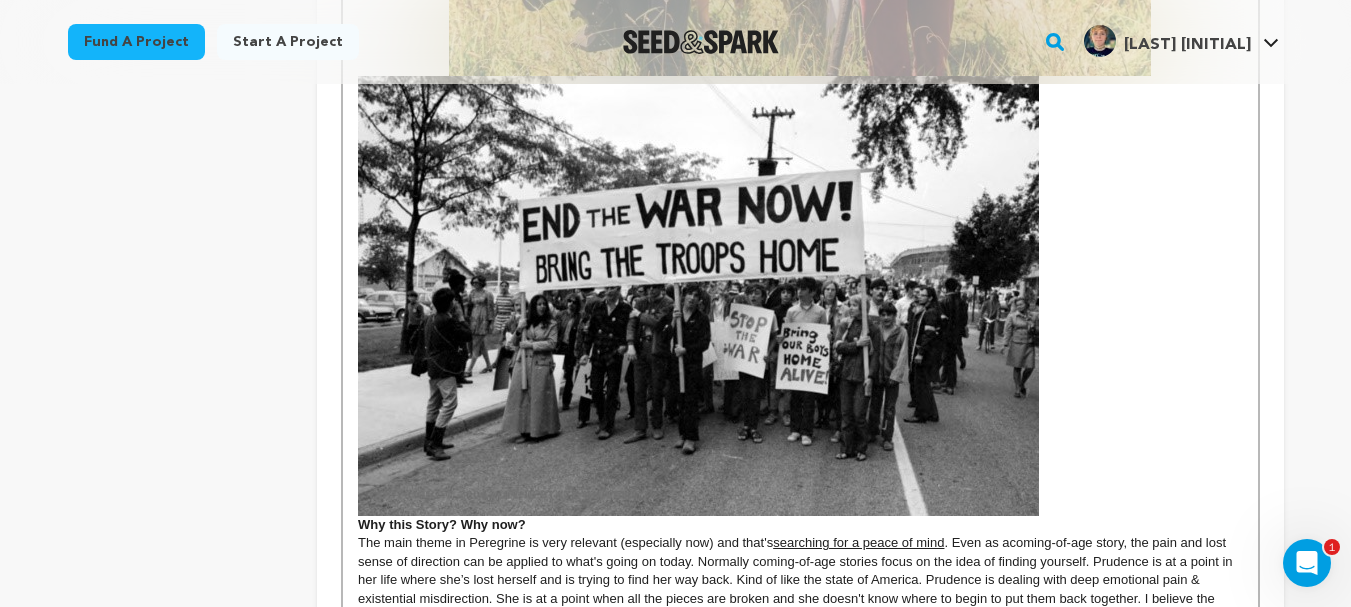click at bounding box center (698, 296) 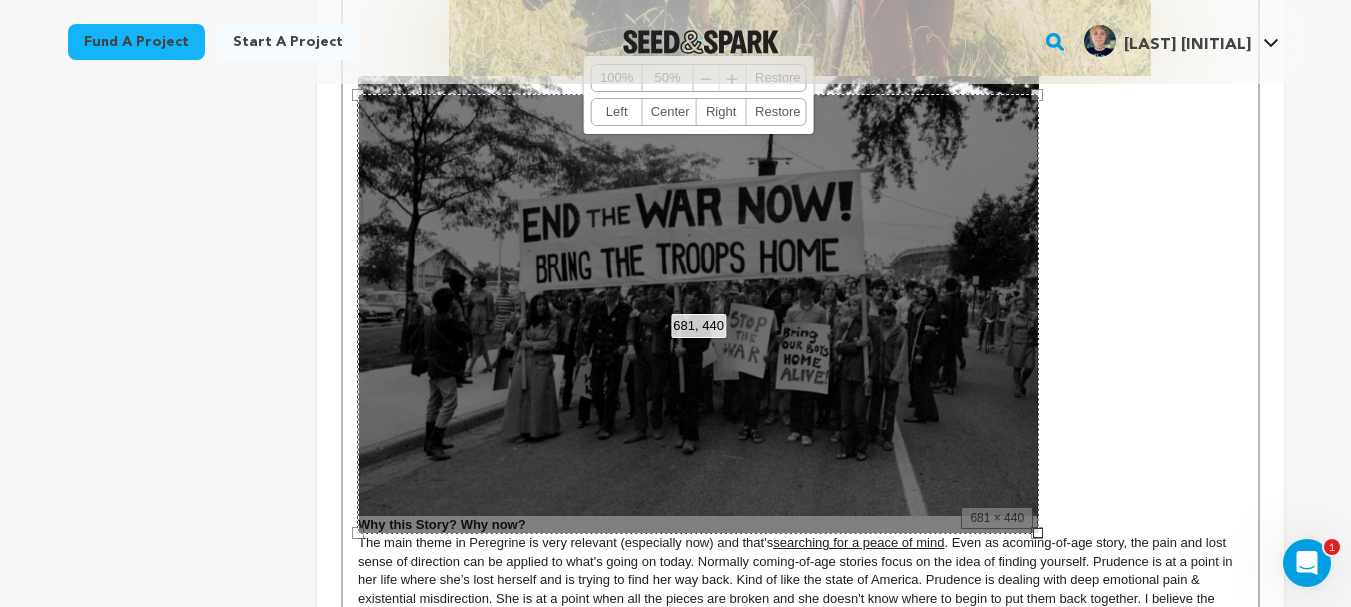 click on "Center" at bounding box center (669, 112) 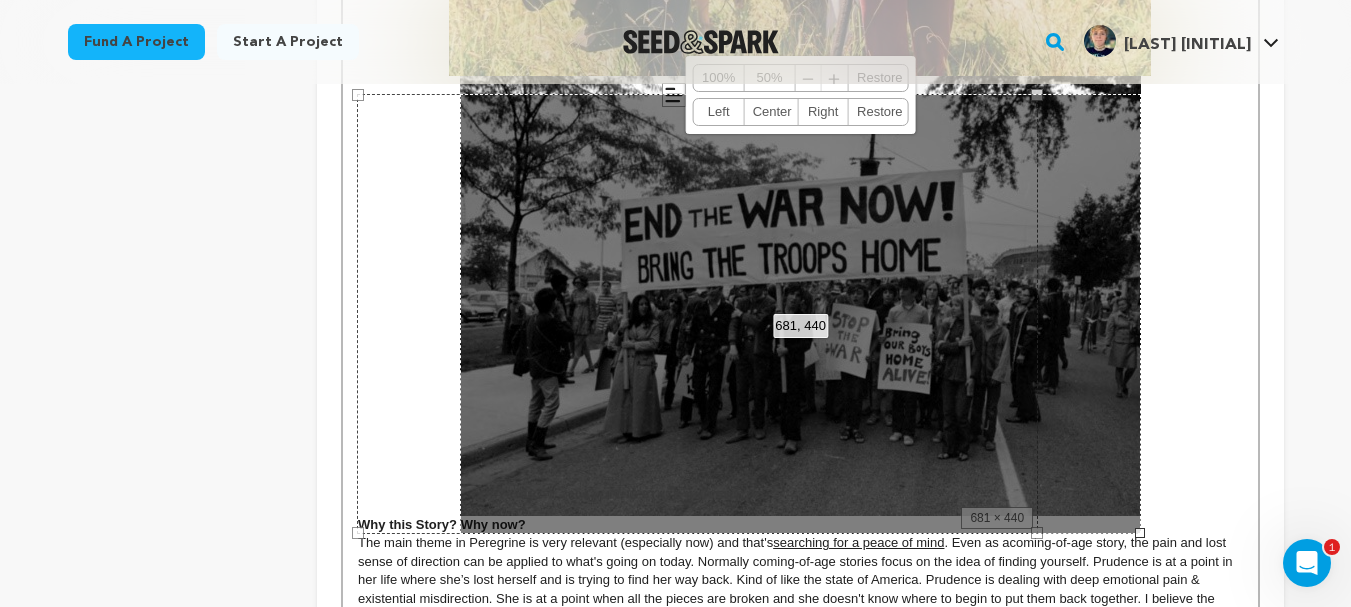 click on "The main theme in Peregrine is very relevant (especially now) and that's searching for a peace of mind . Even as a coming-of-age story, the pain and lost sense of direction can be applied to what's going on today. Normally coming-of-age stories focus on the idea of finding yourself. Prudence is at a point in her life where she’s lost herself and is trying to find her way back. Kind of like the state of America. Prudence is dealing with deep emotional pain & existential misdirection. She is at a point when all the pieces are broken and she doesn't know where to begin to put them back together. I believe the experience Prudence is undergoing is something that everyone can relate to at some point in their lives." at bounding box center (800, 580) 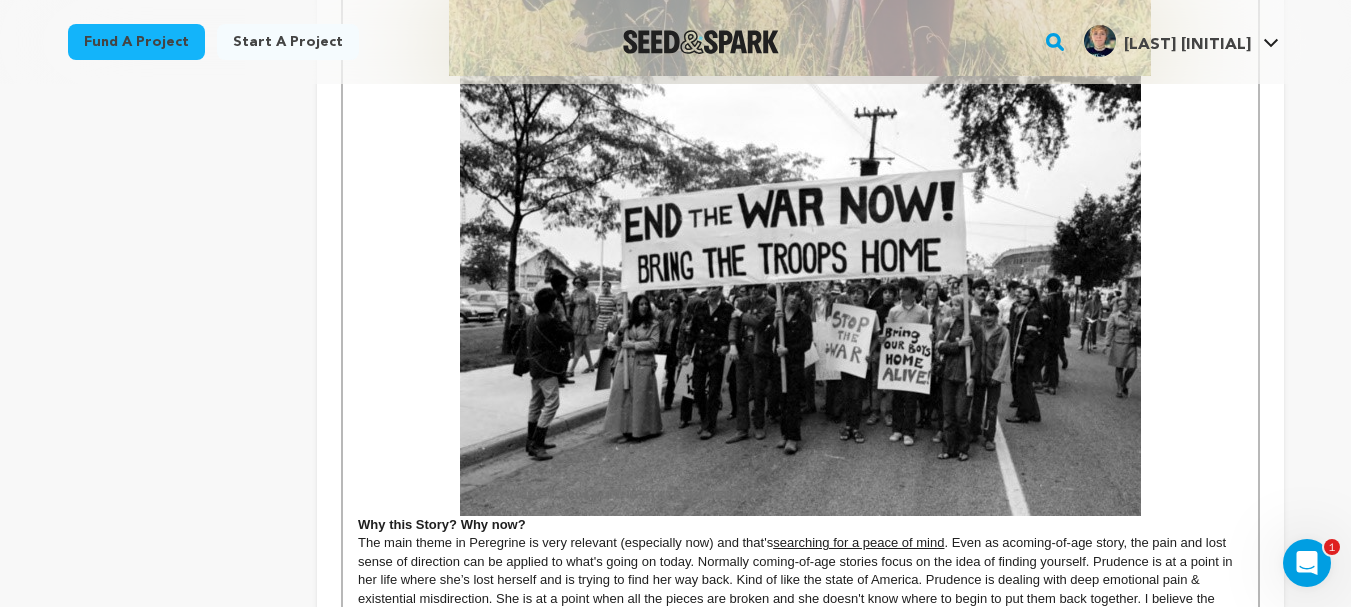 click on "Why this Story? Why now?" at bounding box center [442, 524] 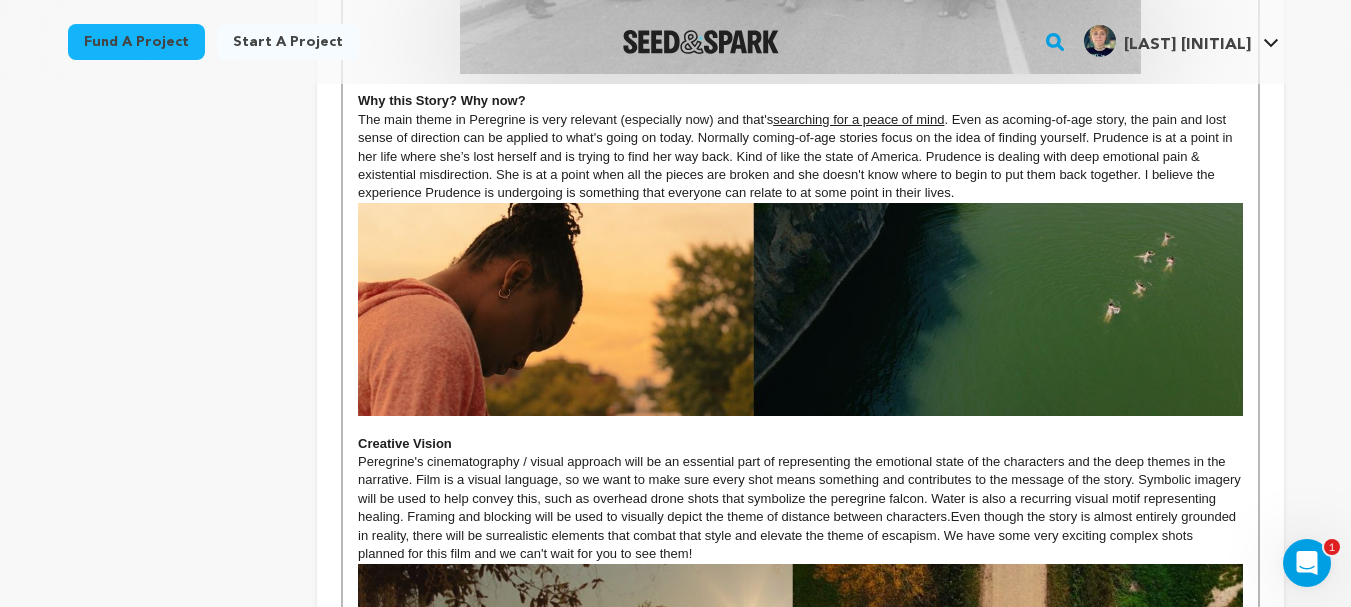 scroll, scrollTop: 2024, scrollLeft: 0, axis: vertical 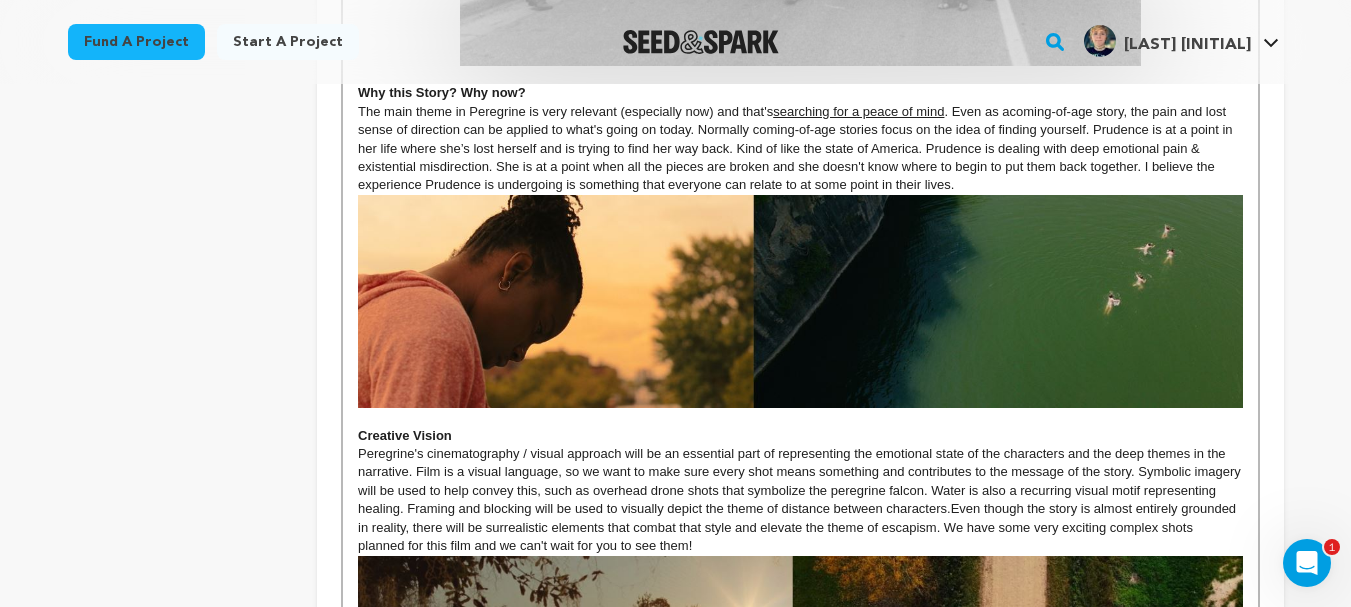 click on "The main theme in Peregrine is very relevant (especially now) and that's searching for a peace of mind . Even as a coming-of-age story, the pain and lost sense of direction can be applied to what's going on today. Normally coming-of-age stories focus on the idea of finding yourself. Prudence is at a point in her life where she’s lost herself and is trying to find her way back. Kind of like the state of America. Prudence is dealing with deep emotional pain & existential misdirection. She is at a point when all the pieces are broken and she doesn't know where to begin to put them back together. I believe the experience Prudence is undergoing is something that everyone can relate to at some point in their lives." at bounding box center [800, 149] 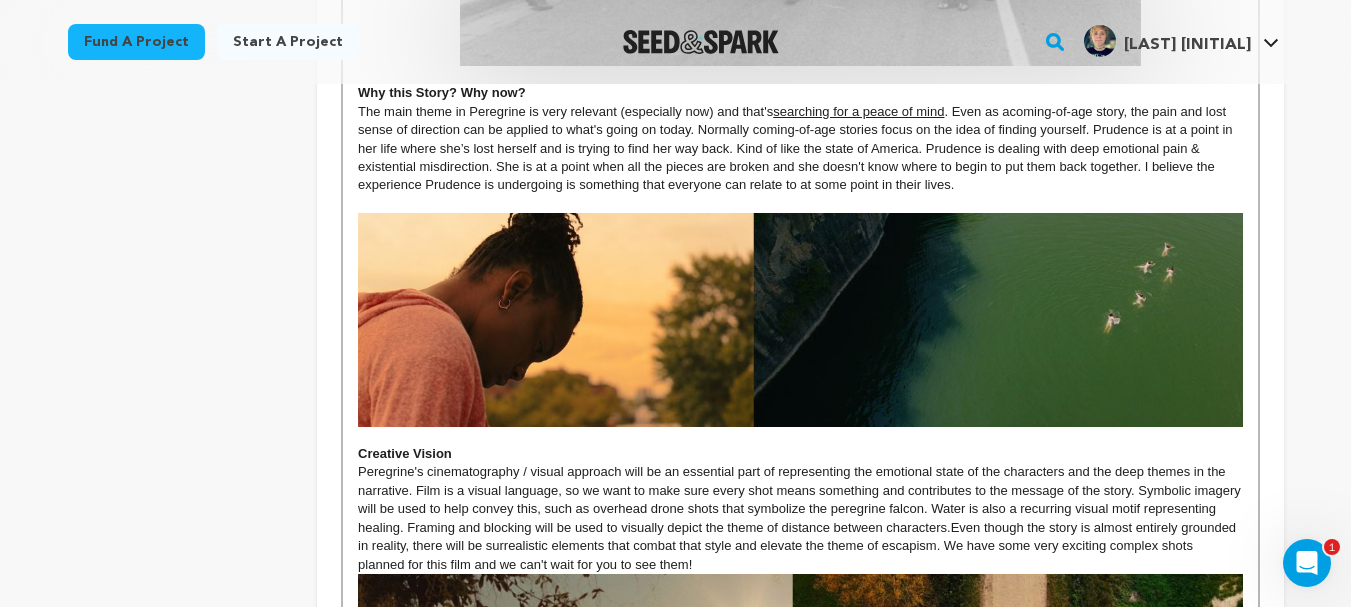 click on "Synopsis: Peregrine is a narrative drama short film about the pain of rejection, escapism, and the process of healing. The story opens on Prudence, dancing in a studio alone and frustrated after being rejected by her dream school. In an attempt to make her feel better, Prudence’s sister Mia decides to drive them to a vacation ranch house with friends to help Prudence feel better. Mia looks for ways to get through to Prudence, who has become emotionally withdrawn. The only person who gets Prudence’s attention is their friend John, who has recently returned from a trip to India. Prudence becomes fascinated with the idea of meditation and looking for a peace of mind, so far as to neglect the reality around her. Inspiration The inspiration for Peregrine came from the real-life story behind the Beatles’ song “Dear Prudence.” In 1968 (during the transcendental meditation movement in India and the ongoing anti-war peace movements in the U.S.) Peregrine Why this Story? Why now? . Even as a" at bounding box center (800, -358) 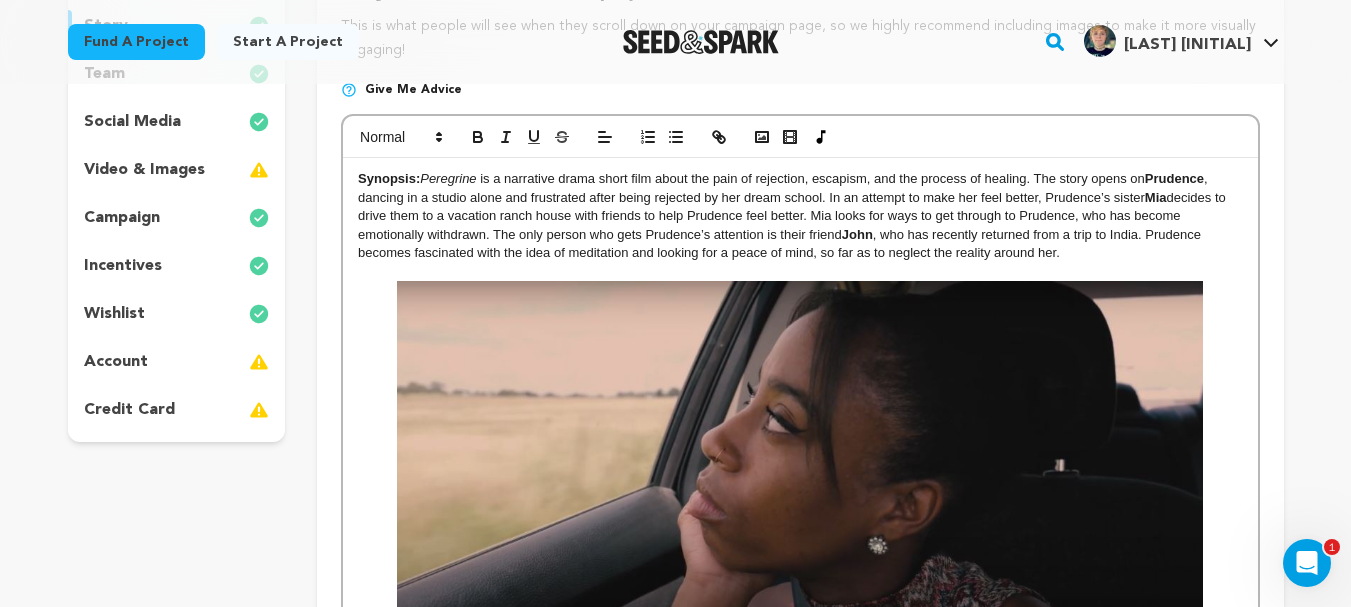scroll, scrollTop: 303, scrollLeft: 0, axis: vertical 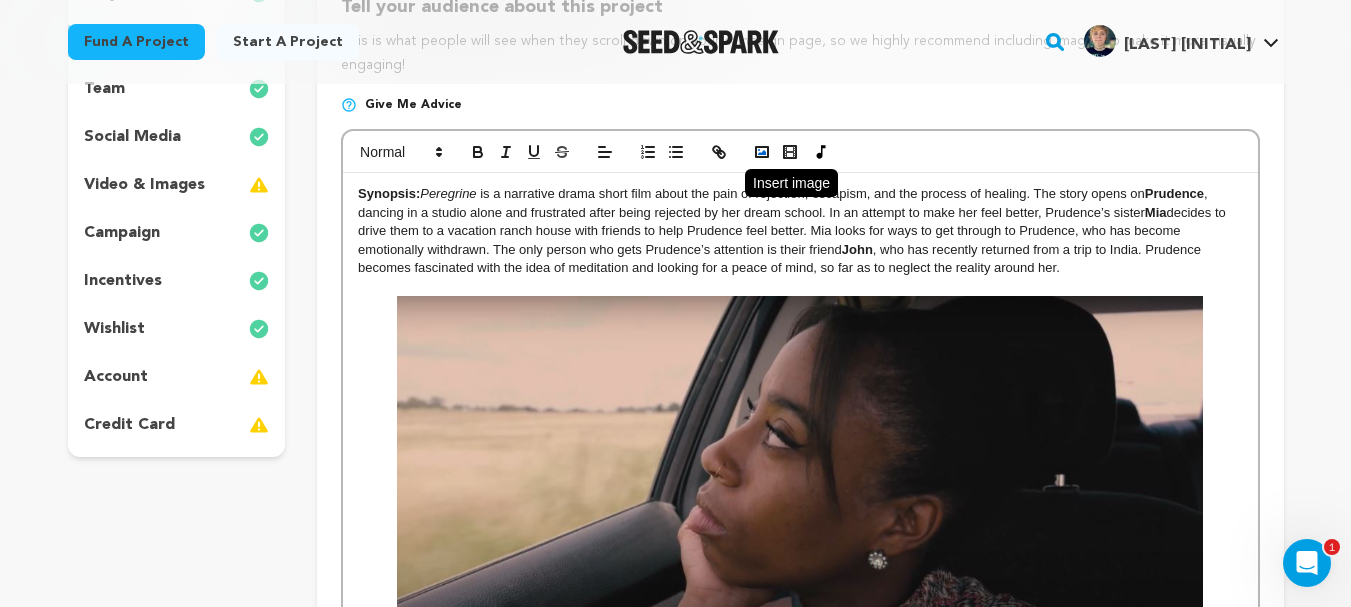 click 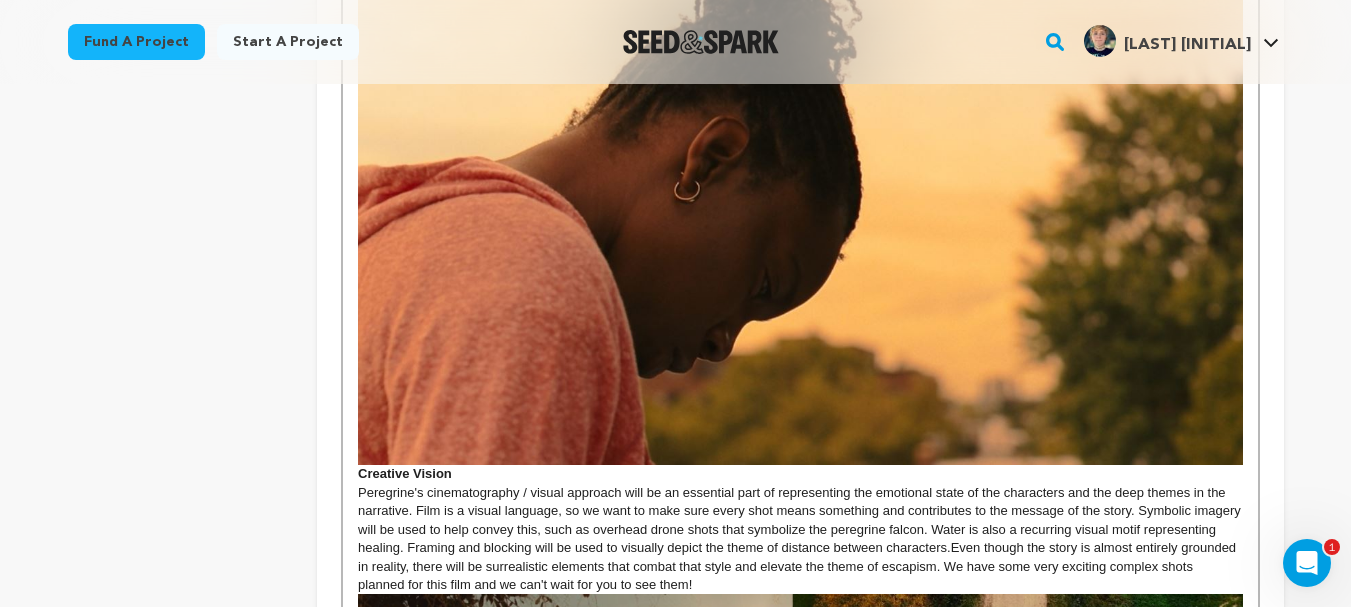 scroll, scrollTop: 2266, scrollLeft: 0, axis: vertical 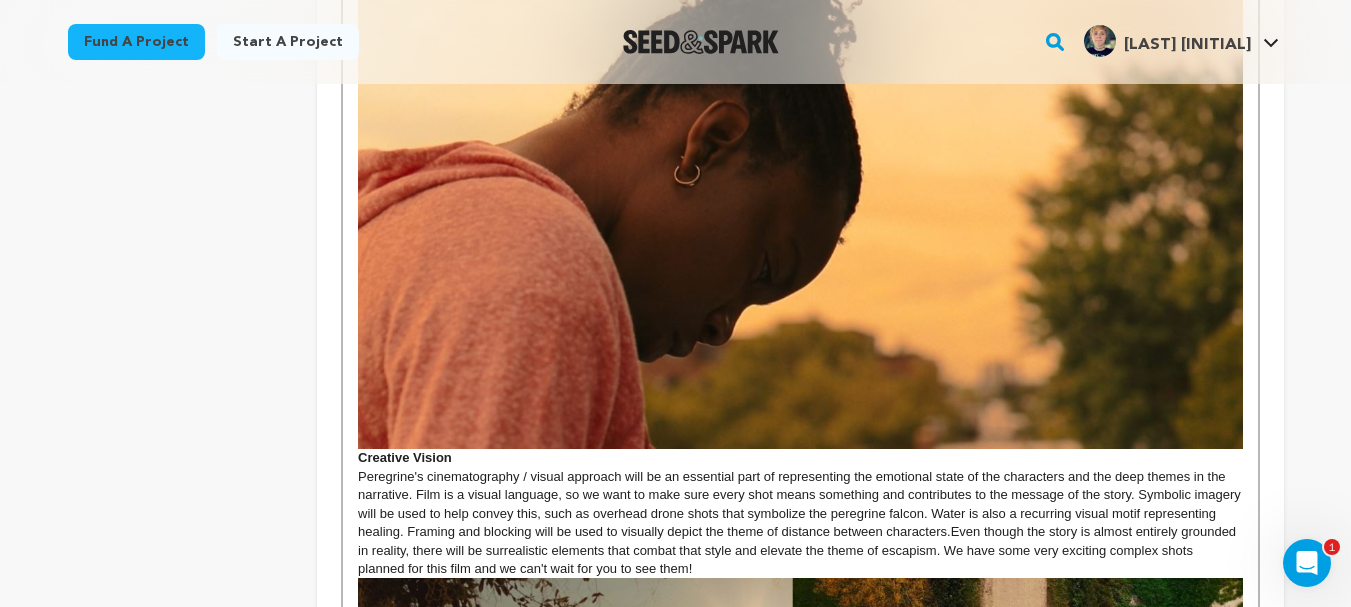 click at bounding box center [800, 210] 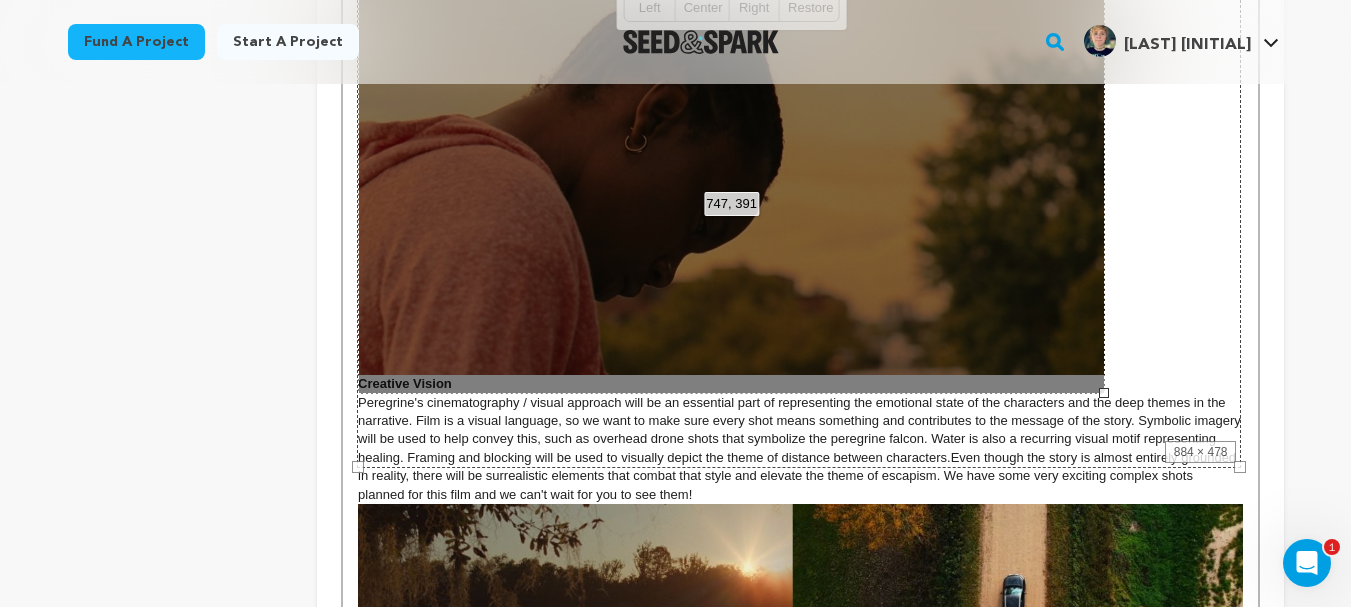 drag, startPoint x: 1238, startPoint y: 465, endPoint x: 1078, endPoint y: 369, distance: 186.59045 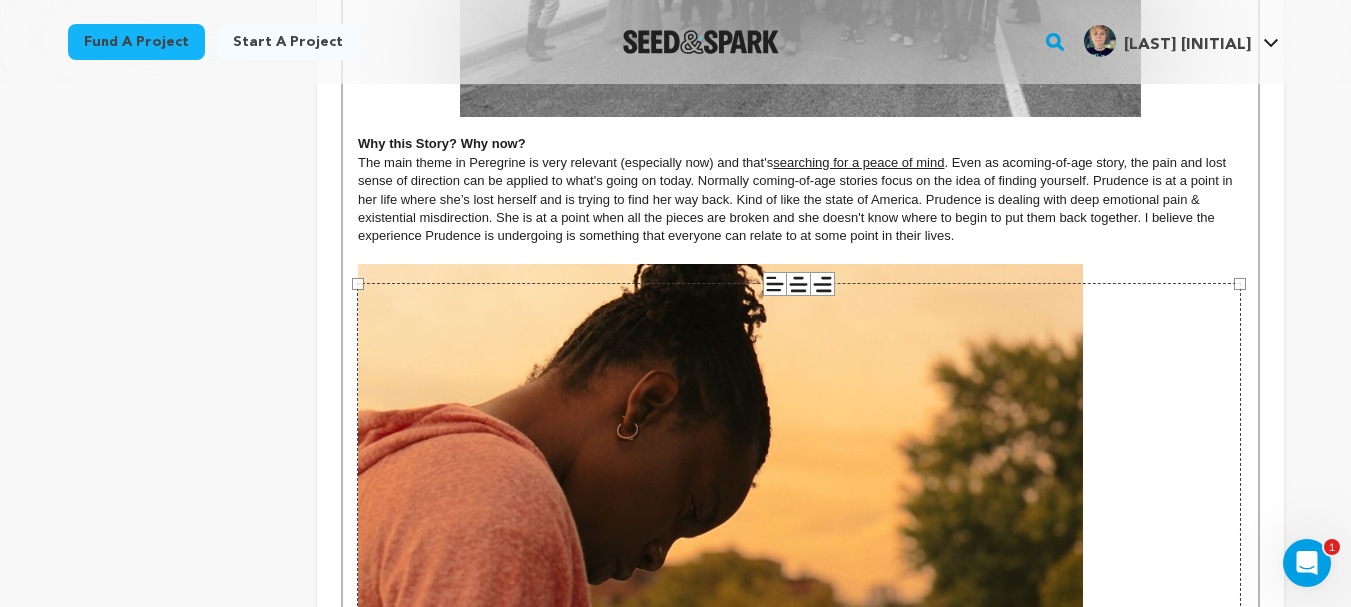 scroll, scrollTop: 1966, scrollLeft: 0, axis: vertical 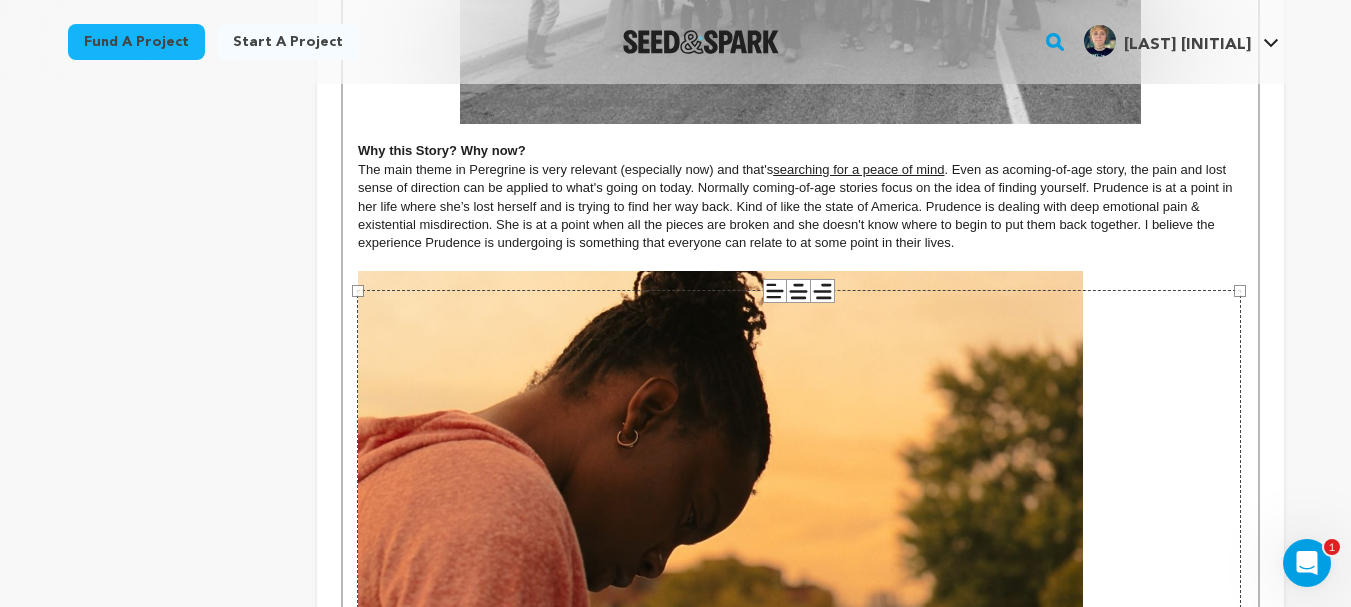 click 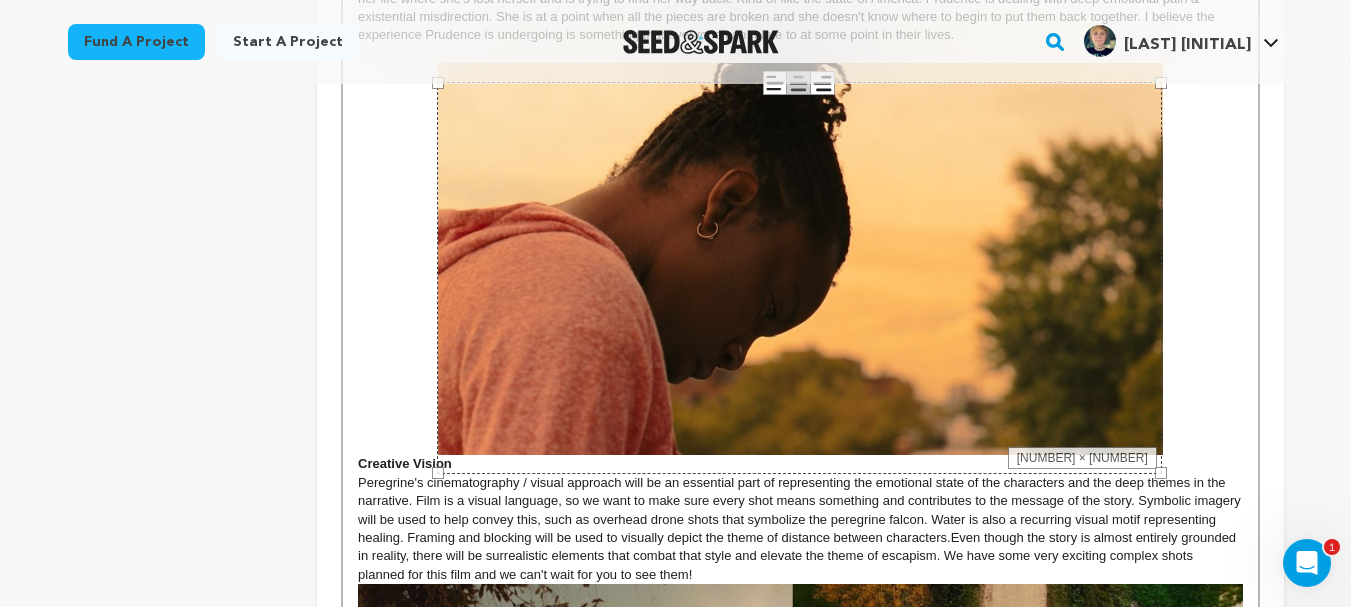 scroll, scrollTop: 2274, scrollLeft: 0, axis: vertical 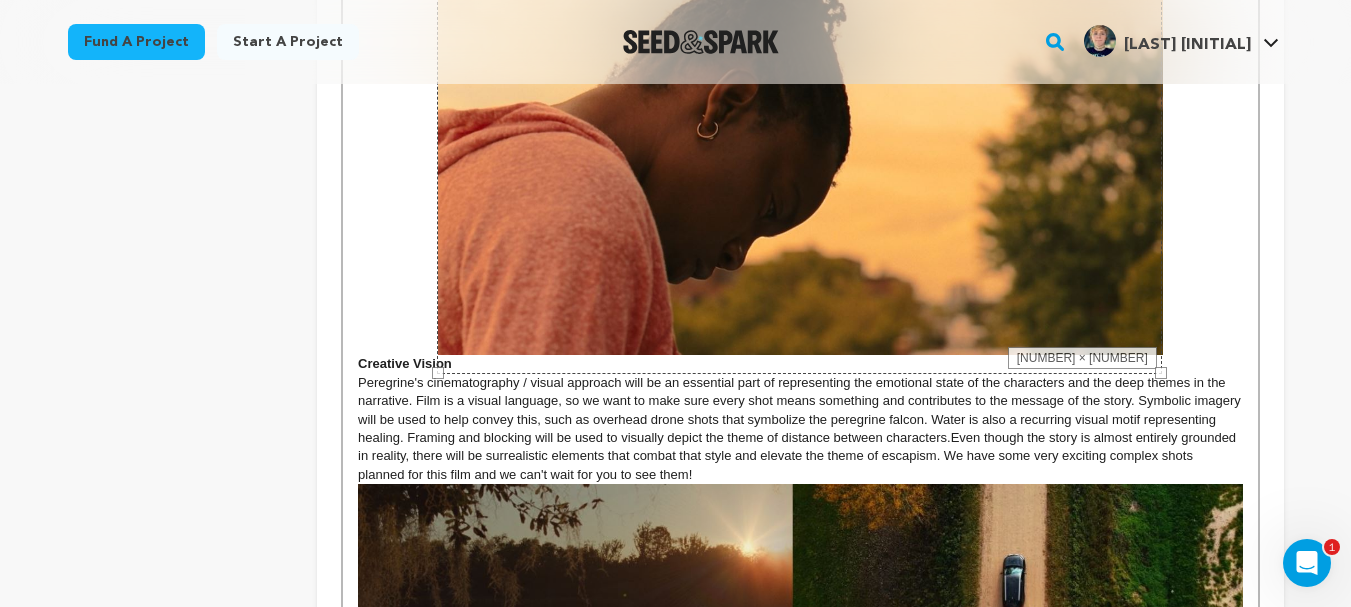click on "Synopsis: Peregrine is a narrative drama short film about the pain of rejection, escapism, and the process of healing. The story opens on Prudence, dancing in a studio alone and frustrated after being rejected by her dream school. In an attempt to make her feel better, Prudence’s sister Mia decides to drive them to a vacation ranch house with friends to help Prudence feel better. Mia looks for ways to get through to Prudence, who has become emotionally withdrawn. The only person who gets Prudence’s attention is their friend John, who has recently returned from a trip to India. Prudence becomes fascinated with the idea of meditation and looking for a peace of mind, so far as to neglect the reality around her. Inspiration The inspiration for Peregrine came from the real-life story behind the Beatles’ song “Dear Prudence.” In 1968 (during the transcendental meditation movement in India and the ongoing anti-war peace movements in the U.S.) Peregrine Why this Story? Why now? . Even as a" at bounding box center (800, -528) 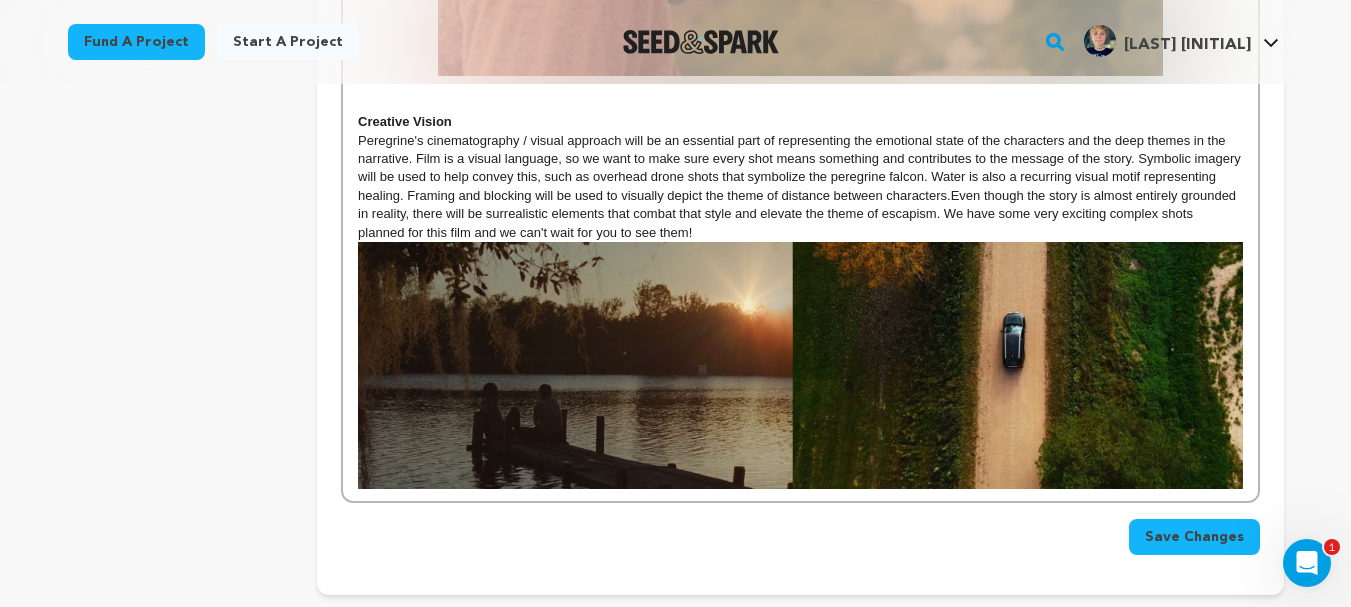 scroll, scrollTop: 2568, scrollLeft: 0, axis: vertical 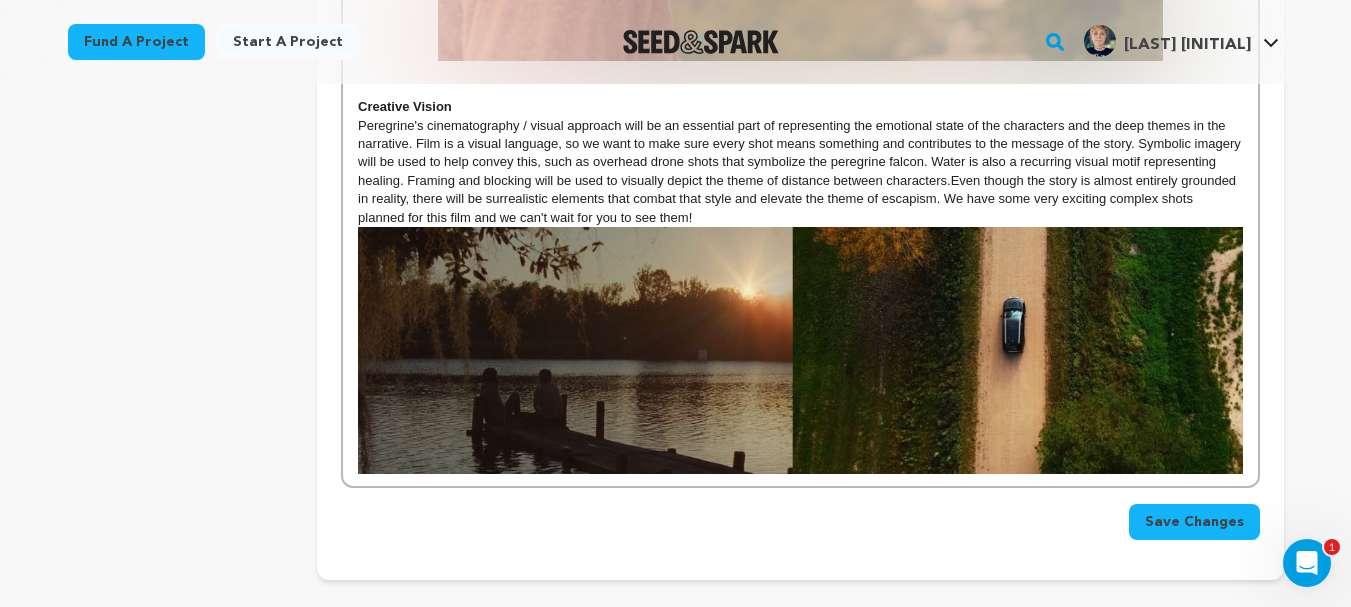 click on "Synopsis: Peregrine is a narrative drama short film about the pain of rejection, escapism, and the process of healing. The story opens on Prudence, dancing in a studio alone and frustrated after being rejected by her dream school. In an attempt to make her feel better, Prudence’s sister Mia decides to drive them to a vacation ranch house with friends to help Prudence feel better. Mia looks for ways to get through to Prudence, who has become emotionally withdrawn. The only person who gets Prudence’s attention is their friend John, who has recently returned from a trip to India. Prudence becomes fascinated with the idea of meditation and looking for a peace of mind, so far as to neglect the reality around her. Inspiration The inspiration for Peregrine came from the real-life story behind the Beatles’ song “Dear Prudence.” In 1968 (during the transcendental meditation movement in India and the ongoing anti-war peace movements in the U.S.) Peregrine Why this Story? Why now? . Even as a" at bounding box center (800, -804) 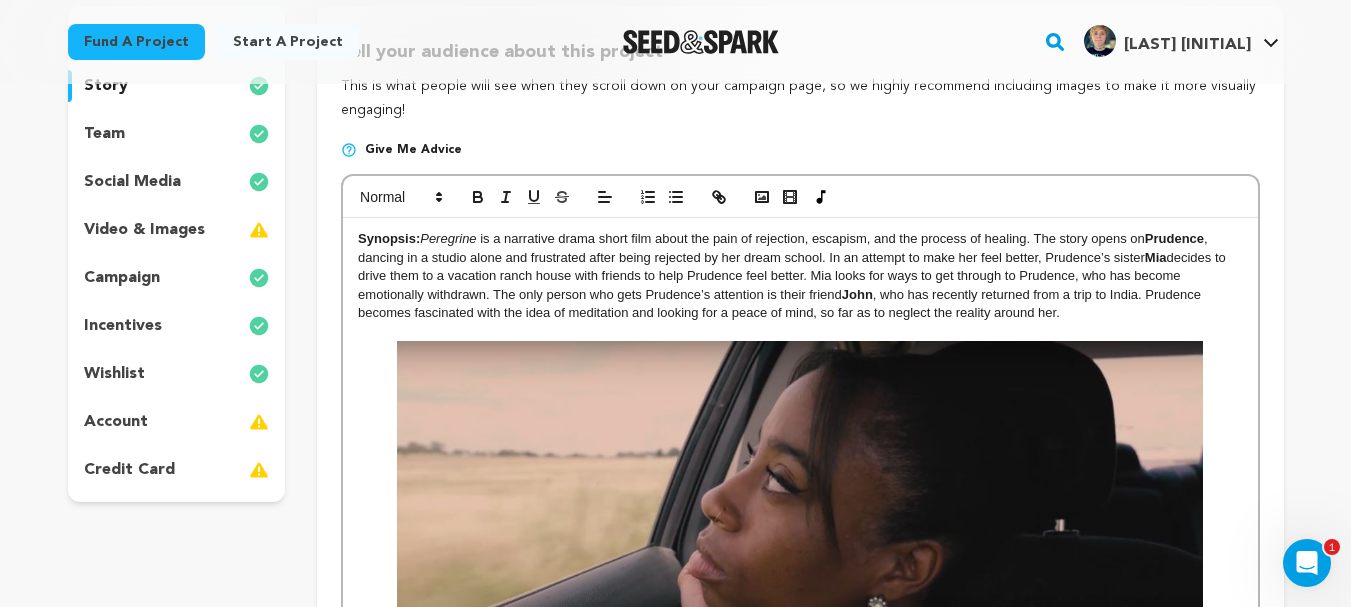 scroll, scrollTop: 213, scrollLeft: 0, axis: vertical 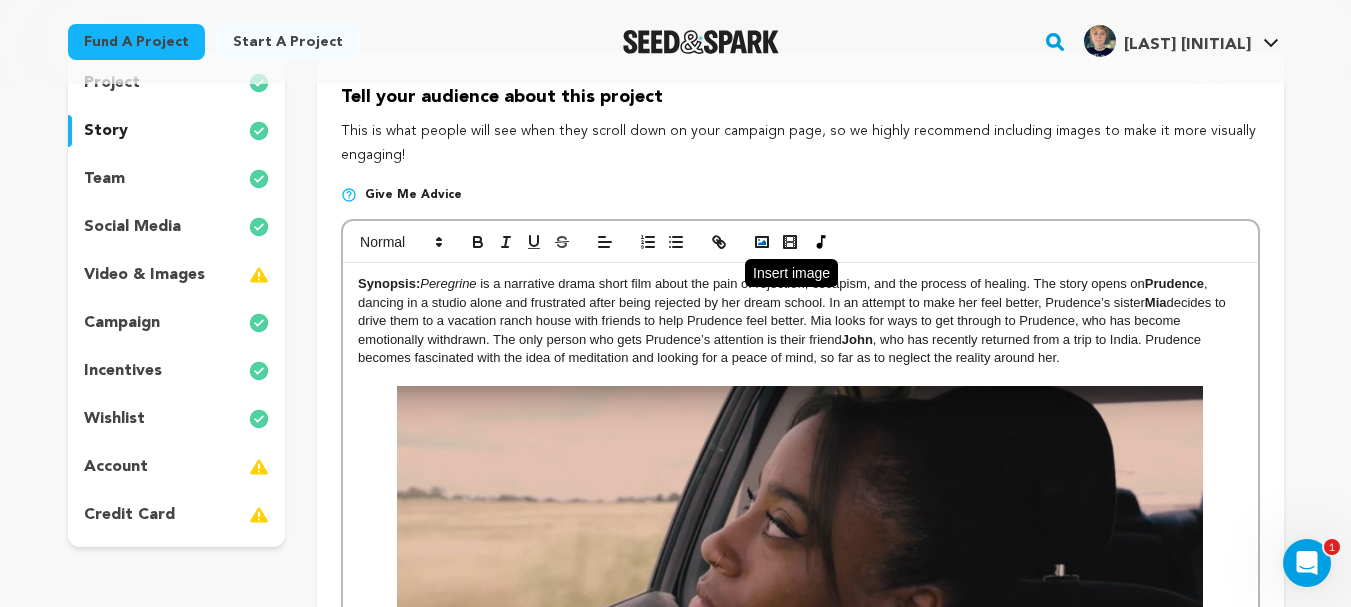 click 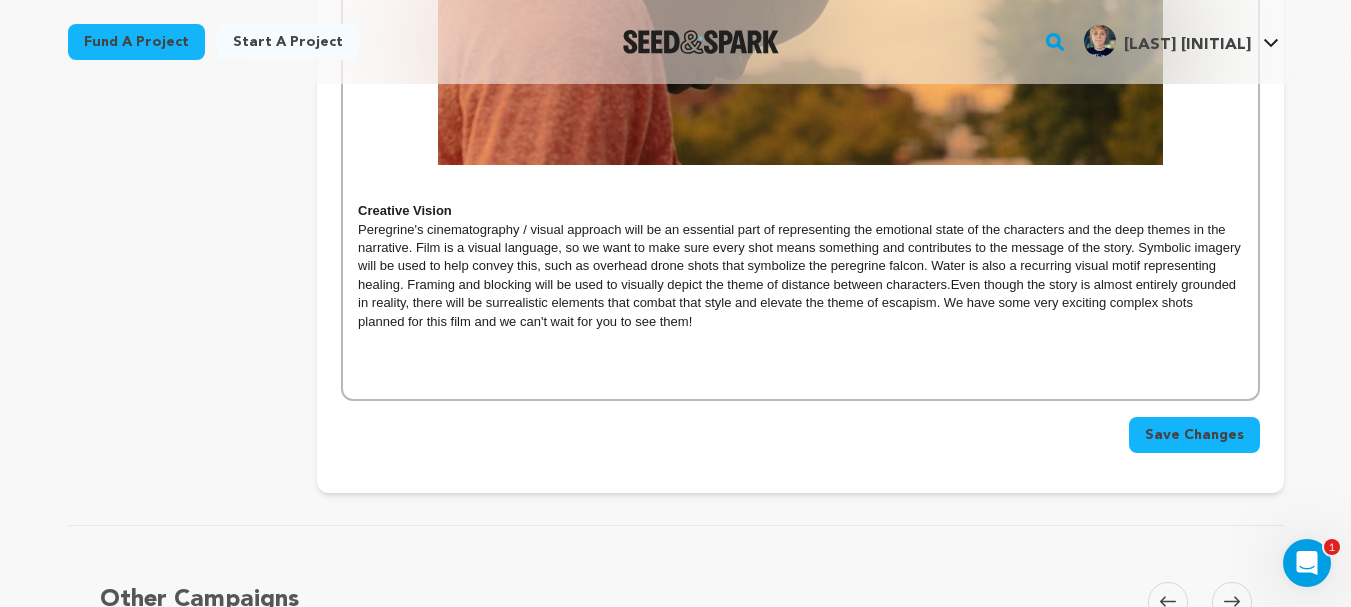 scroll, scrollTop: 2494, scrollLeft: 0, axis: vertical 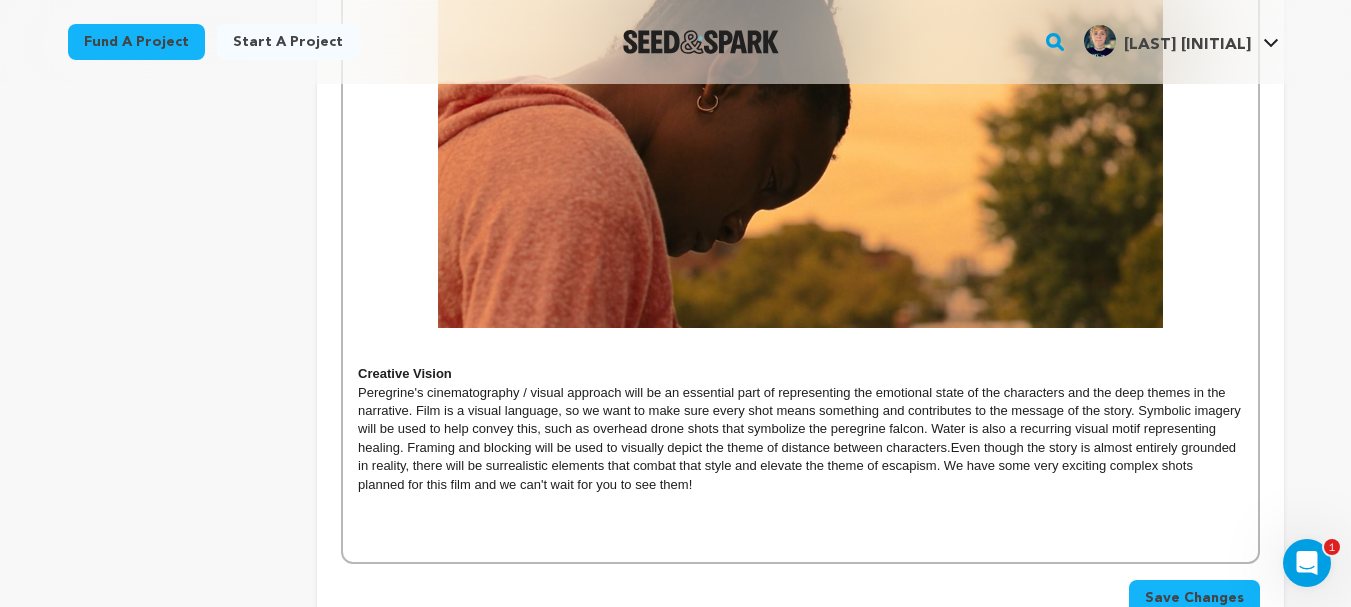 click at bounding box center (800, 132) 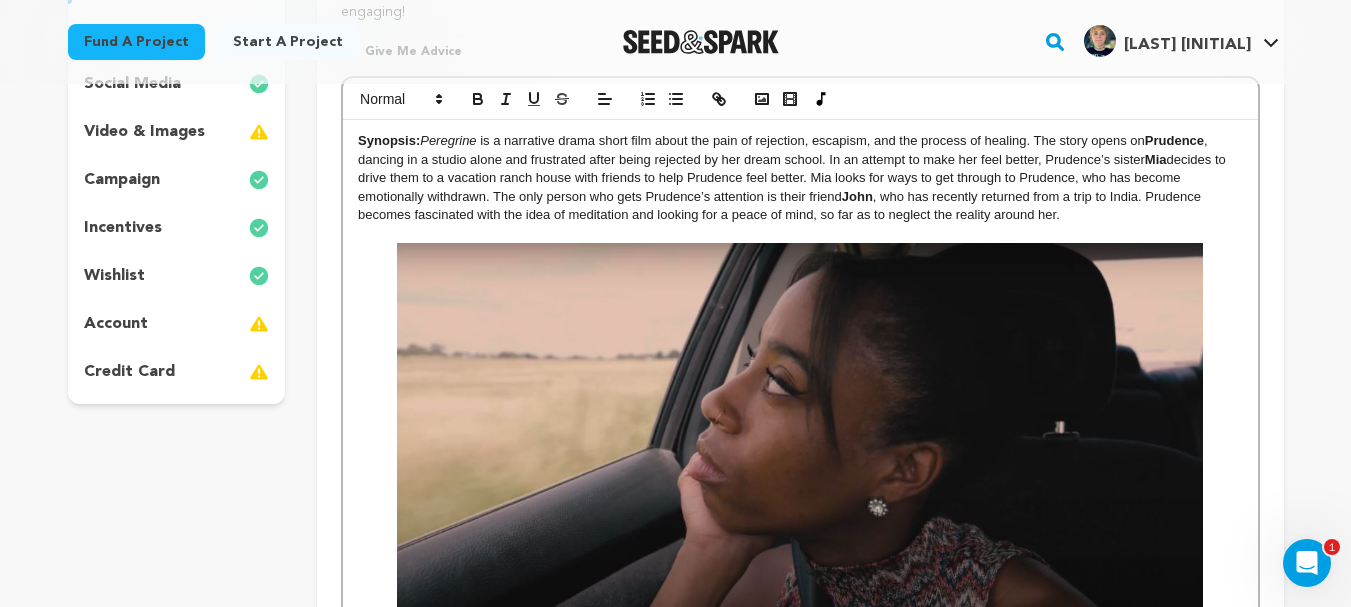 scroll, scrollTop: 215, scrollLeft: 0, axis: vertical 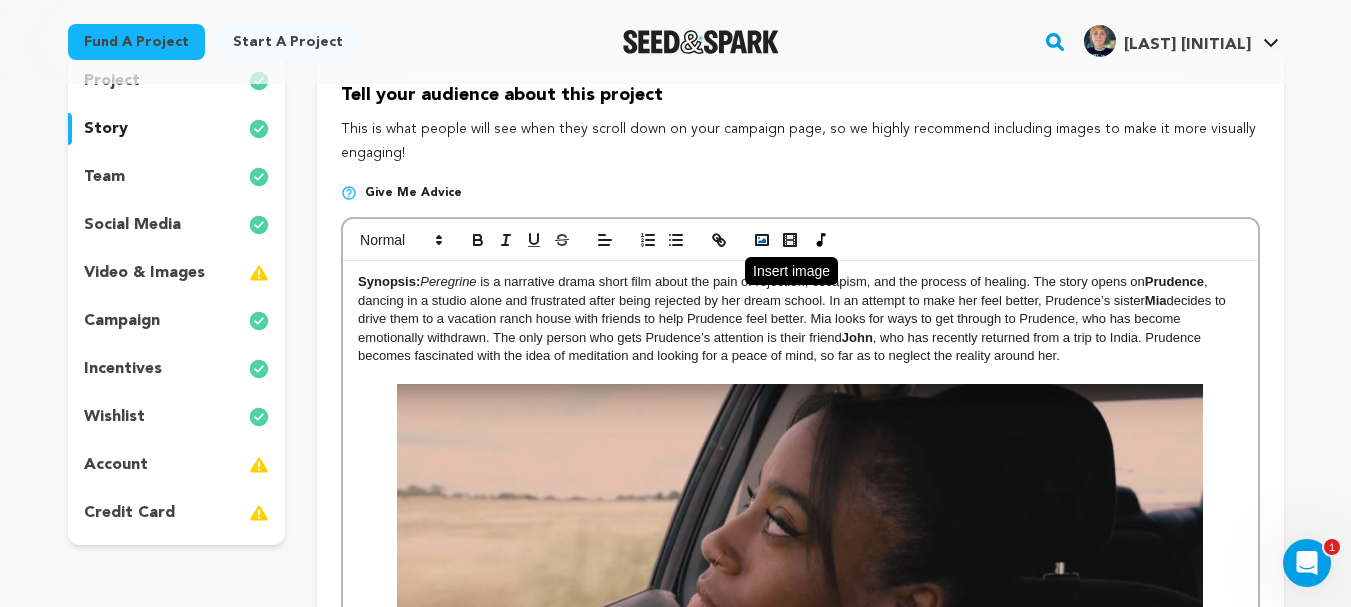 click 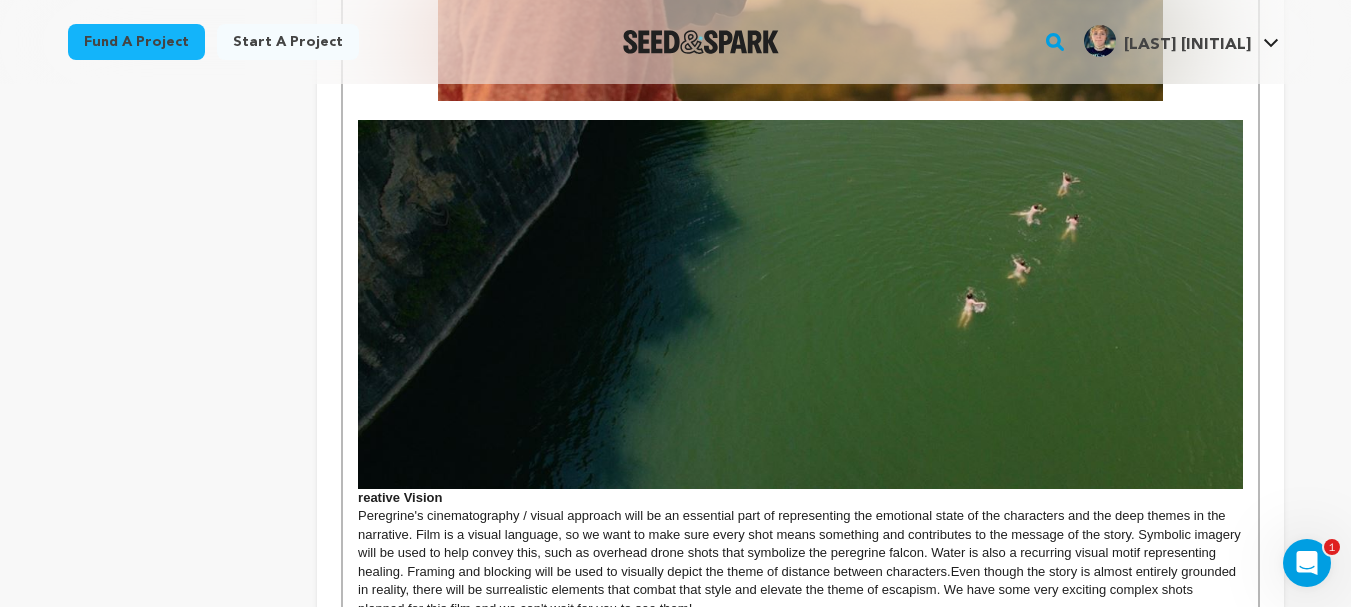 scroll, scrollTop: 2520, scrollLeft: 0, axis: vertical 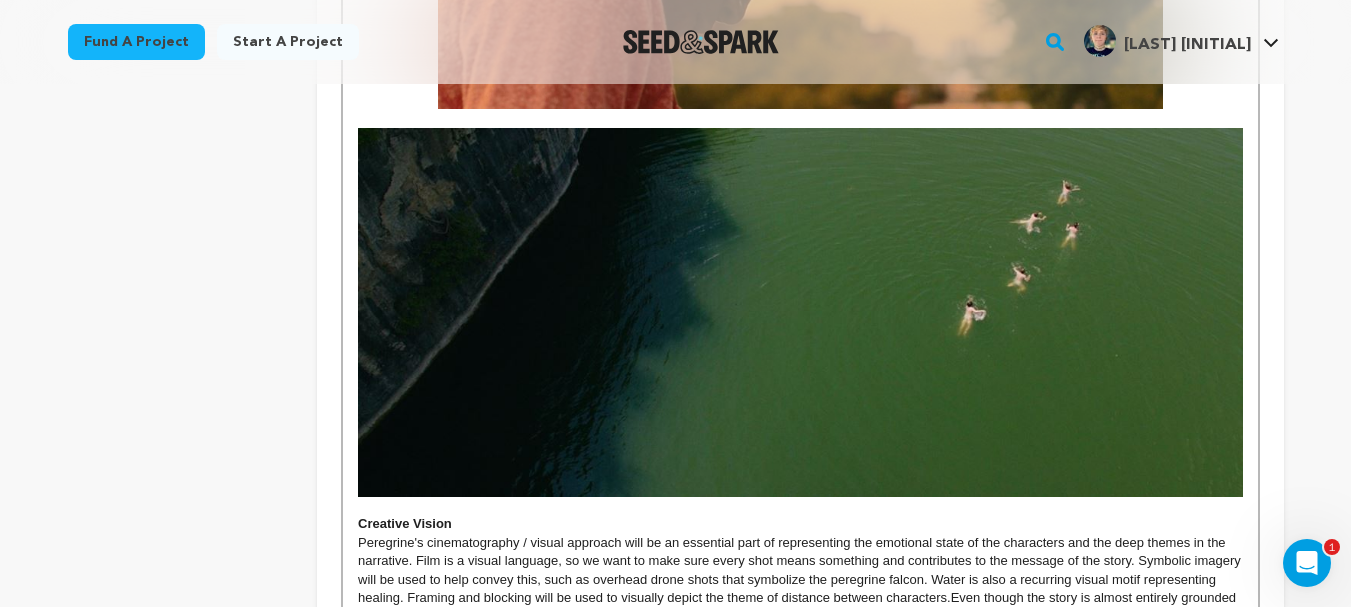 click at bounding box center (800, 312) 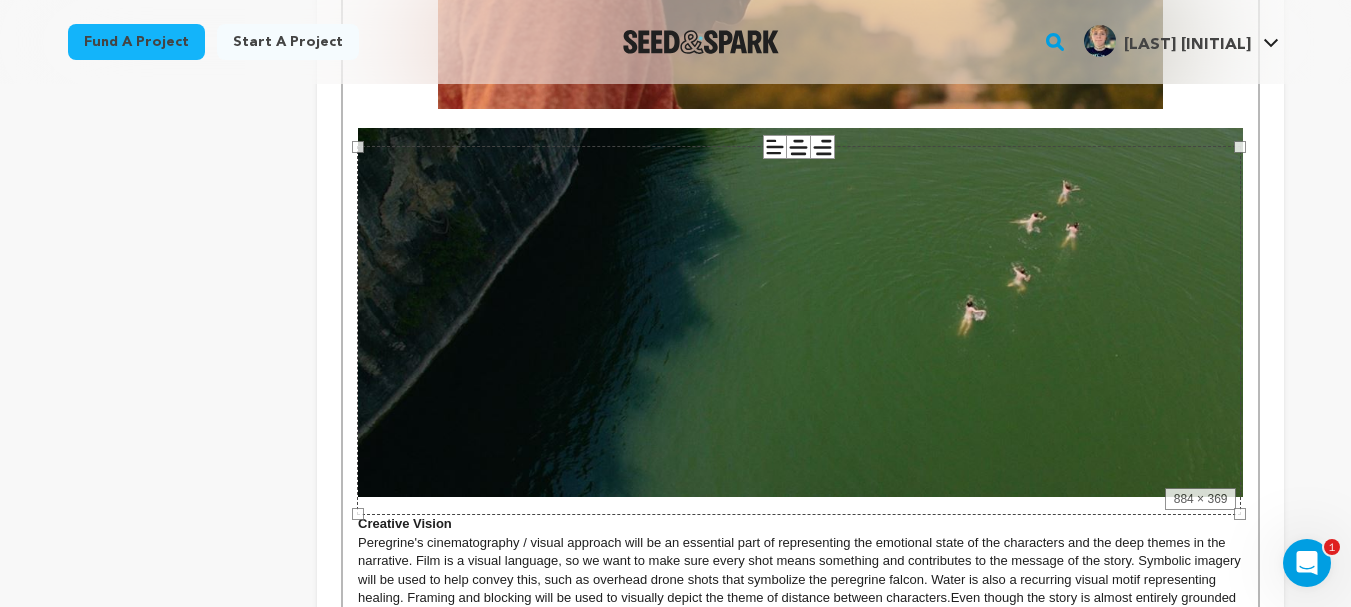 click at bounding box center (800, 118) 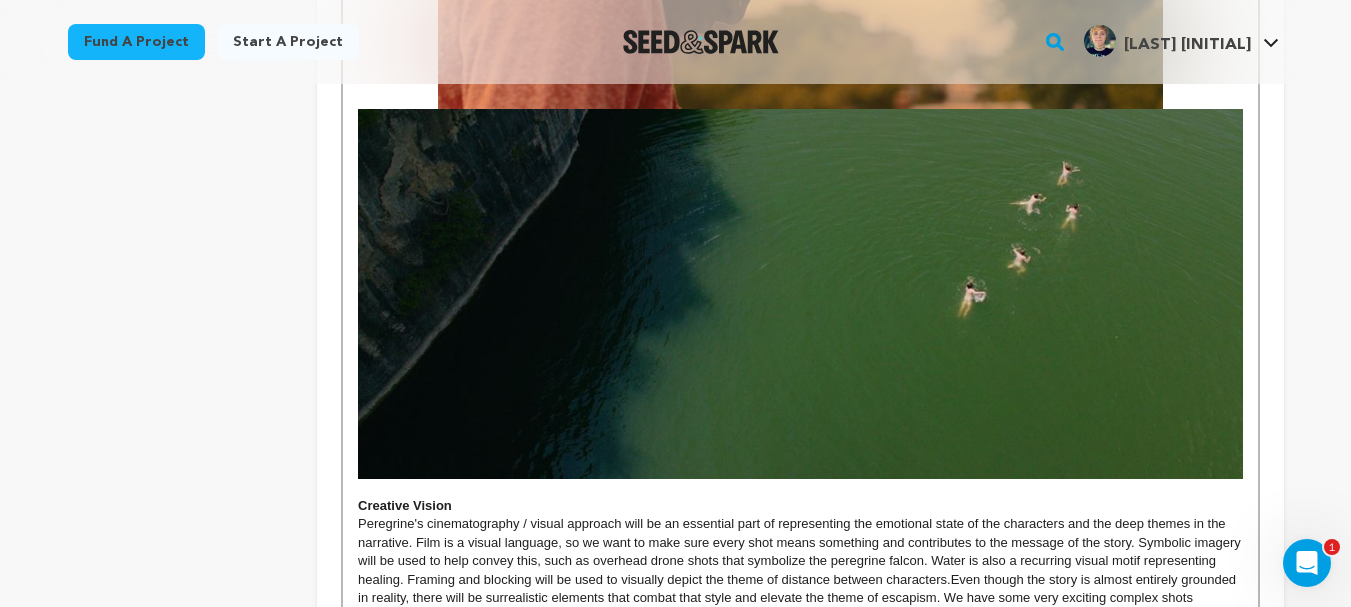 click at bounding box center [800, 293] 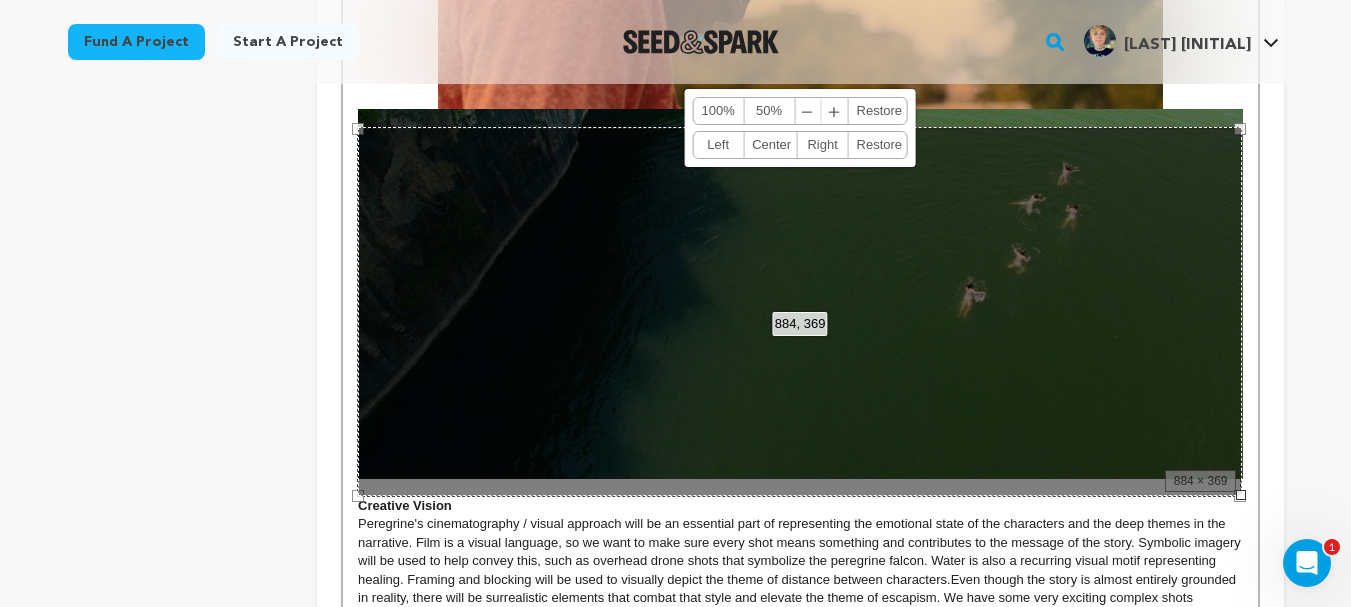 click on "Center" at bounding box center (770, 145) 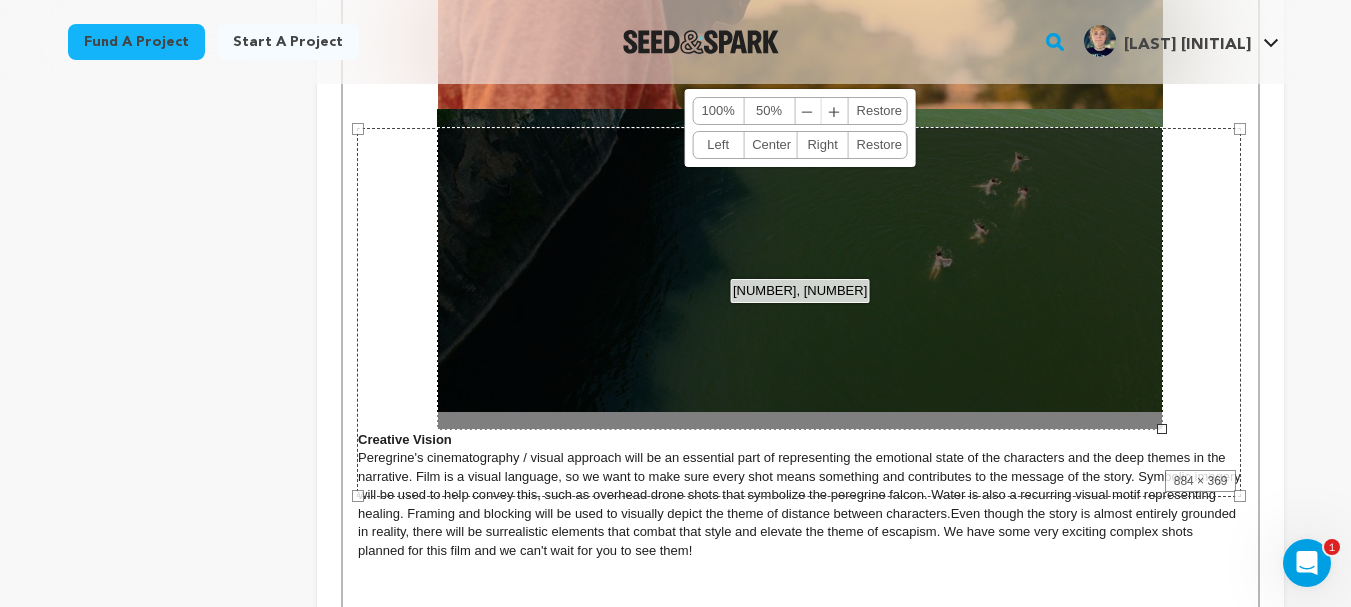drag, startPoint x: 1243, startPoint y: 496, endPoint x: 1083, endPoint y: 403, distance: 185.06485 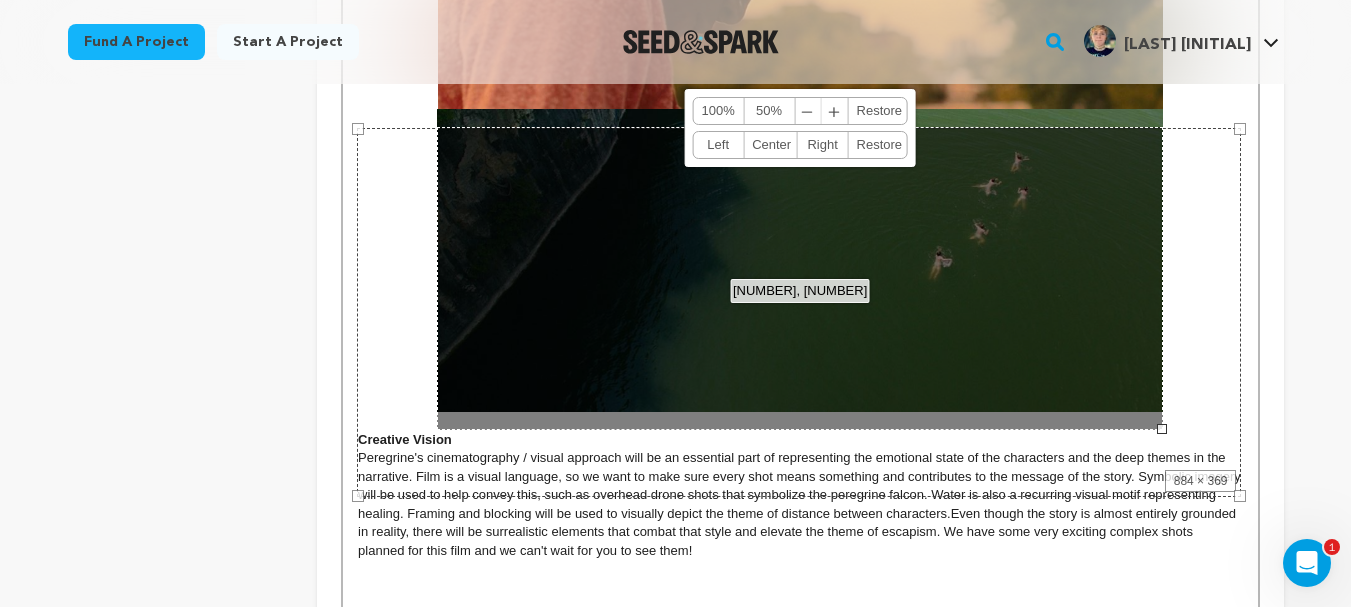 click on "[NUMBER], [NUMBER]
100%
50%
﹣
﹢
Restore
Left
Center
Right
Restore" at bounding box center [800, 278] 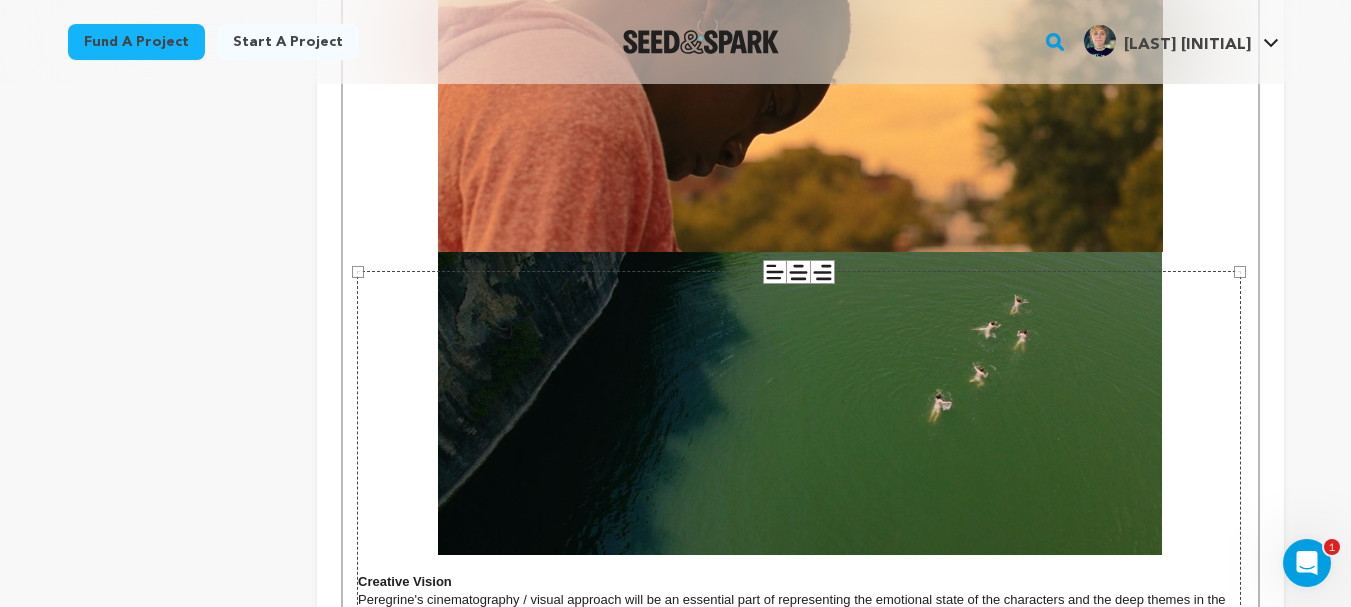 scroll, scrollTop: 2568, scrollLeft: 0, axis: vertical 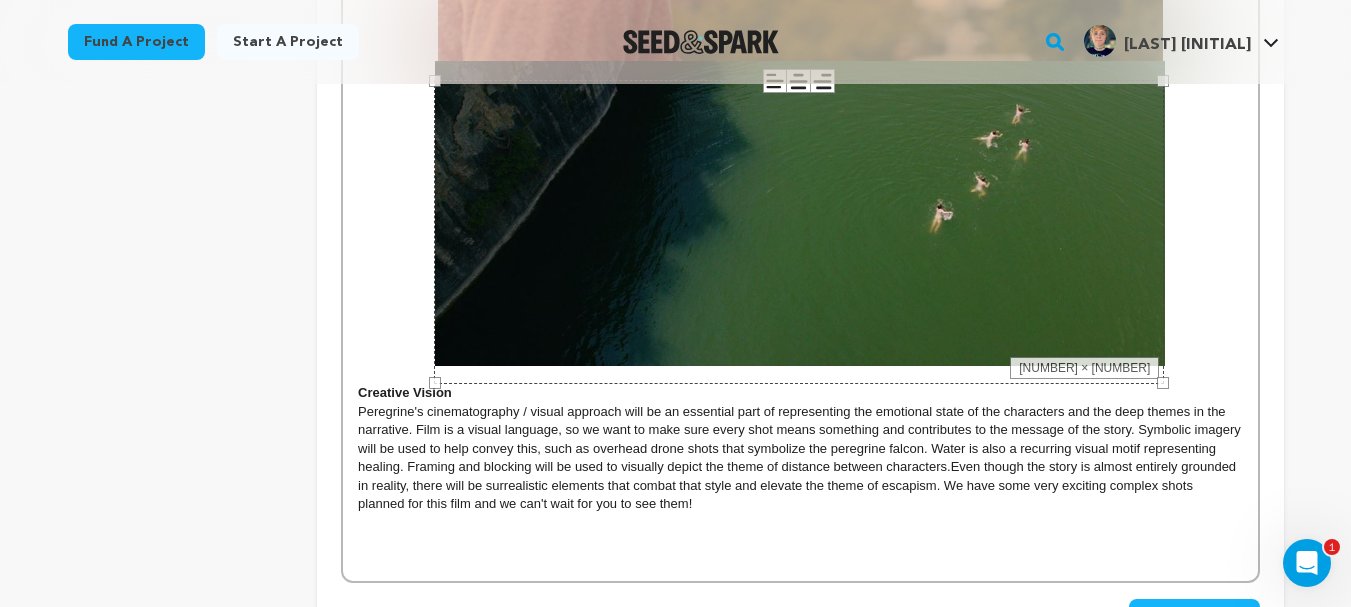 click on "Synopsis: Peregrine is a narrative drama short film about the pain of rejection, escapism, and the process of healing. The story opens on Prudence, dancing in a studio alone and frustrated after being rejected by her dream school. In an attempt to make her feel better, Prudence’s sister Mia decides to drive them to a vacation ranch house with friends to help Prudence feel better. Mia looks for ways to get through to Prudence, who has become emotionally withdrawn. The only person who gets Prudence’s attention is their friend John, who has recently returned from a trip to India. Prudence becomes fascinated with the idea of meditation and looking for a peace of mind, so far as to neglect the reality around her. Inspiration The inspiration for Peregrine came from the real-life story behind the Beatles’ song “Dear Prudence.” In 1968 (during the transcendental meditation movement in India and the ongoing anti-war peace movements in the U.S.) Peregrine Why this Story? Why now? . Even as a" at bounding box center (800, -756) 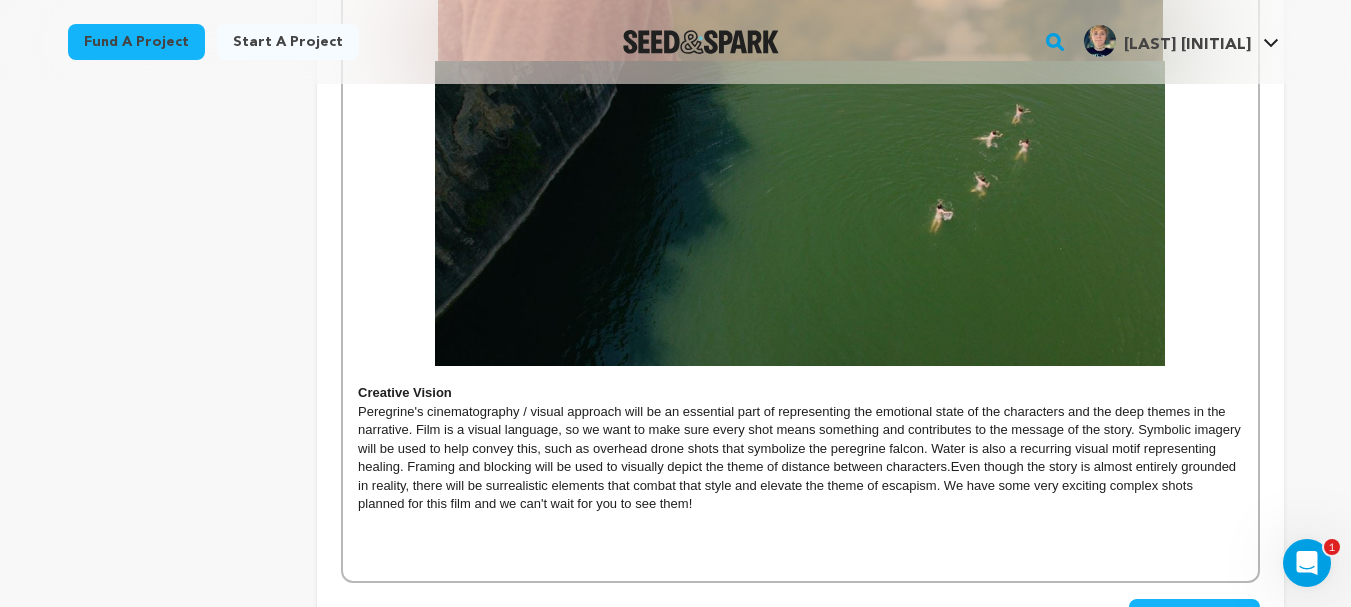 click on "Back to Project Dashboard
Edit Project
Submit For feedback
Submit For feedback
project
story" at bounding box center [676, -545] 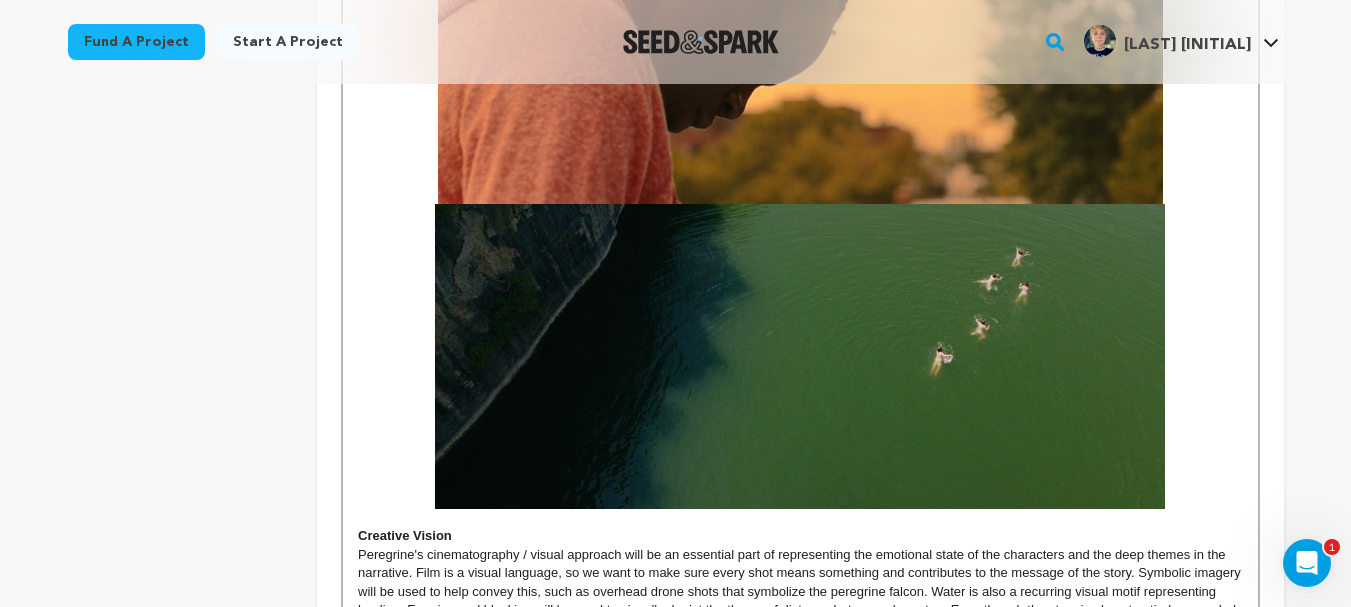 scroll, scrollTop: 2409, scrollLeft: 0, axis: vertical 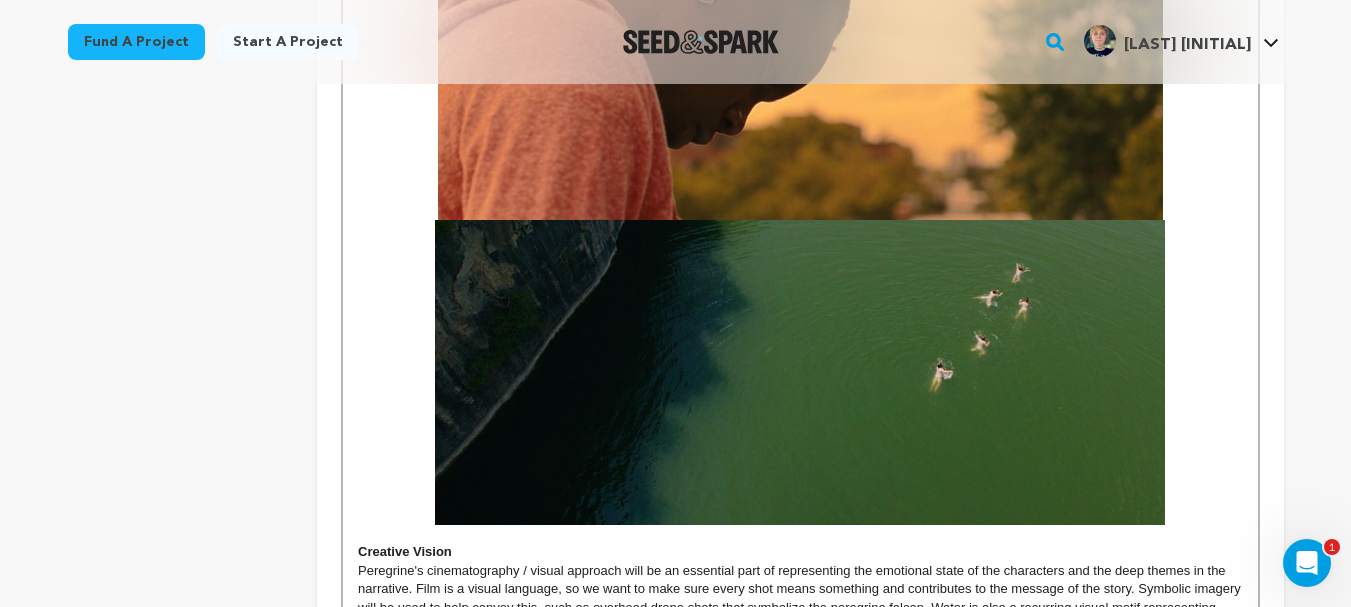 click at bounding box center (800, 24) 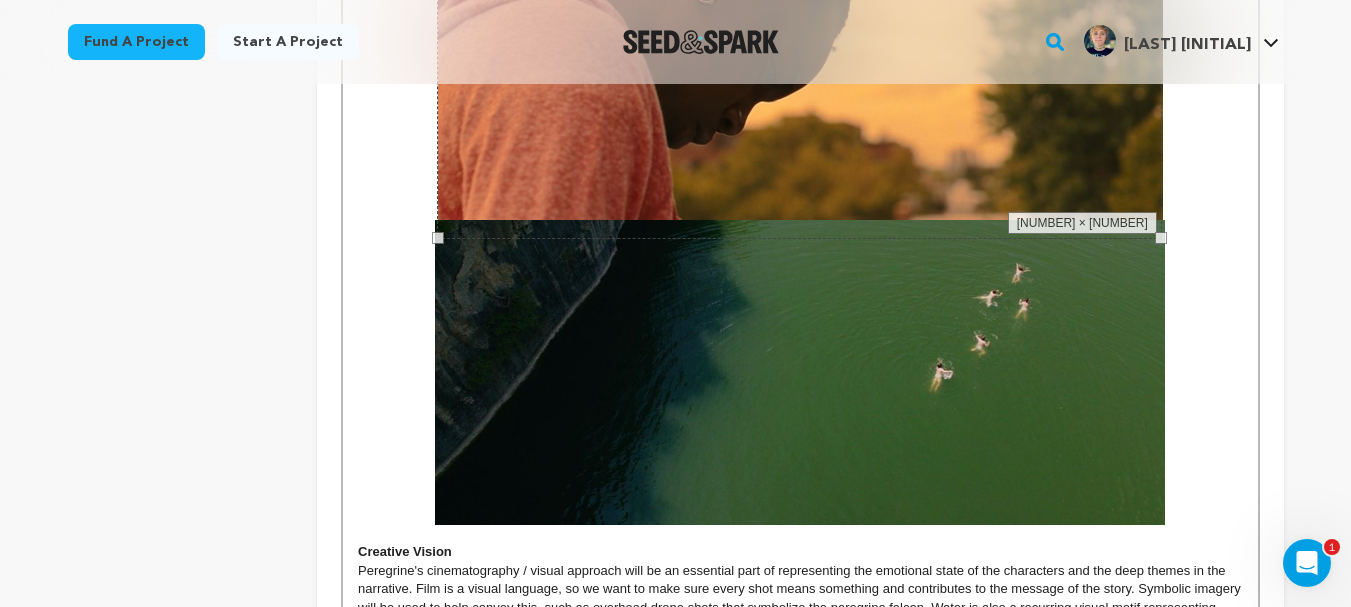 click at bounding box center (800, 372) 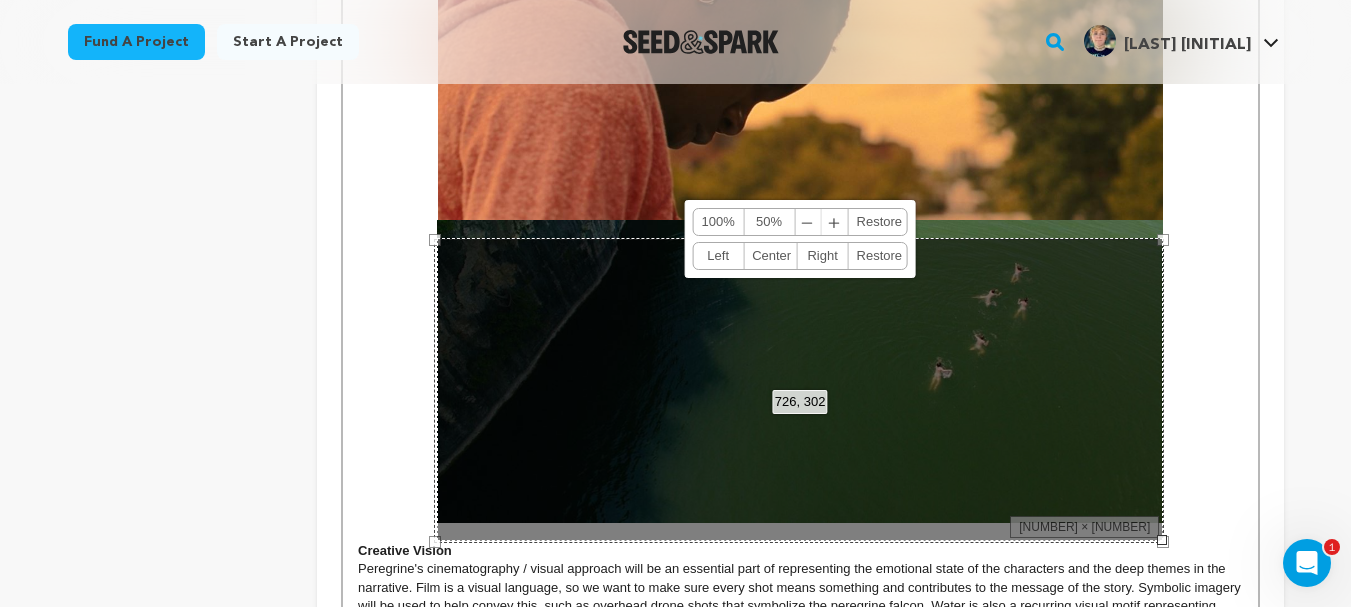 click at bounding box center [1162, 540] 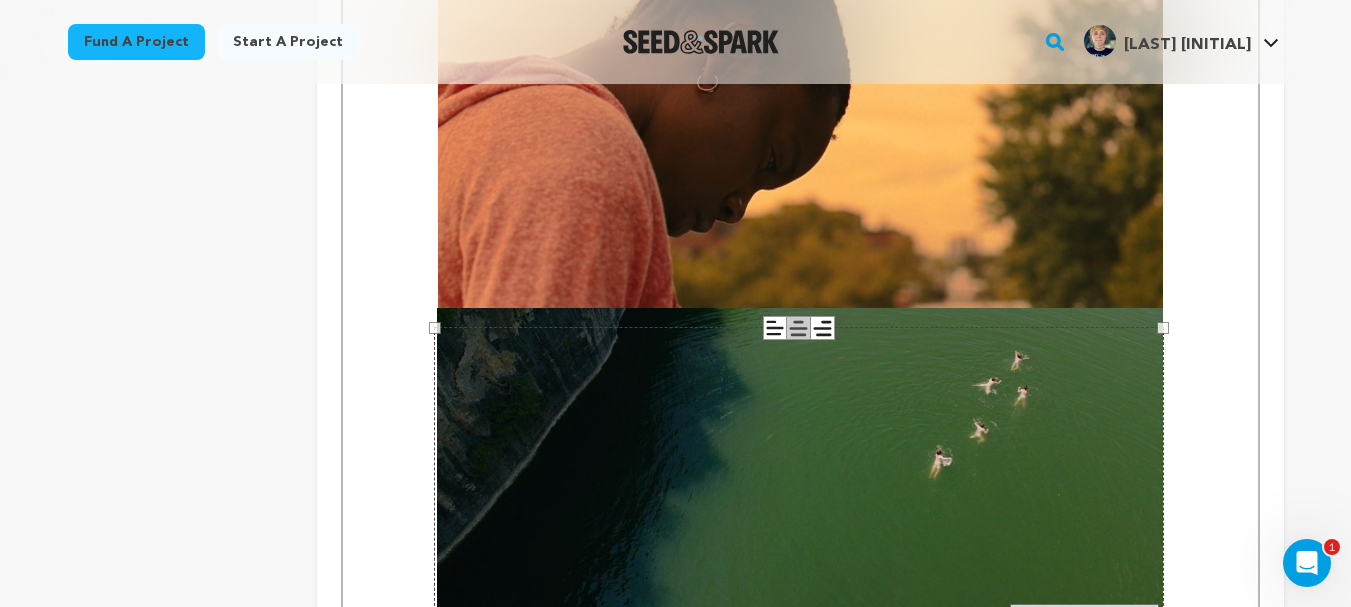 scroll, scrollTop: 2290, scrollLeft: 0, axis: vertical 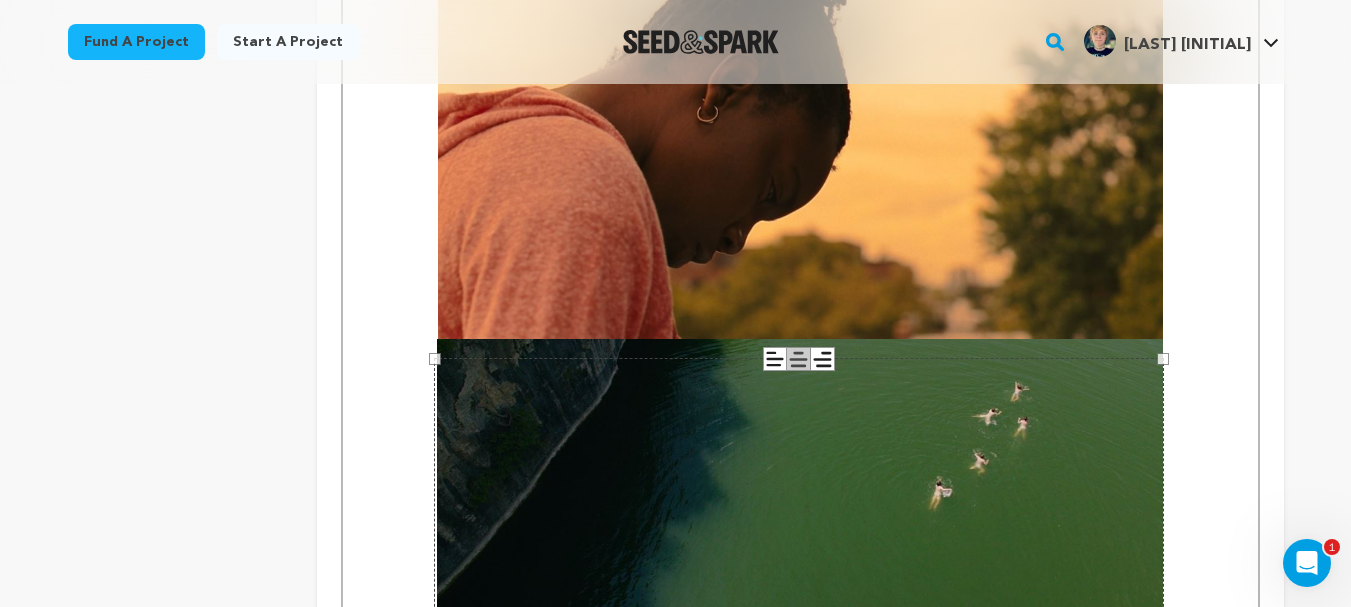 click on "Back to Project Dashboard
Edit Project
Submit For feedback
Submit For feedback
project" at bounding box center [675, -11] 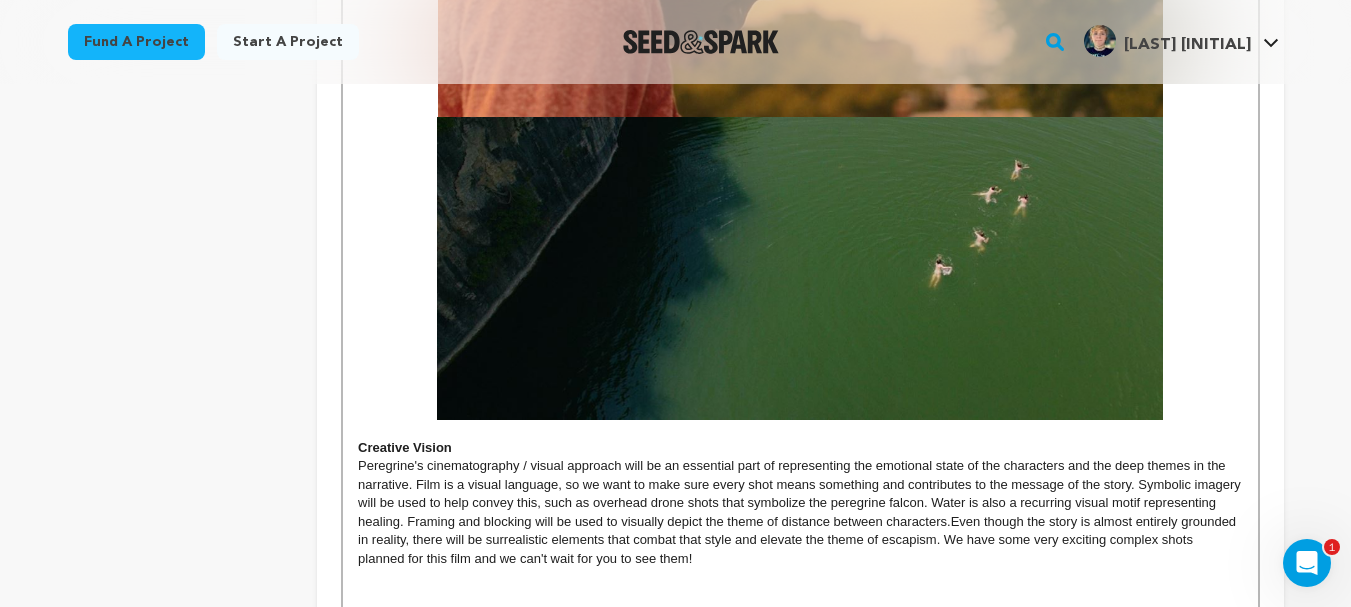 scroll, scrollTop: 2520, scrollLeft: 0, axis: vertical 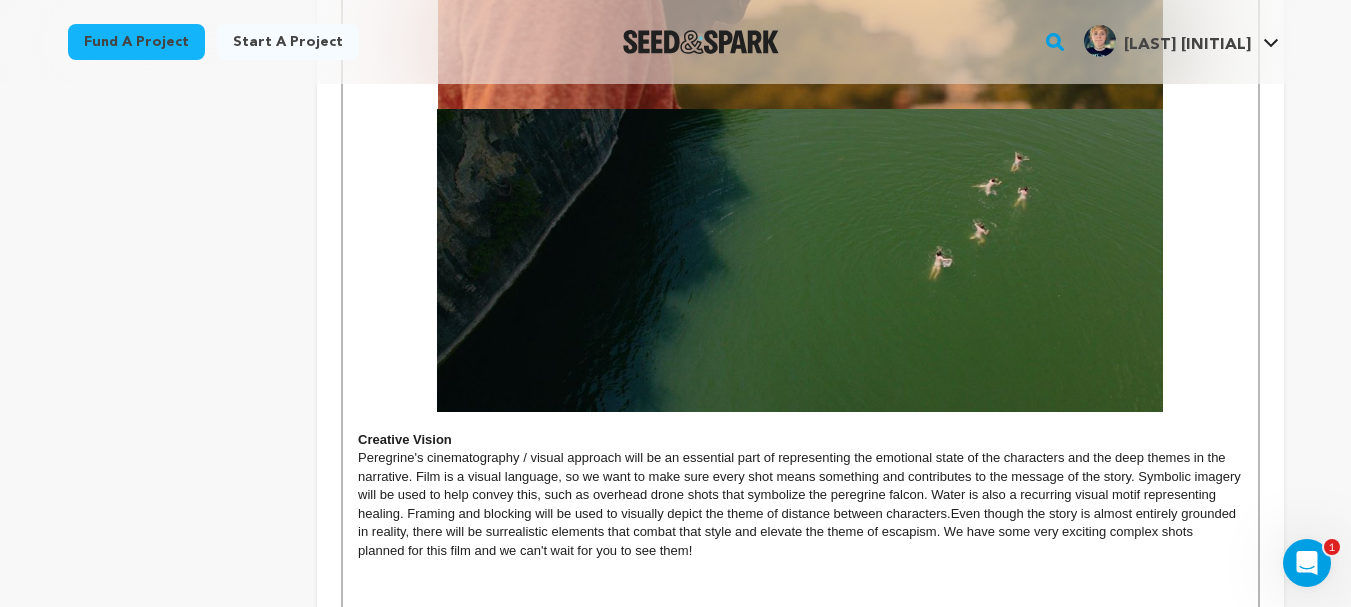 click at bounding box center (800, 260) 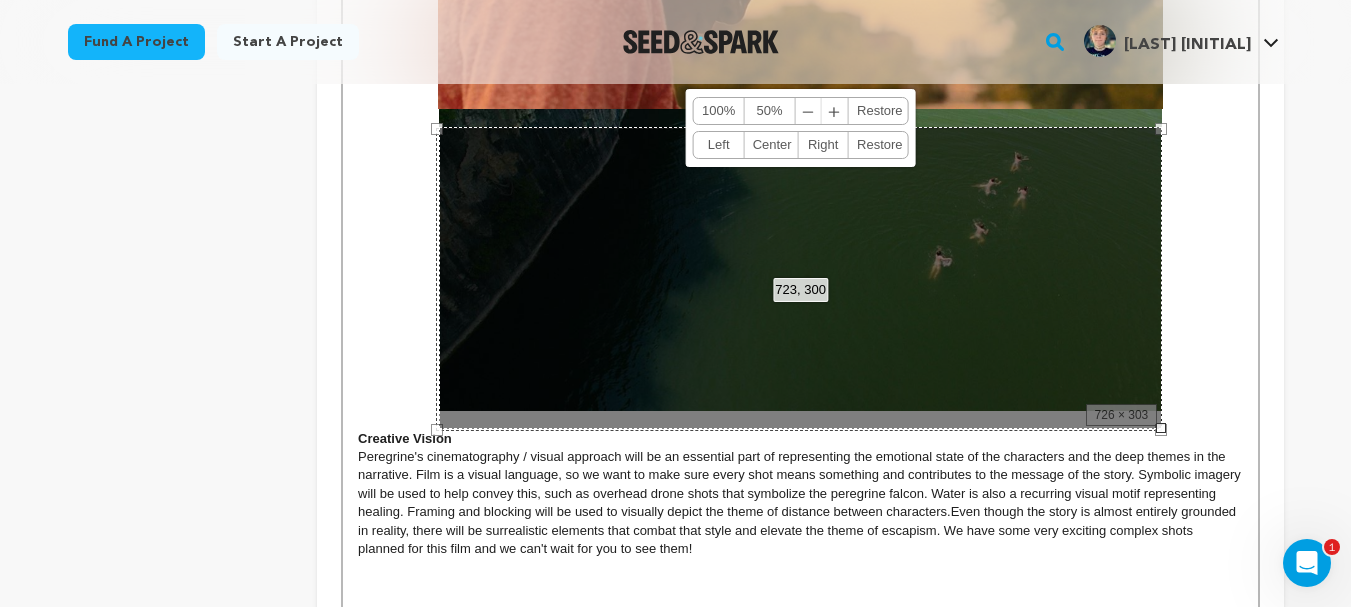 click at bounding box center [1161, 428] 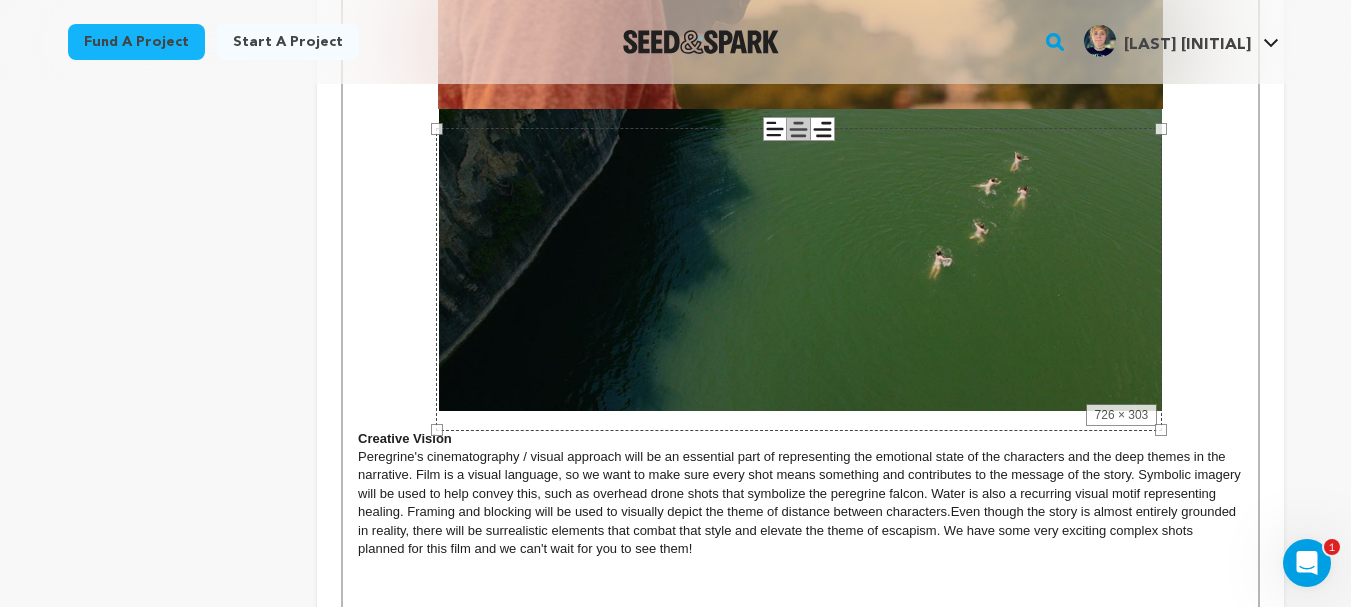 click at bounding box center (800, 260) 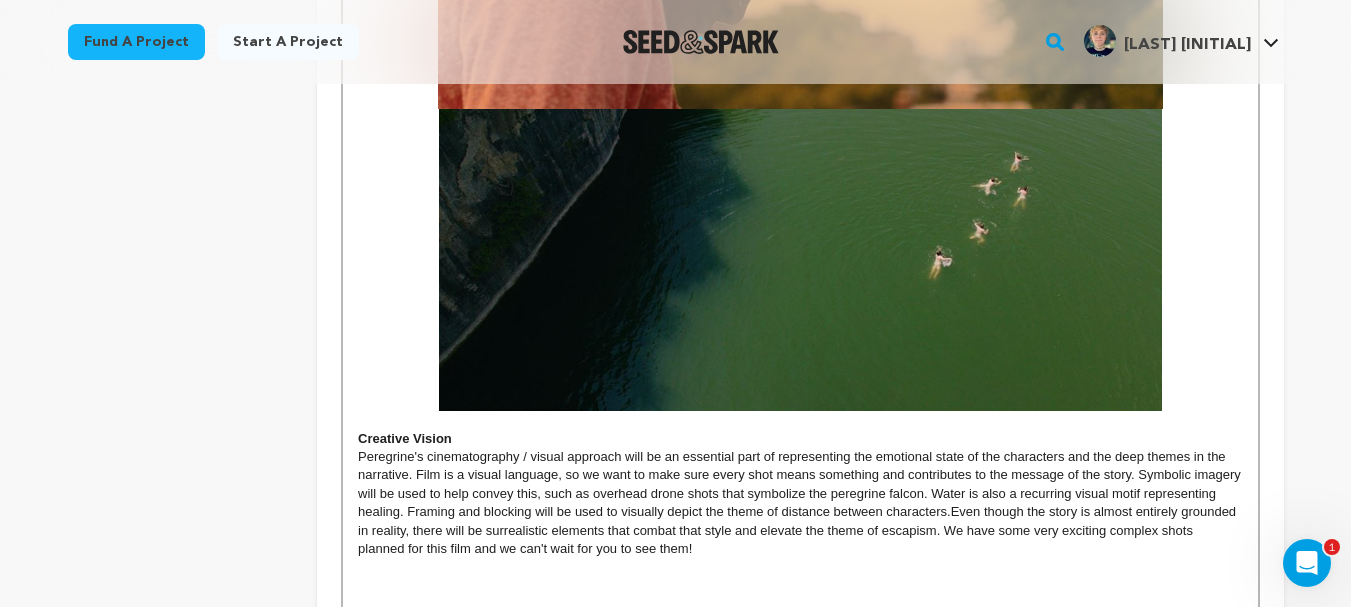 click at bounding box center (800, 260) 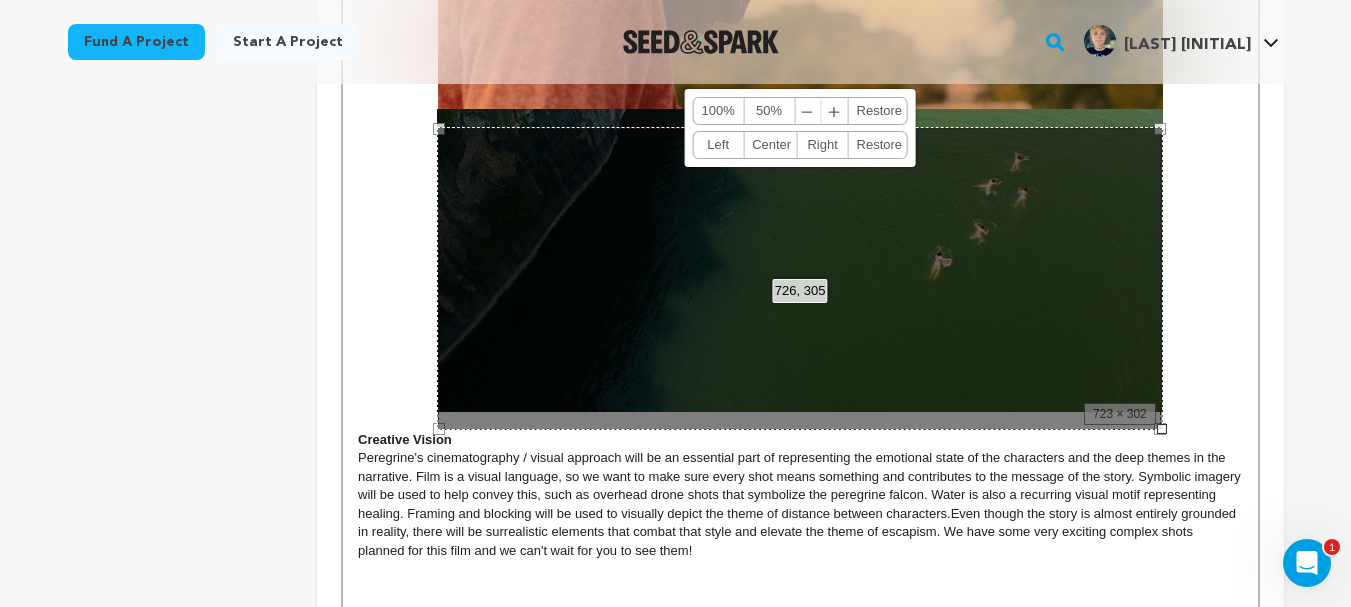 click at bounding box center [1162, 429] 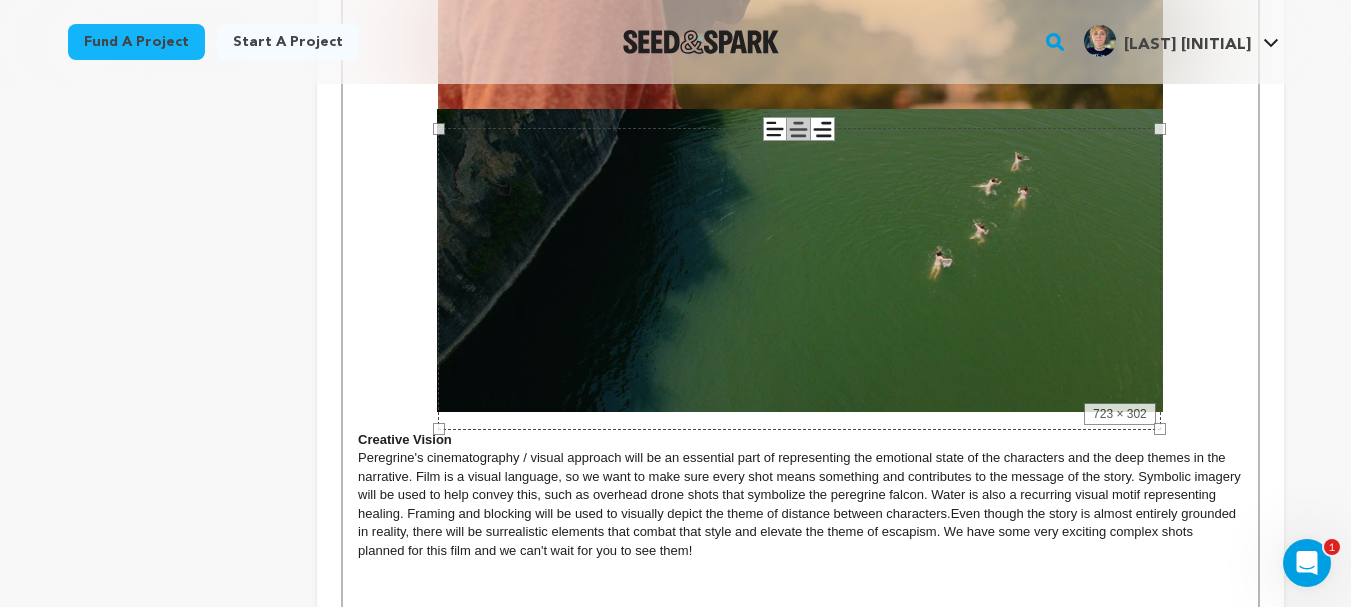click on "Tell your audience about this project This is what people will see when they scroll down on your campaign page, so we highly recommend including images to make it more visually engaging! Give me advice Synopsis: Peregrine is a narrative drama short film about the pain of rejection, escapism, and the process of healing. The story opens on Prudence, dancing in a studio alone and frustrated after being rejected by her dream school. In an attempt to make her feel better, Prudence’s sister Mia John Inspiration the transcendental meditation movement in India and the ongoing anti-war" at bounding box center [800, -768] 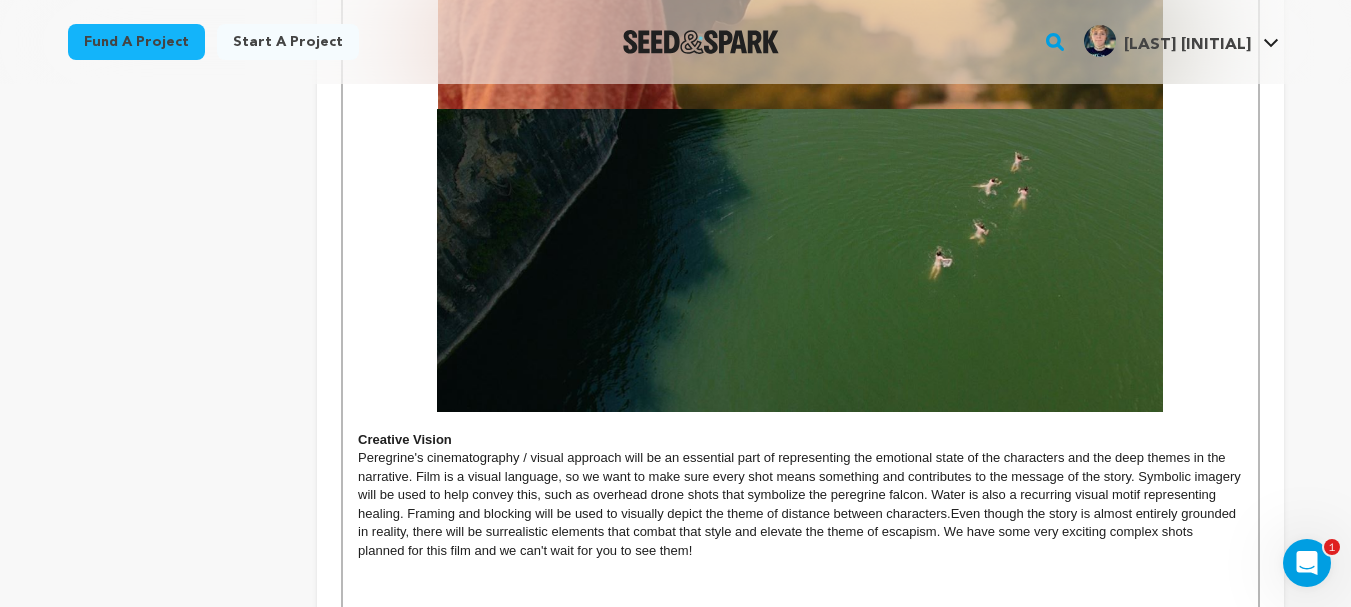 click on "Peregrine's cinematography / visual approach will be an essential part of representing the emotional state of the characters and the deep themes in the narrative. Film is a visual language, so we want to make sure every shot means something and contributes to the message of the story. Symbolic imagery will be used to help convey this, such as o verhead drone shots that symbolize the peregrine falcon. Water is also a recurring visual motif representing healing. Framing and blocking will be used to visually depict the theme of distance between characters.  Even though the story is almost entirely grounded in reality, there will be surrealistic elements that combat that style and elevate the theme of escapism. We have some very exciting complex shots planned for this film and we can't wait for you to see them!" at bounding box center (800, 504) 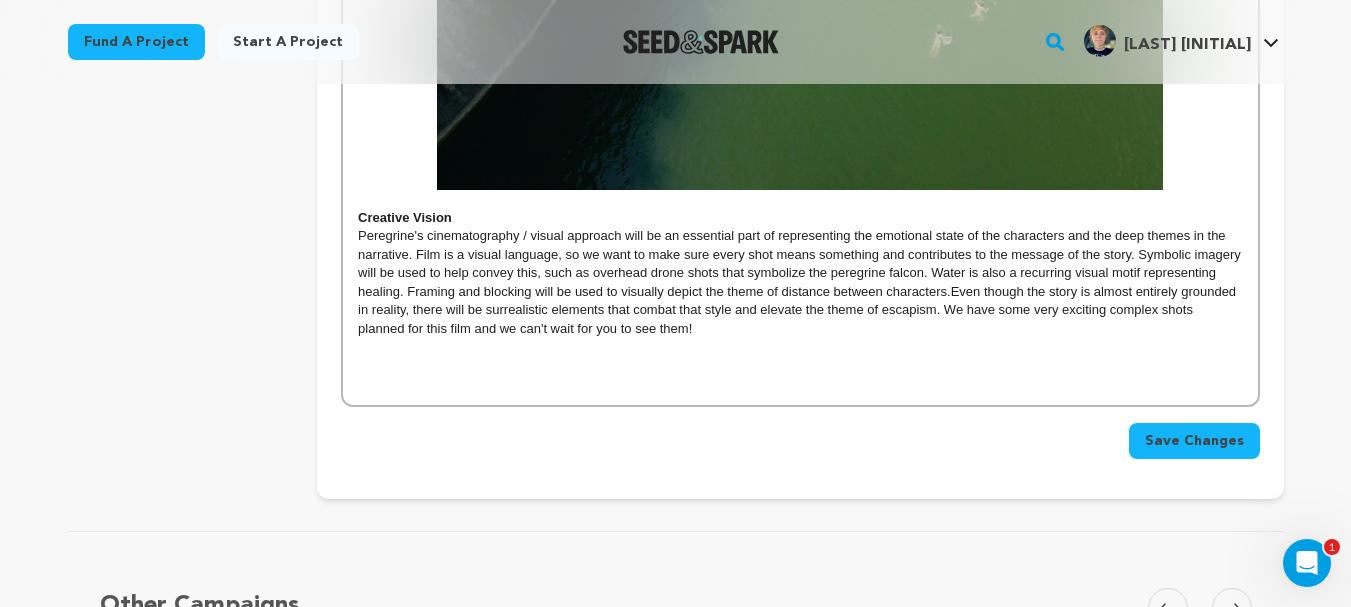 scroll, scrollTop: 2734, scrollLeft: 0, axis: vertical 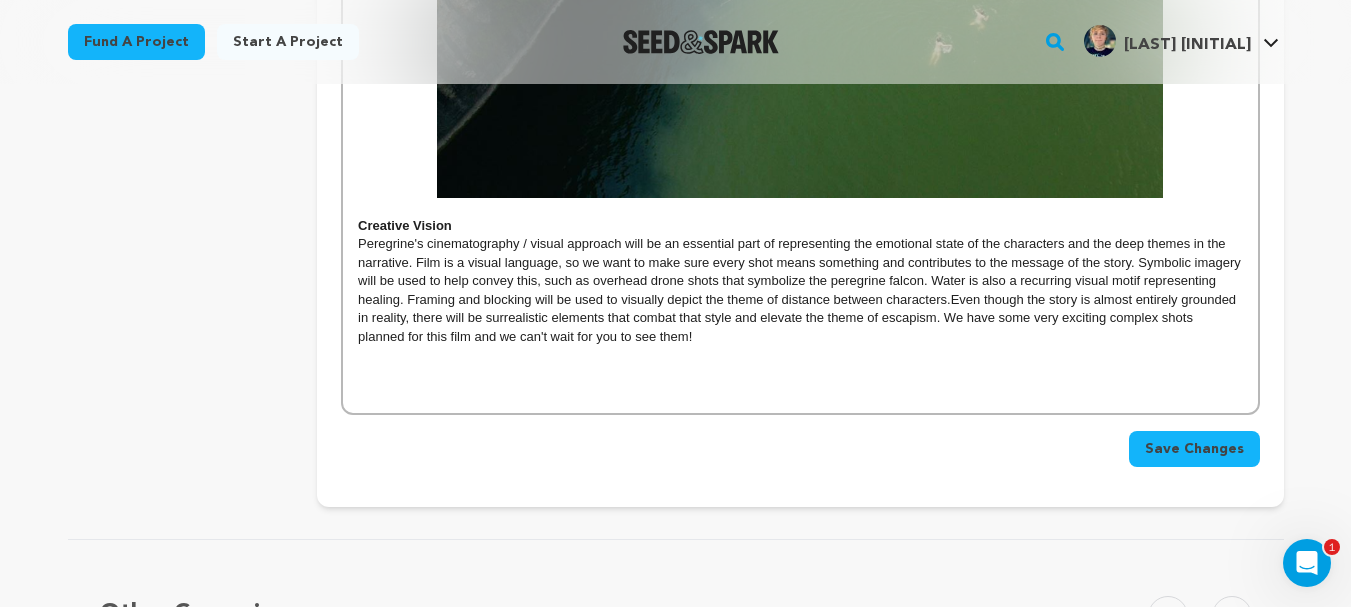 click at bounding box center [800, 355] 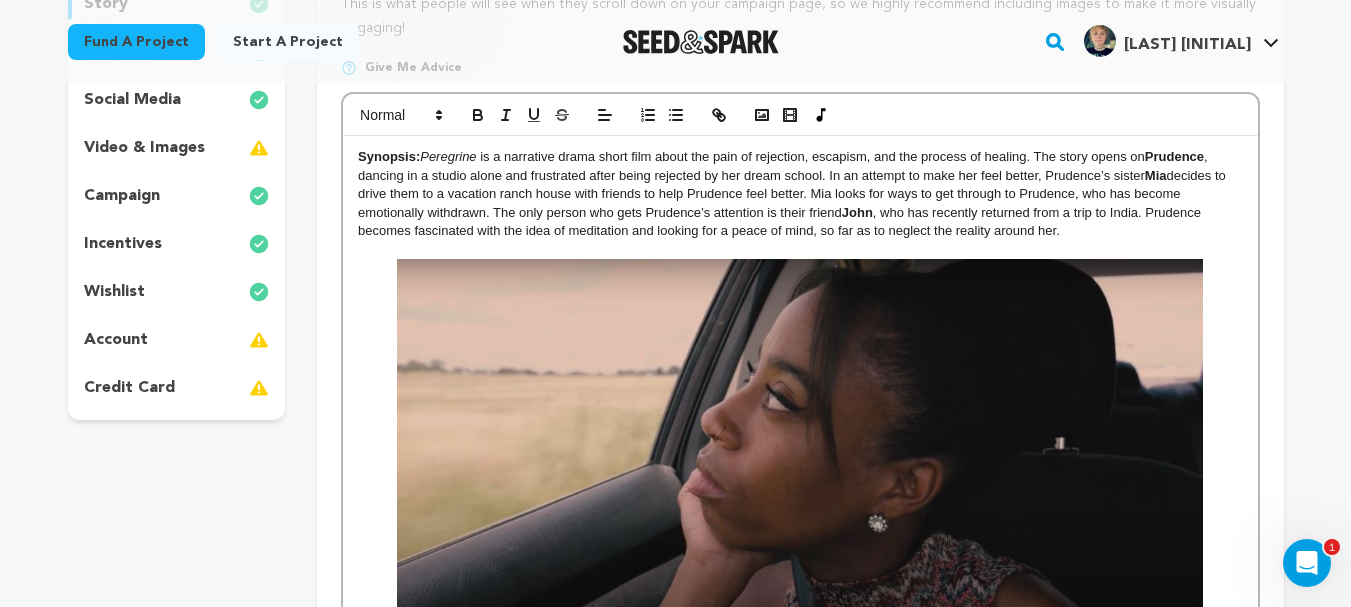 scroll, scrollTop: 324, scrollLeft: 0, axis: vertical 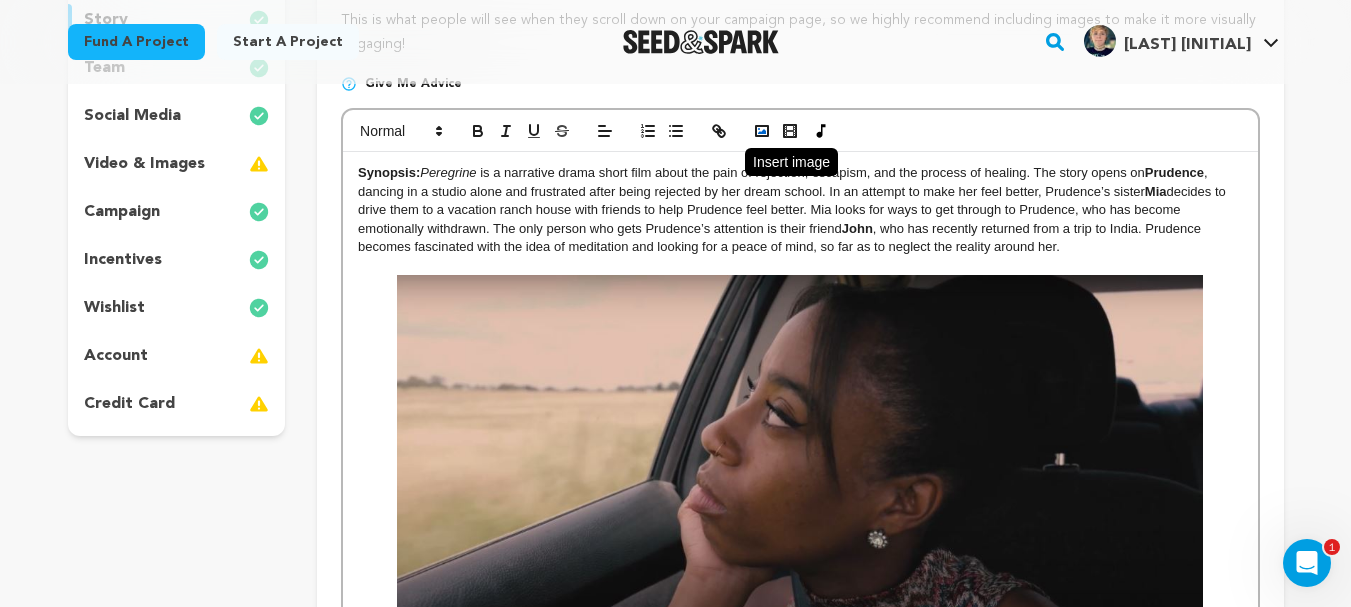 click 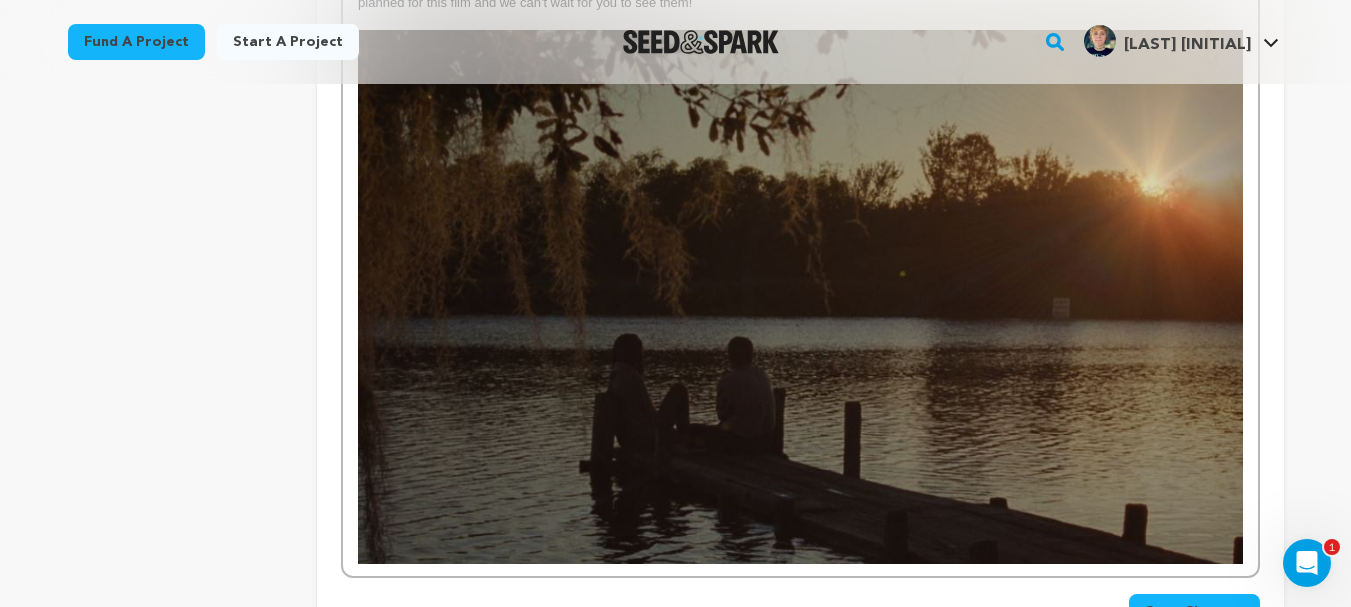 scroll, scrollTop: 3112, scrollLeft: 0, axis: vertical 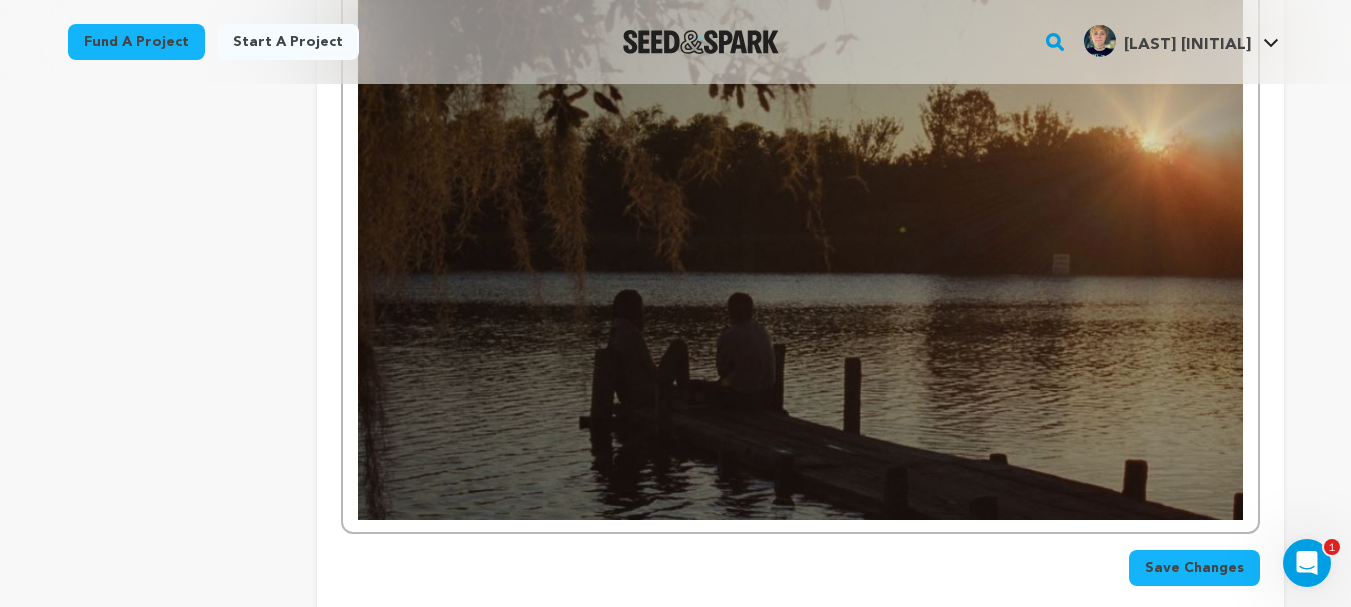 click at bounding box center [800, 253] 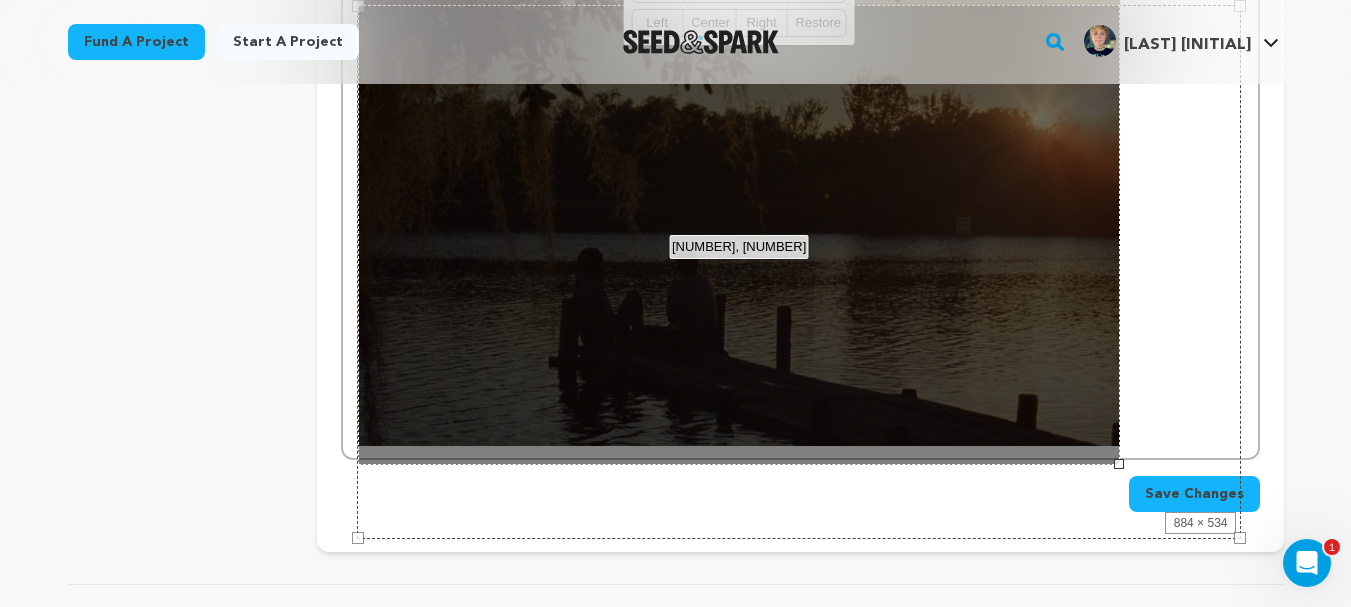 drag, startPoint x: 1245, startPoint y: 538, endPoint x: 1098, endPoint y: 391, distance: 207.88939 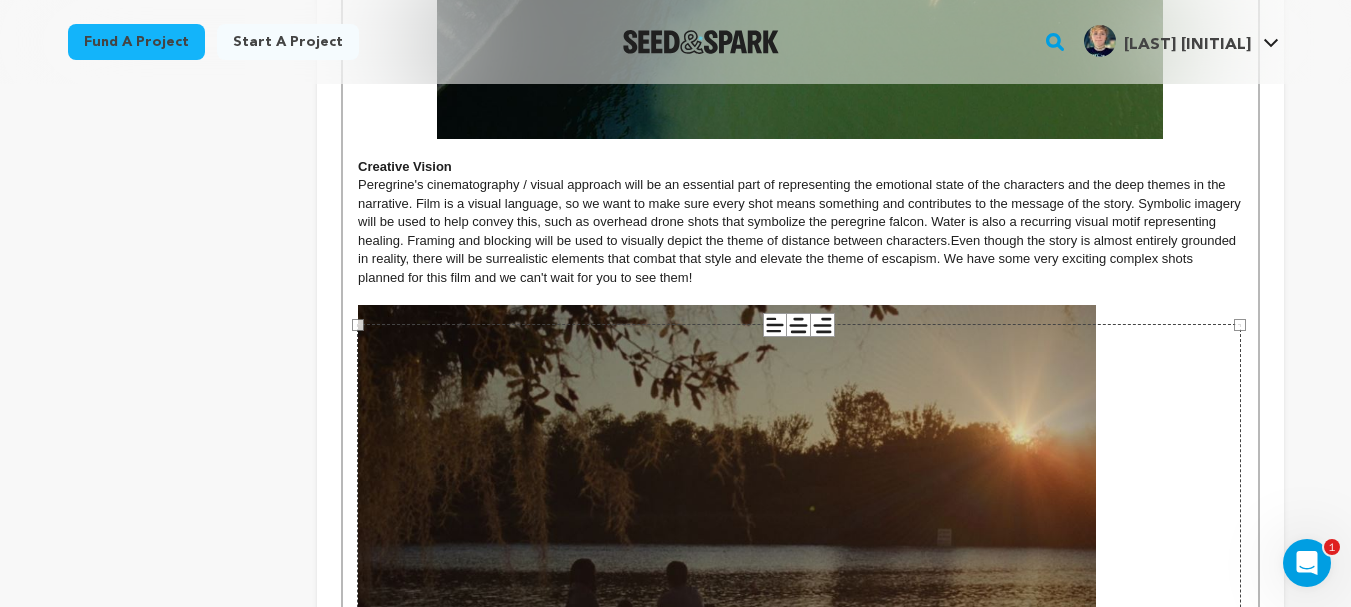scroll, scrollTop: 2767, scrollLeft: 0, axis: vertical 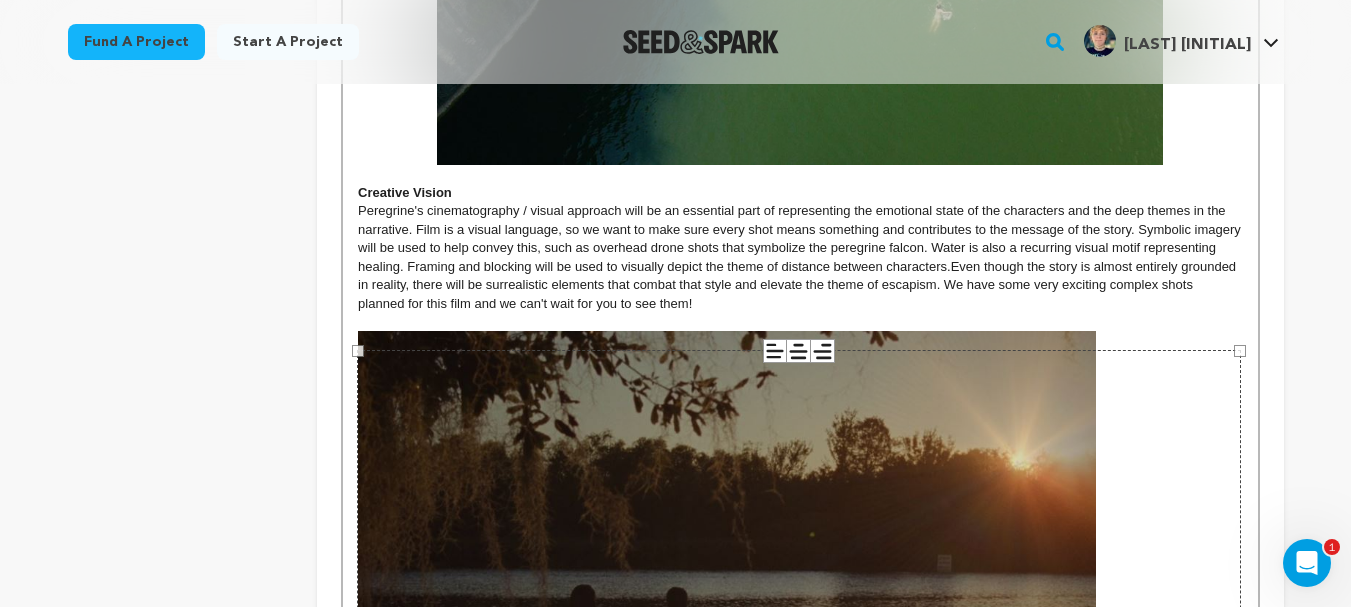 click 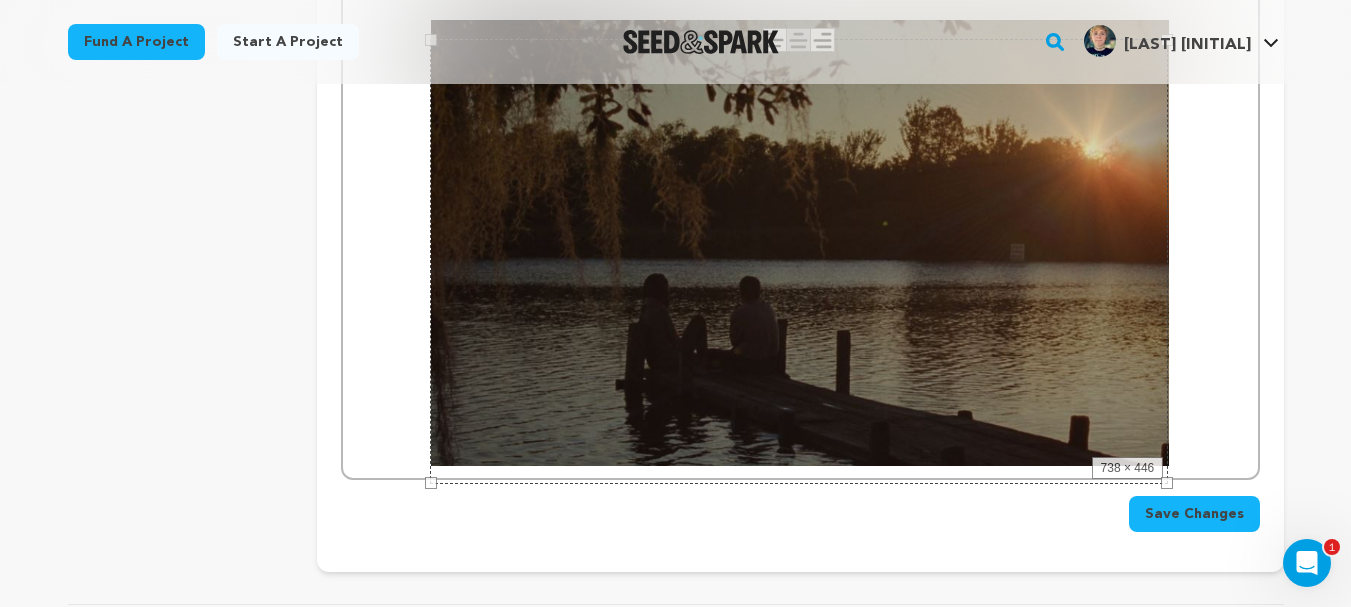 scroll, scrollTop: 3121, scrollLeft: 0, axis: vertical 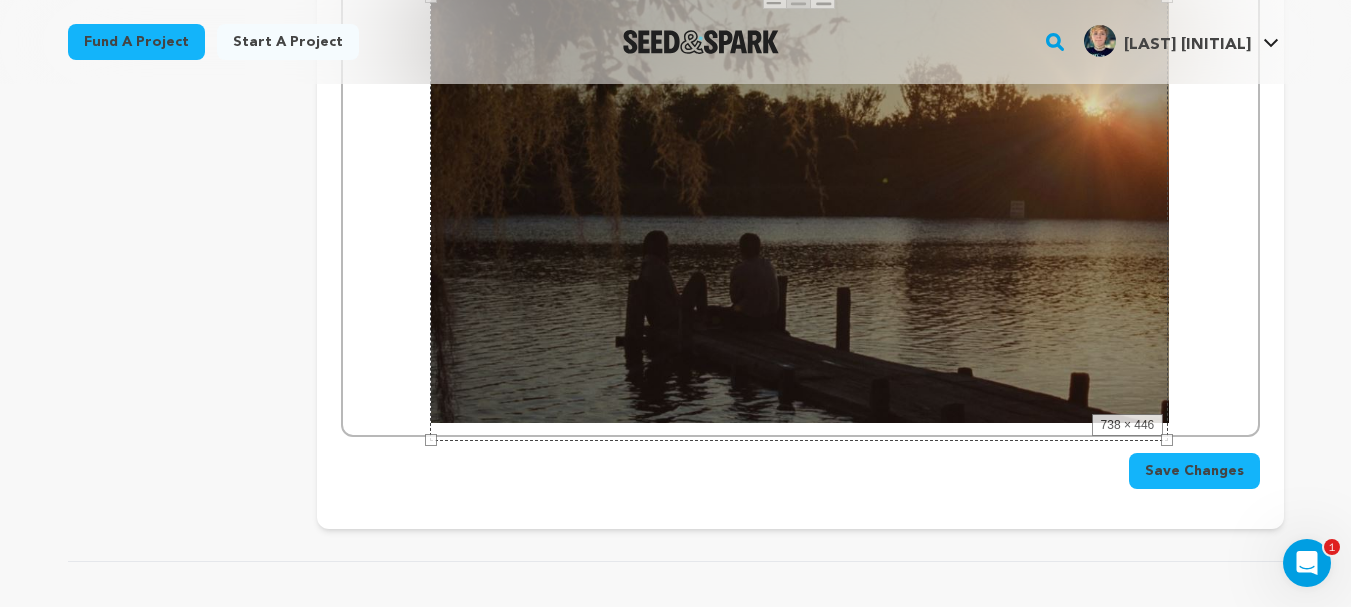 click at bounding box center [800, 200] 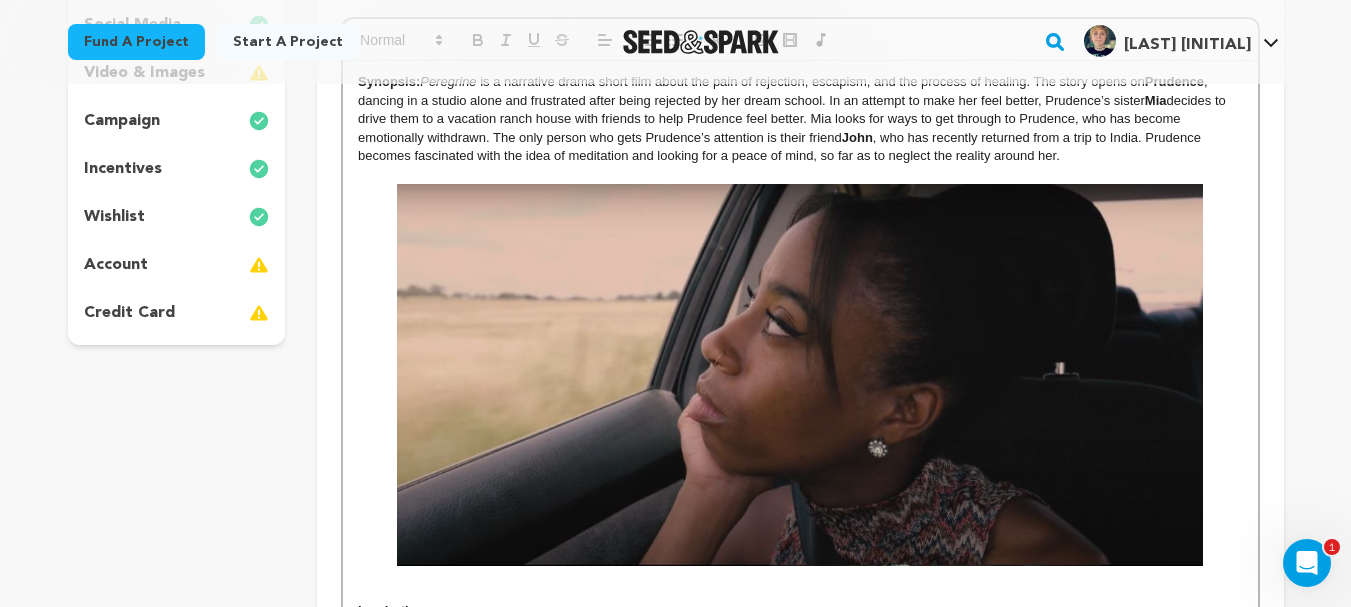 scroll, scrollTop: 320, scrollLeft: 0, axis: vertical 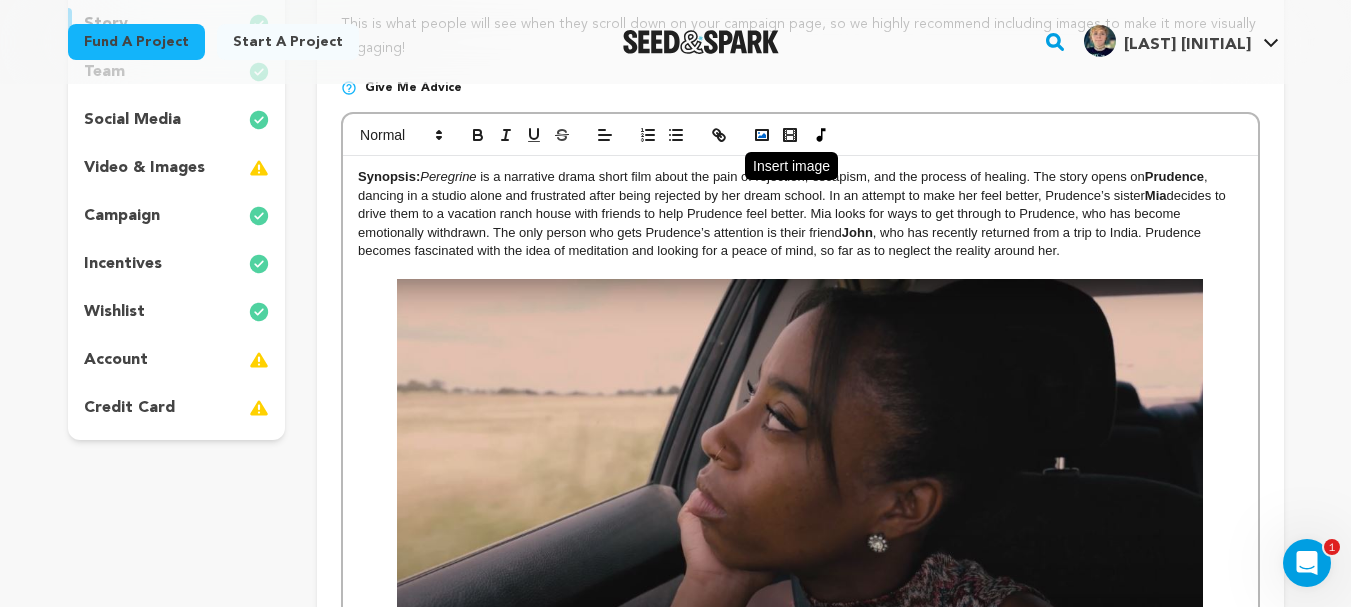 click 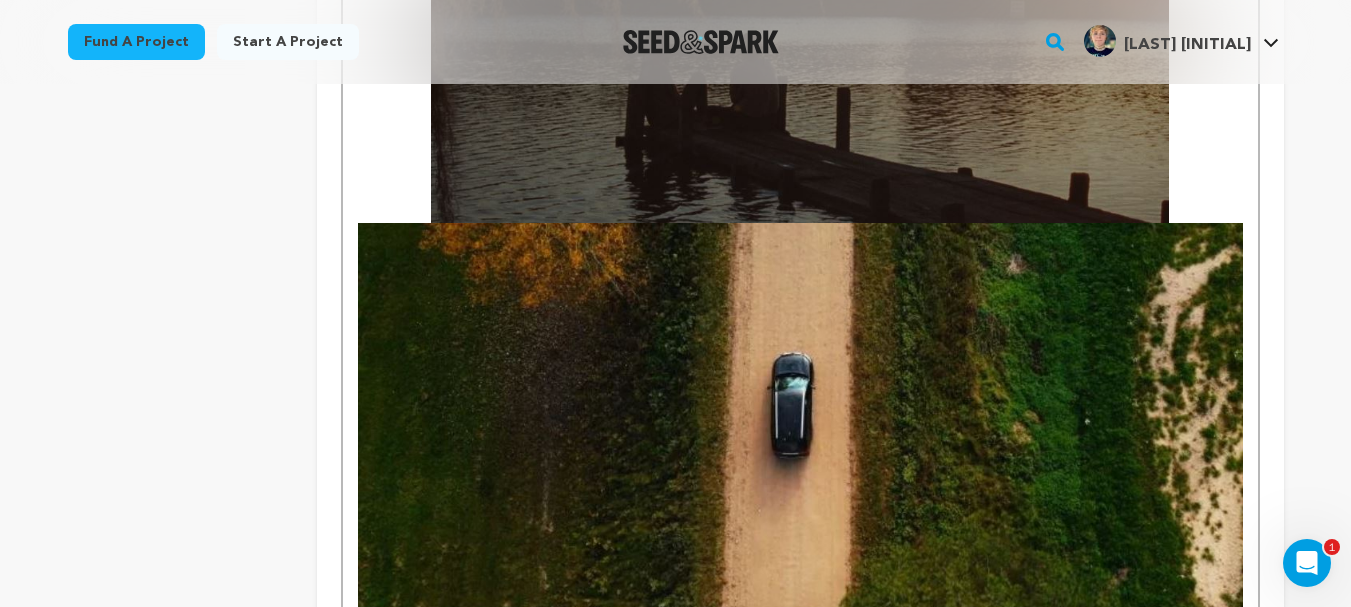 scroll, scrollTop: 3293, scrollLeft: 0, axis: vertical 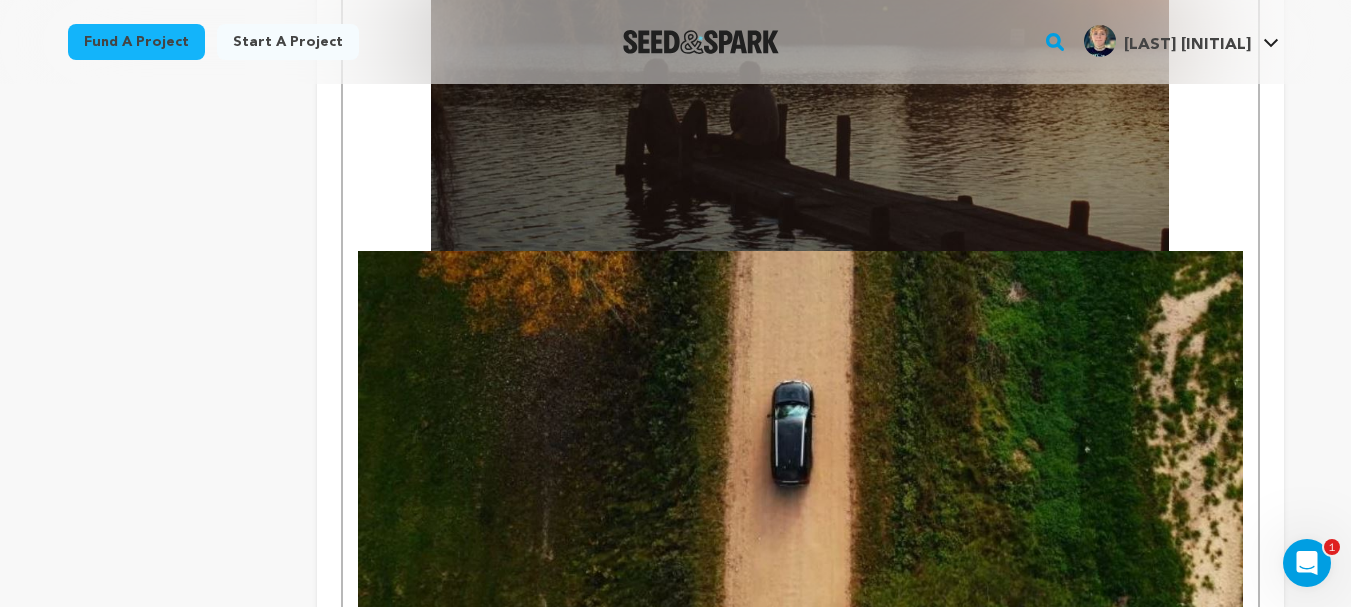 click at bounding box center (800, 480) 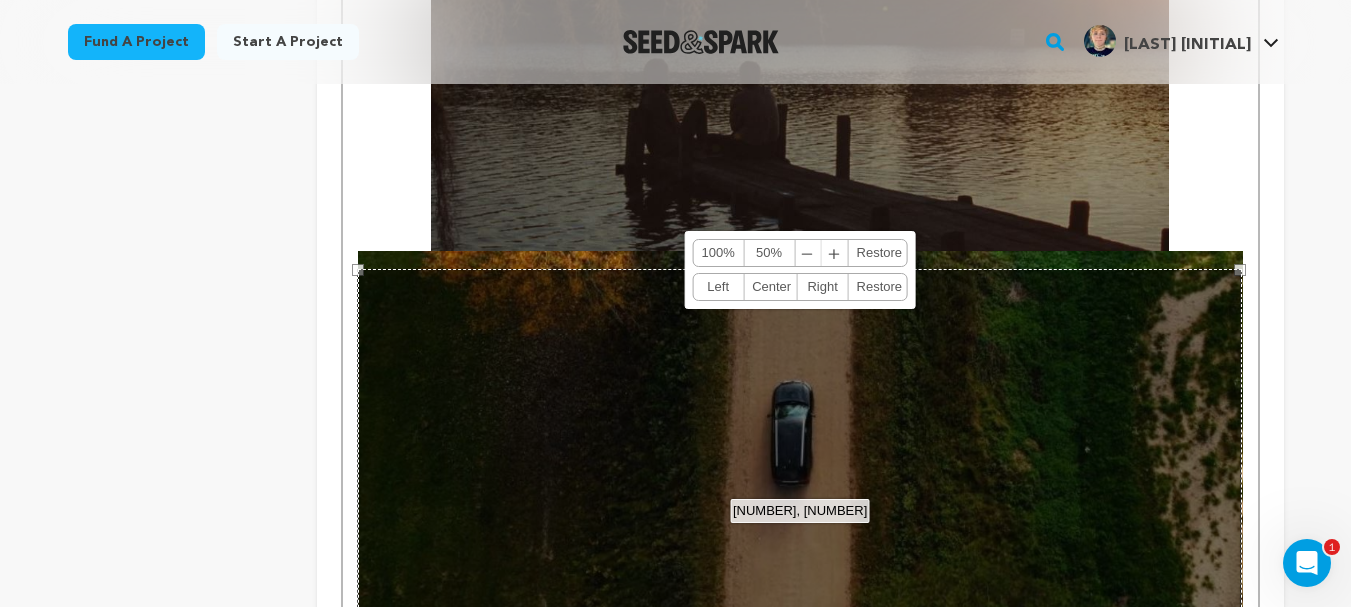 drag, startPoint x: 1241, startPoint y: 270, endPoint x: 1184, endPoint y: 310, distance: 69.63476 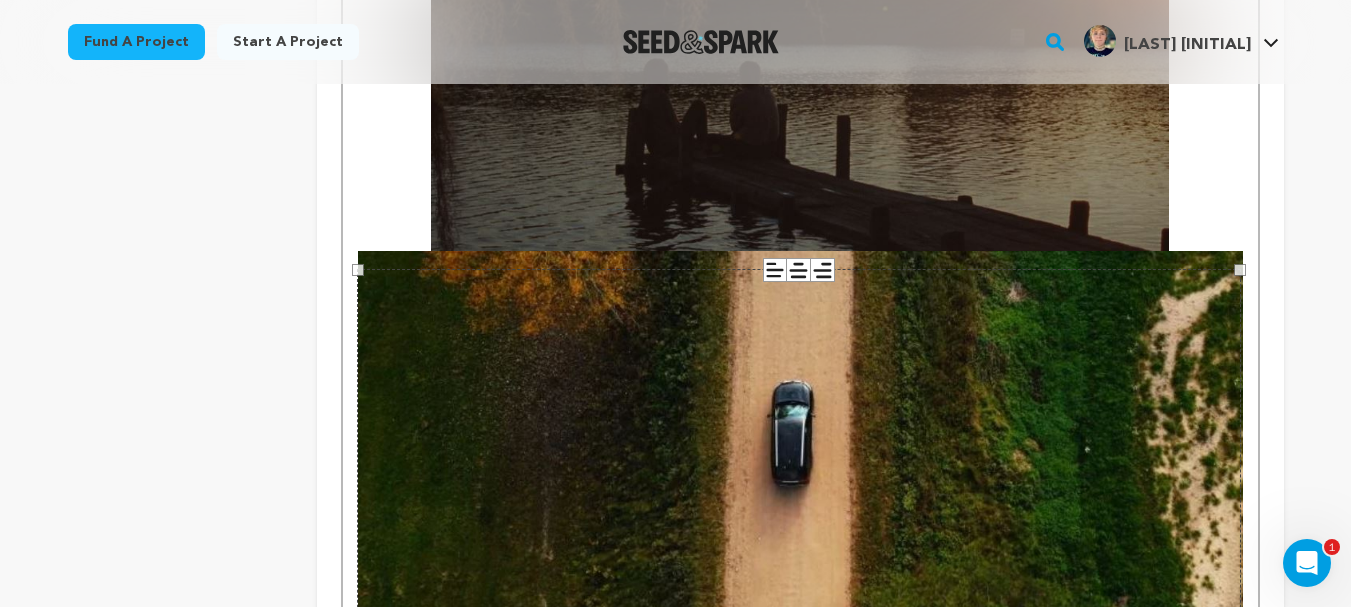 drag, startPoint x: 1365, startPoint y: 410, endPoint x: 1365, endPoint y: 435, distance: 25 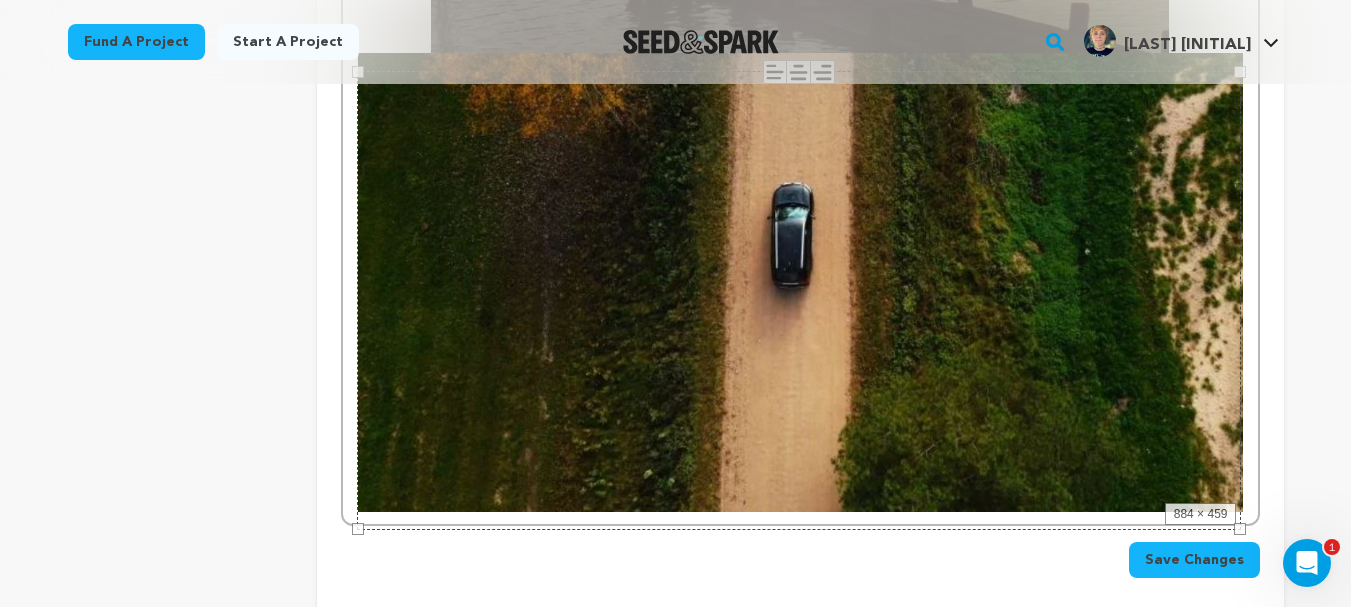 scroll, scrollTop: 3529, scrollLeft: 0, axis: vertical 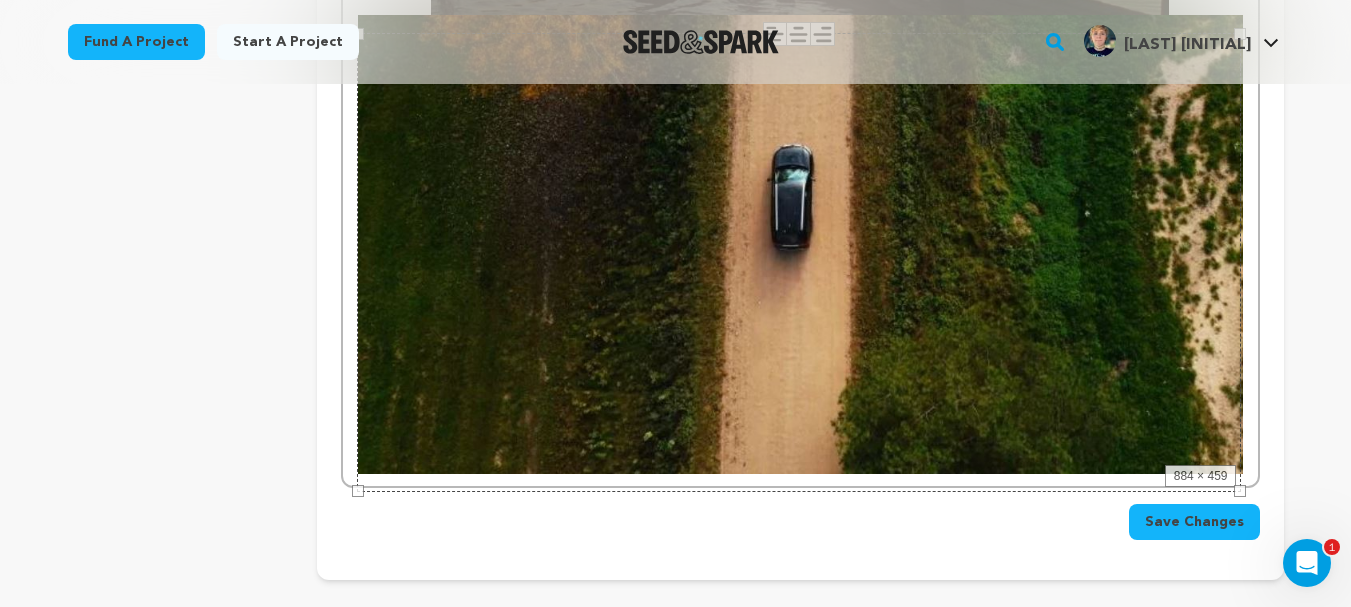 click on "884 × 459" at bounding box center (799, 262) 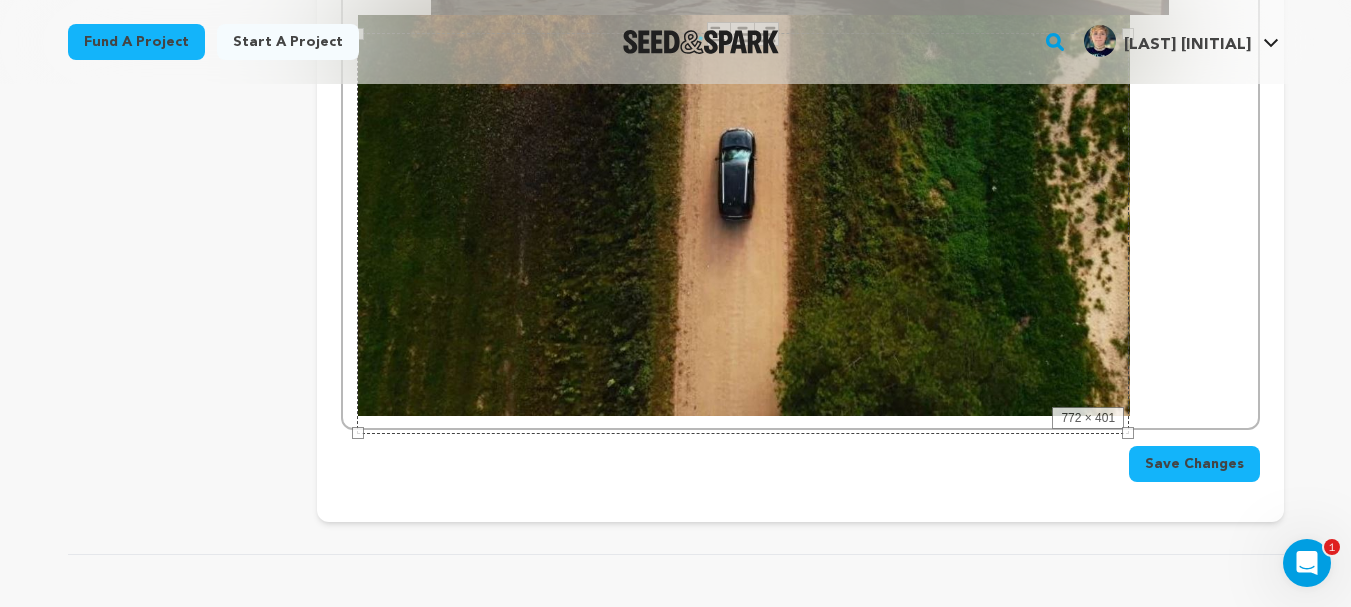 drag, startPoint x: 1241, startPoint y: 488, endPoint x: 1119, endPoint y: 400, distance: 150.42606 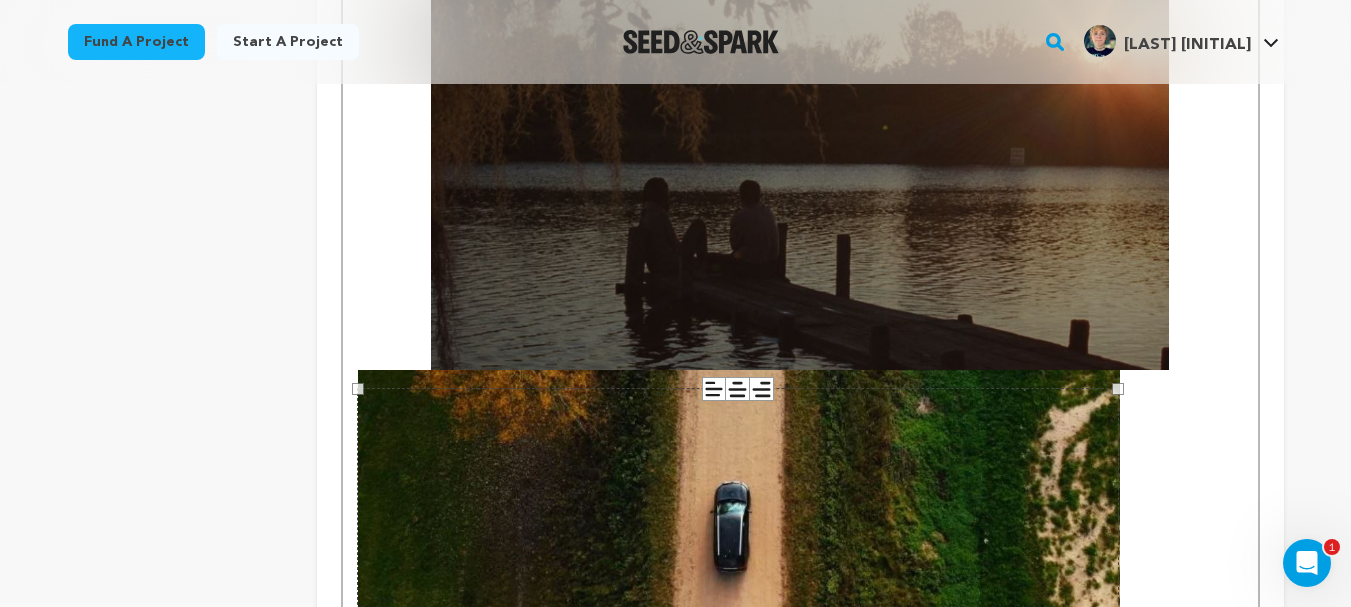 scroll, scrollTop: 3155, scrollLeft: 0, axis: vertical 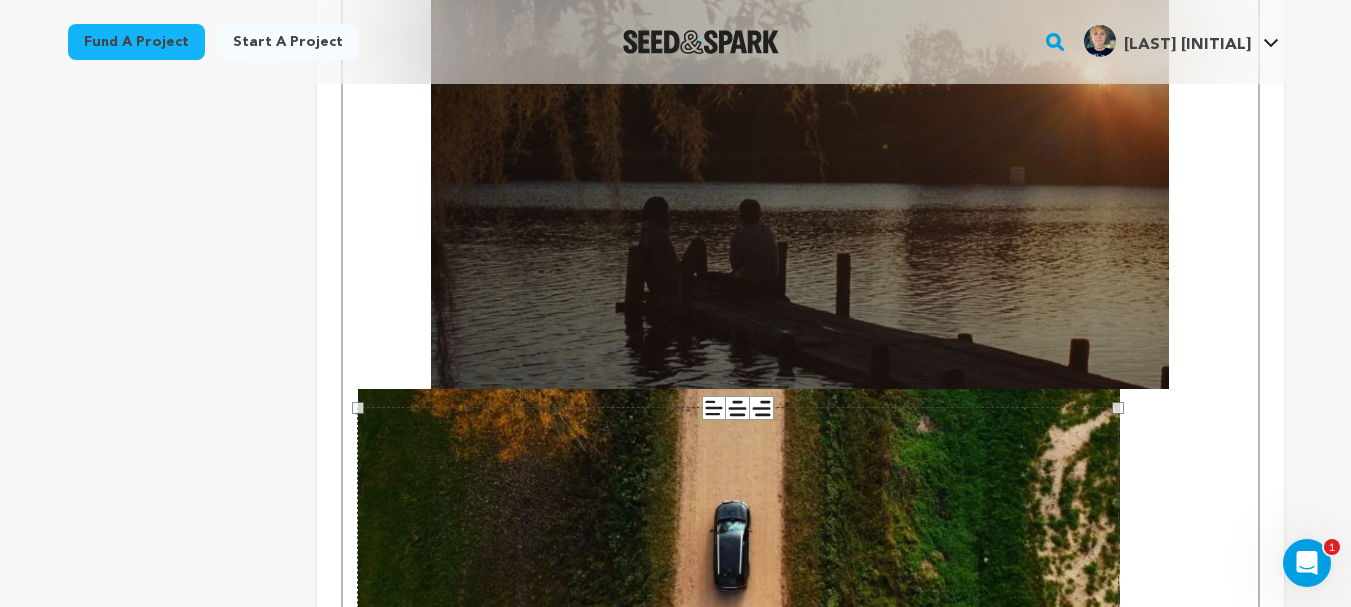 click 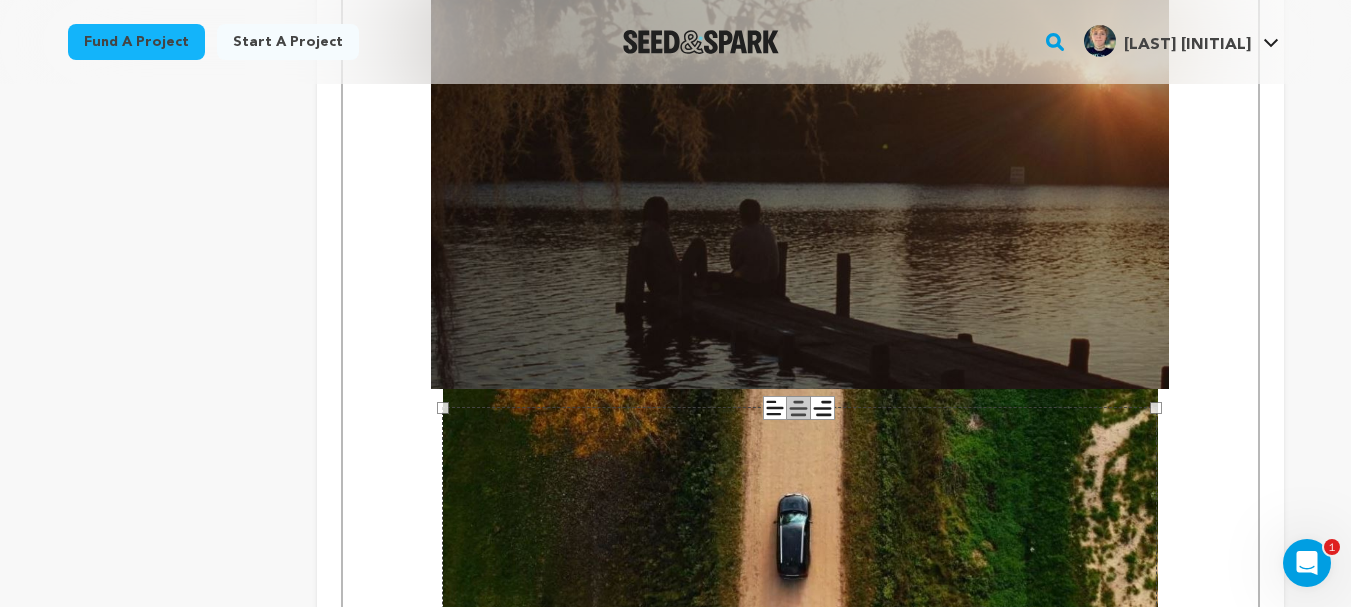 drag, startPoint x: 1177, startPoint y: 409, endPoint x: 1130, endPoint y: 442, distance: 57.428215 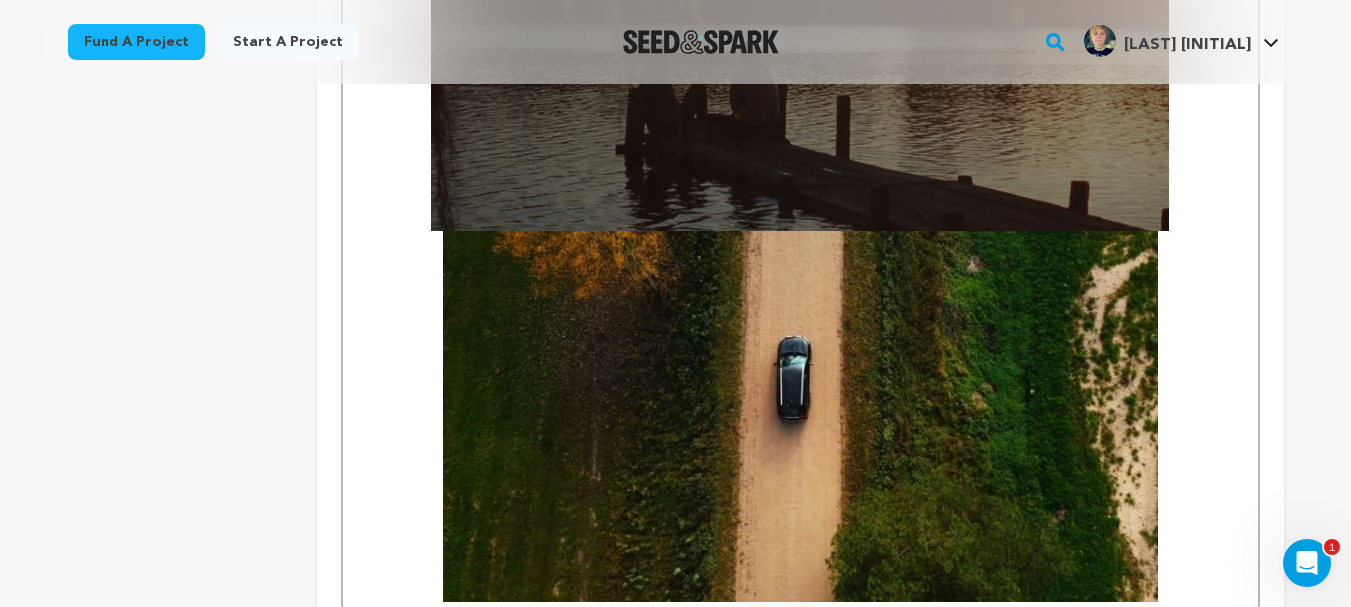 scroll, scrollTop: 3378, scrollLeft: 0, axis: vertical 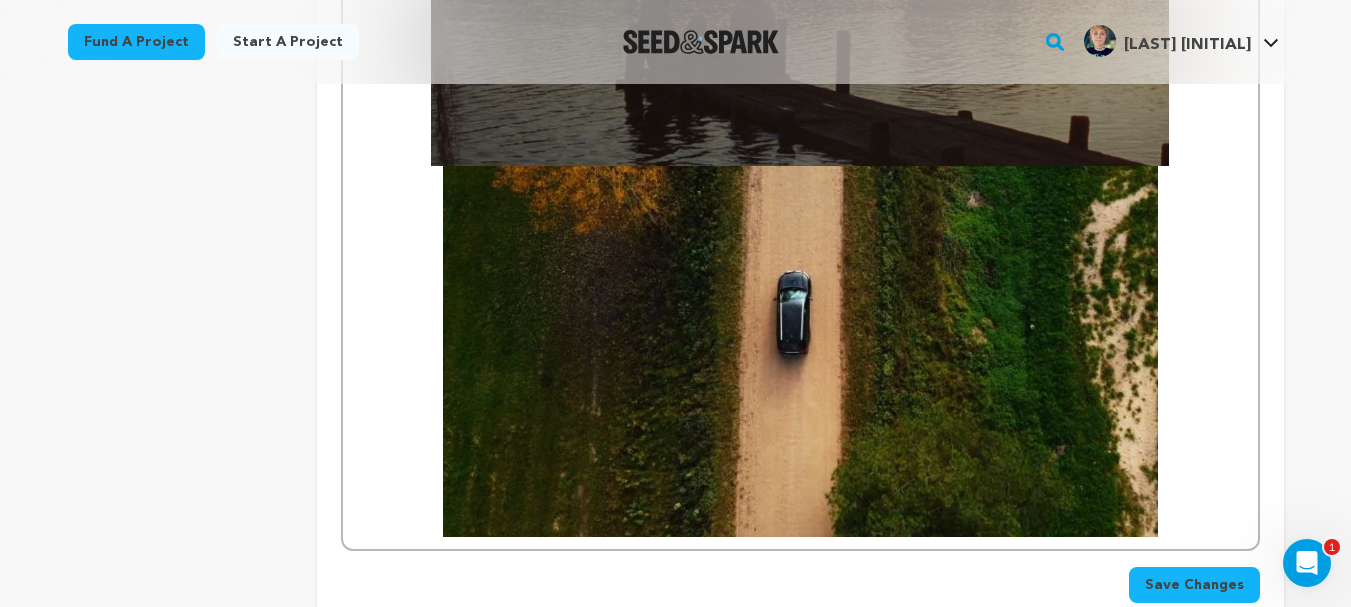 click at bounding box center [800, 351] 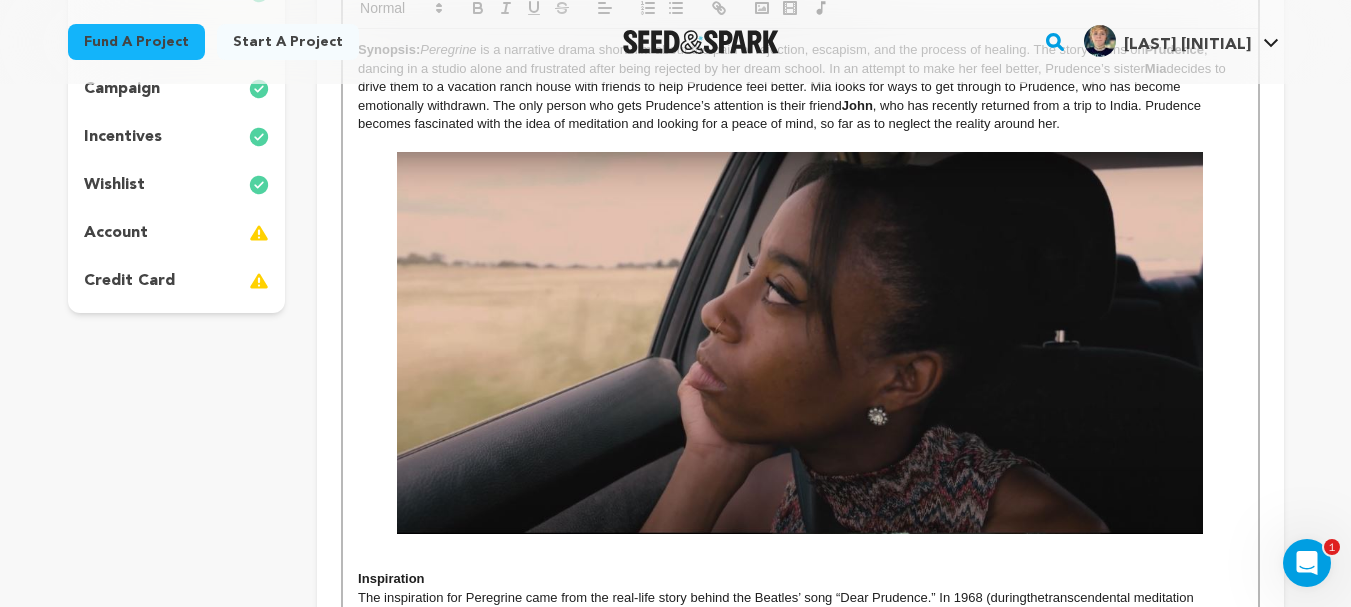 scroll, scrollTop: 438, scrollLeft: 0, axis: vertical 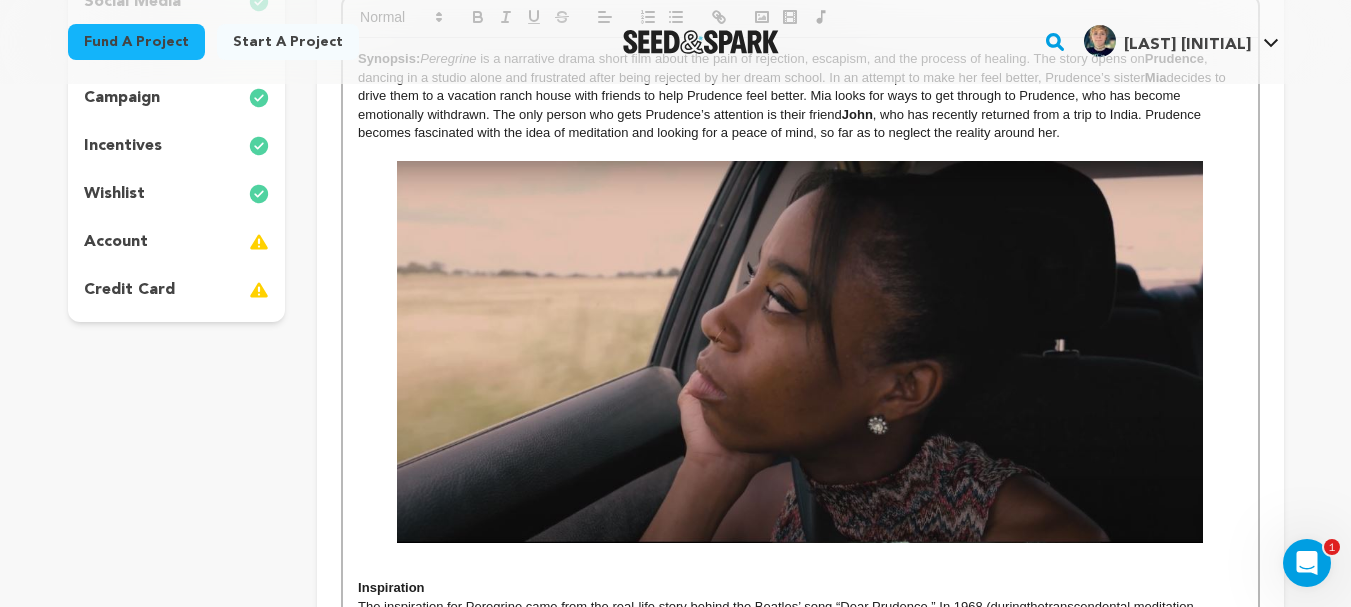 click at bounding box center [800, 352] 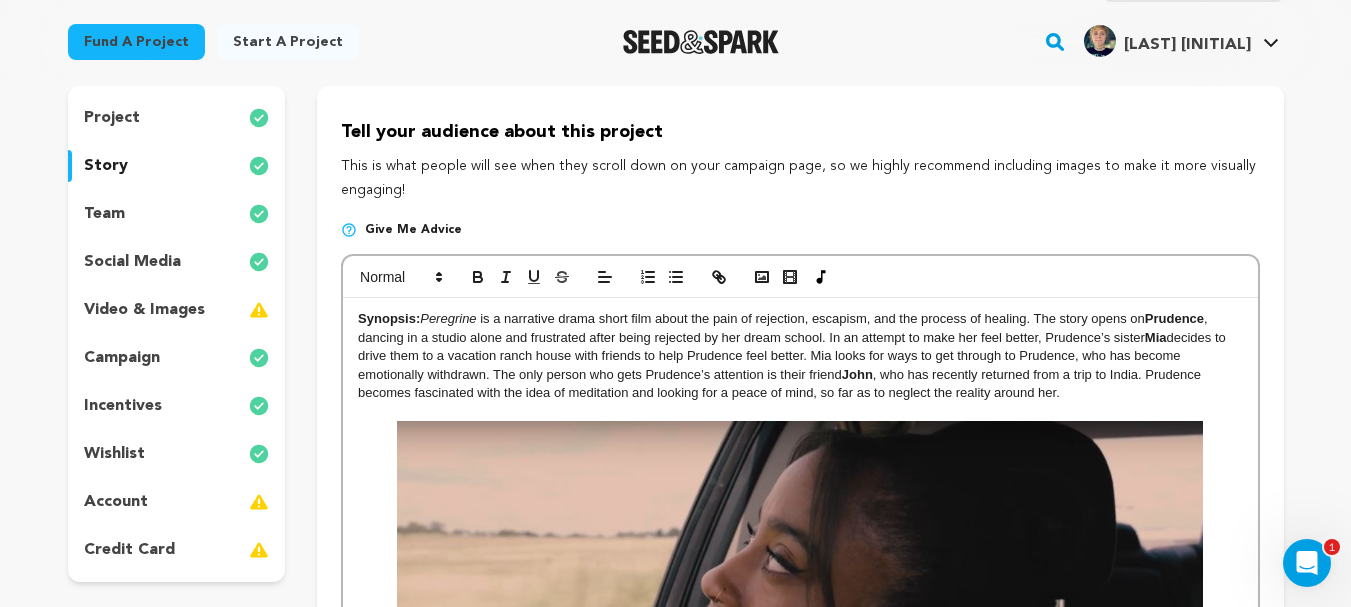 scroll, scrollTop: 100, scrollLeft: 0, axis: vertical 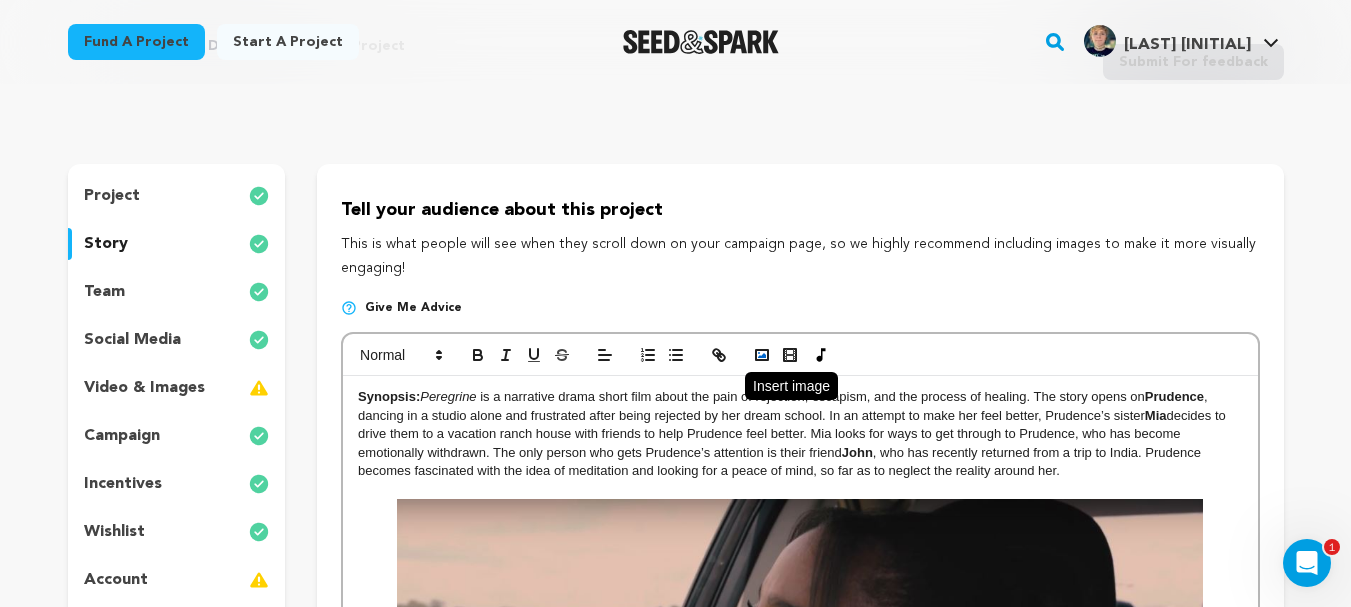 click 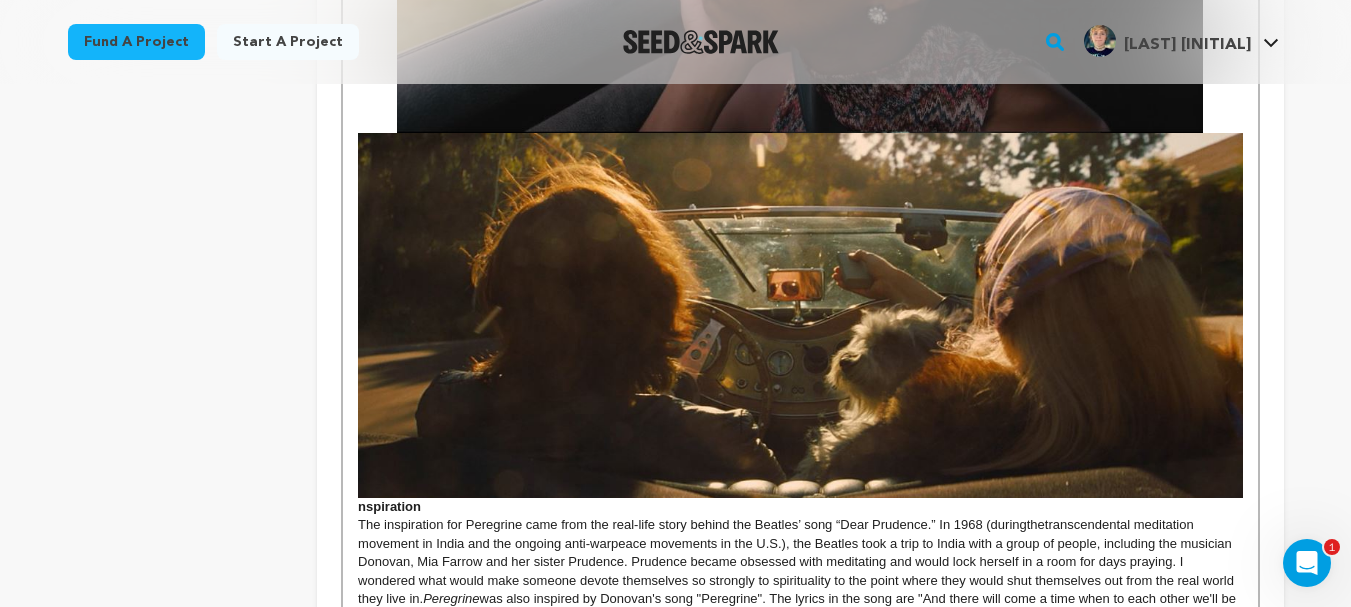 scroll, scrollTop: 830, scrollLeft: 0, axis: vertical 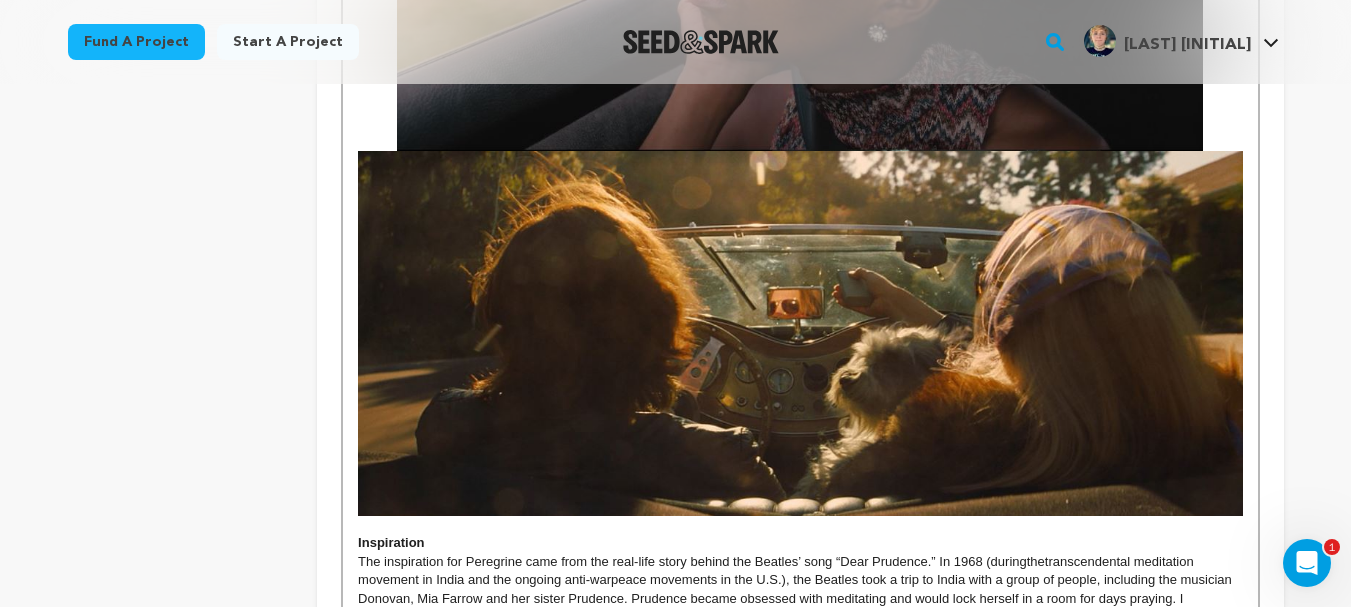click at bounding box center (800, 333) 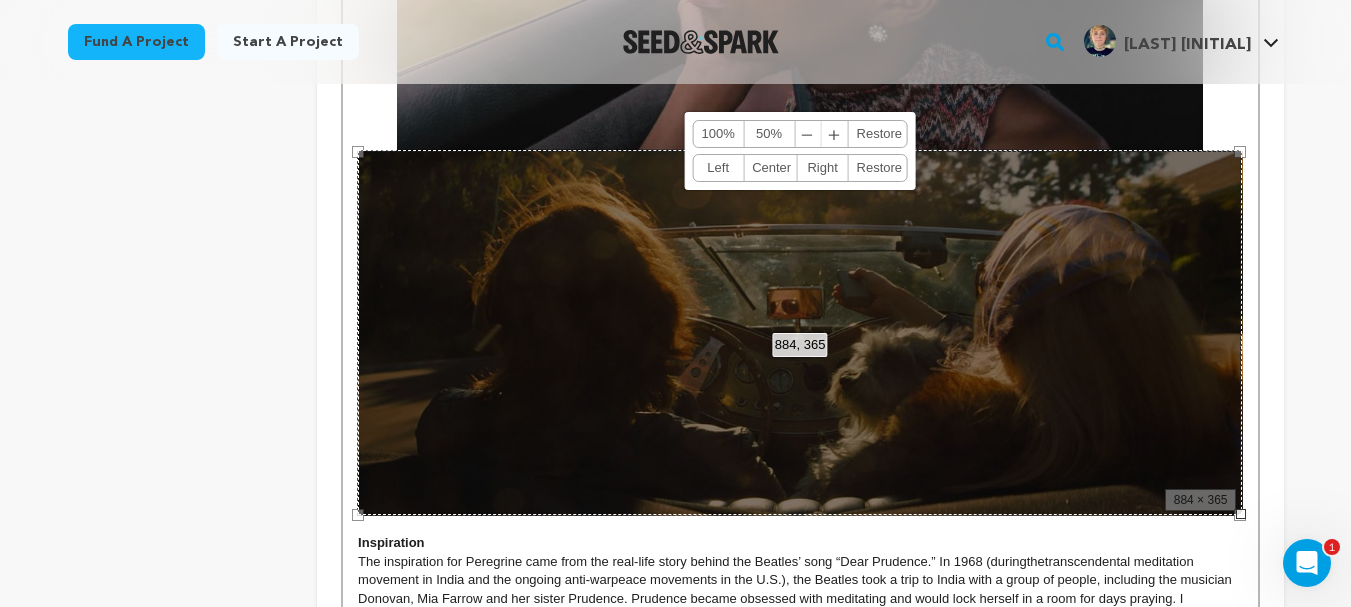 click on "Center" at bounding box center (770, 168) 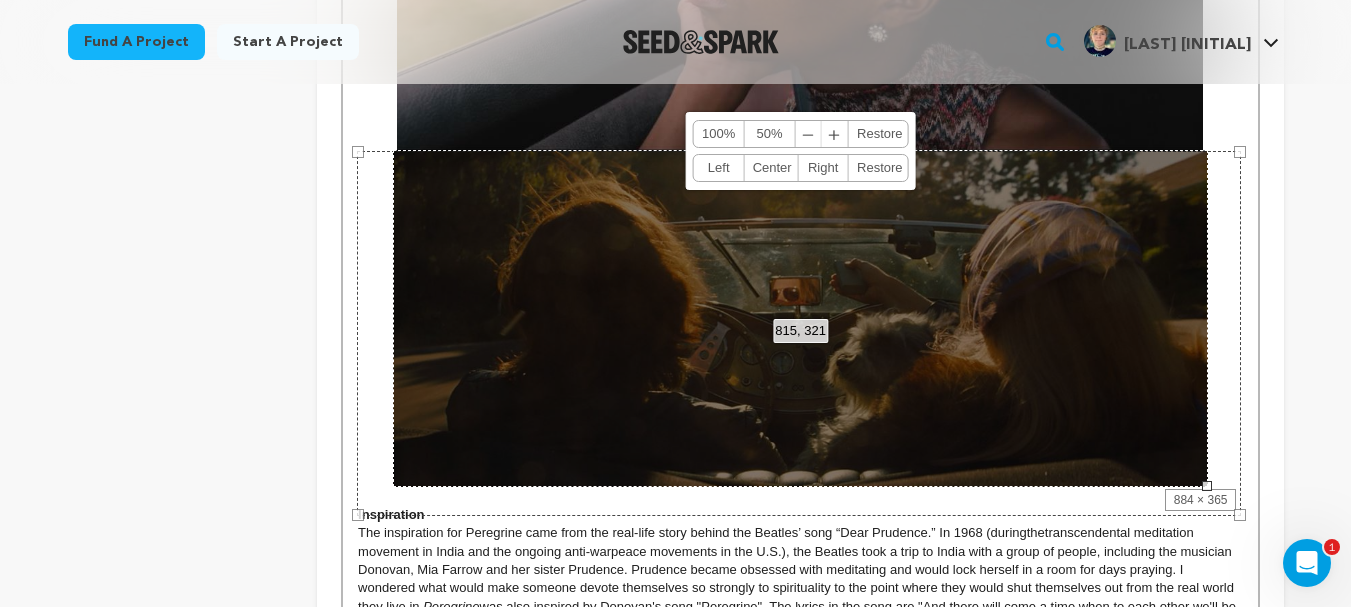 drag, startPoint x: 1237, startPoint y: 514, endPoint x: 1165, endPoint y: 468, distance: 85.44004 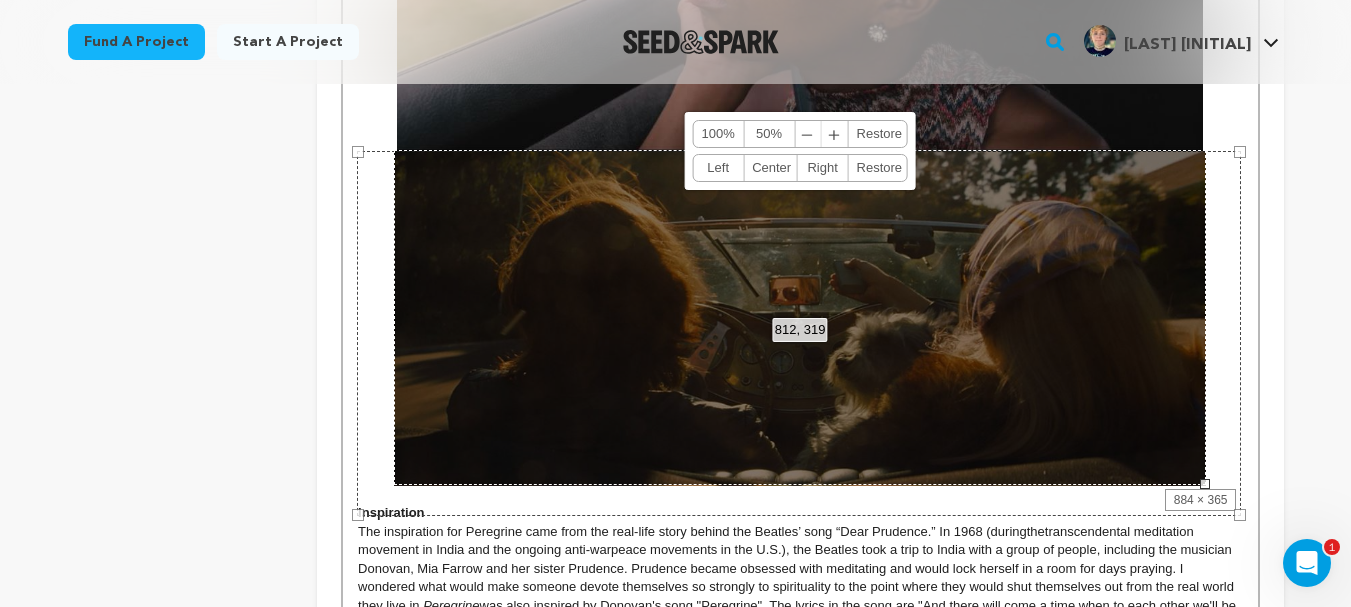 click on "Back to Project Dashboard
Edit Project
Submit For feedback
Submit For feedback
project
story" at bounding box center [676, 1564] 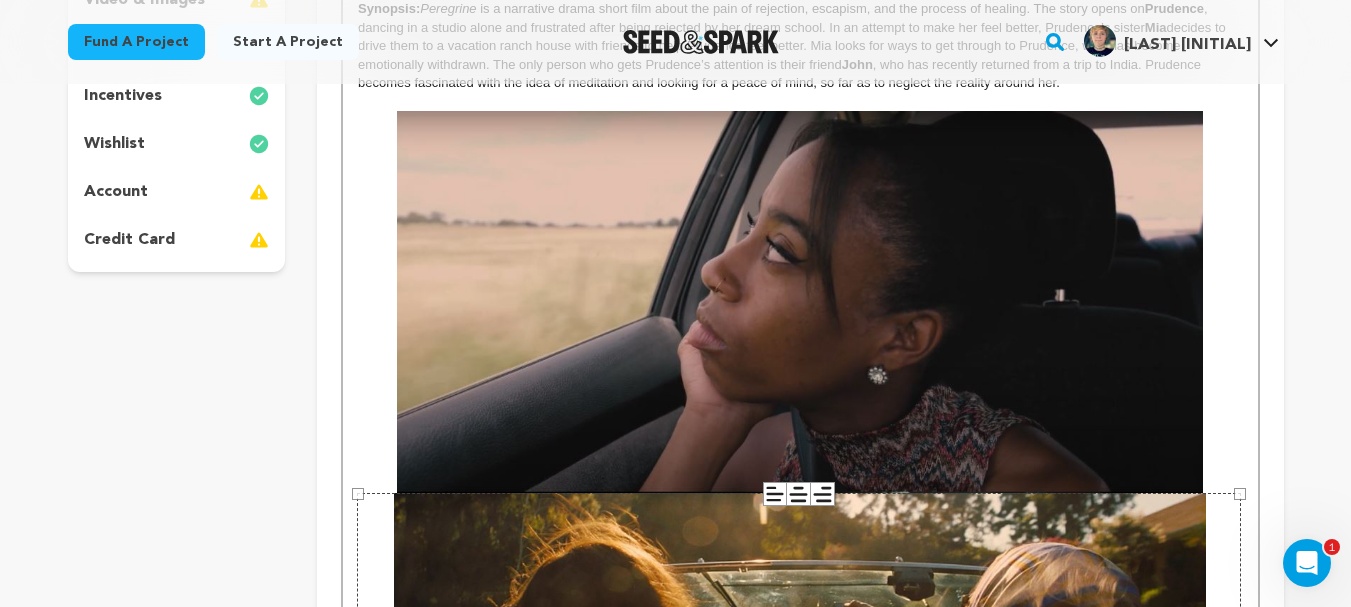scroll, scrollTop: 433, scrollLeft: 0, axis: vertical 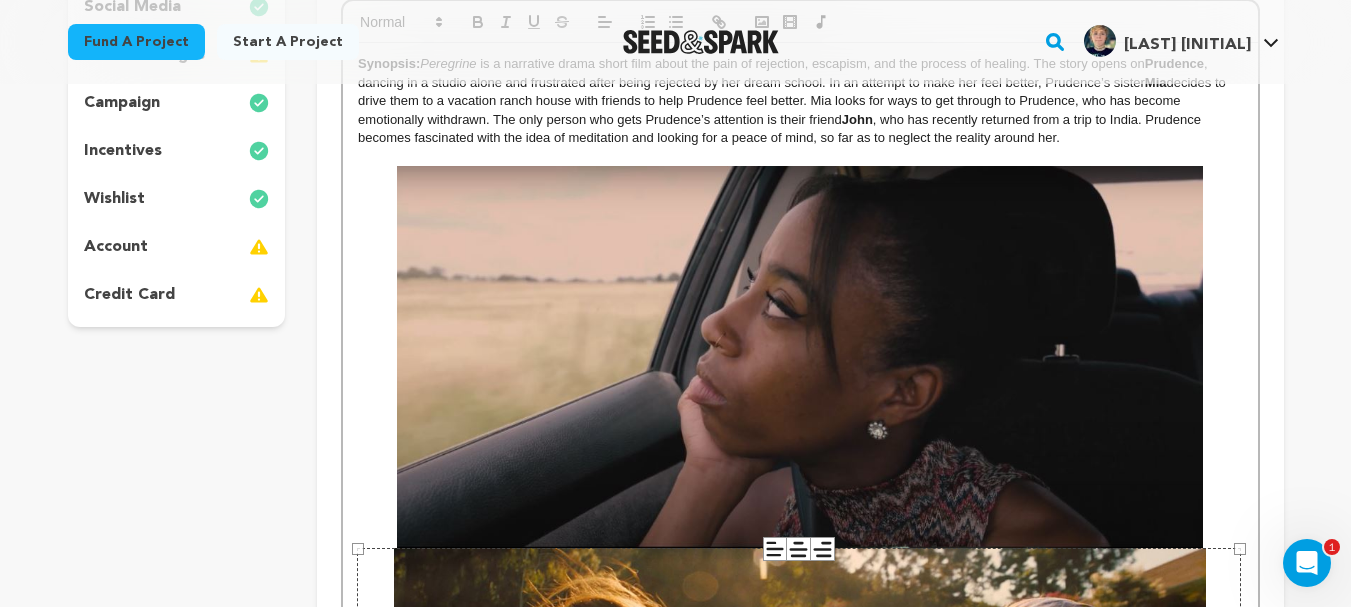 click at bounding box center [800, 357] 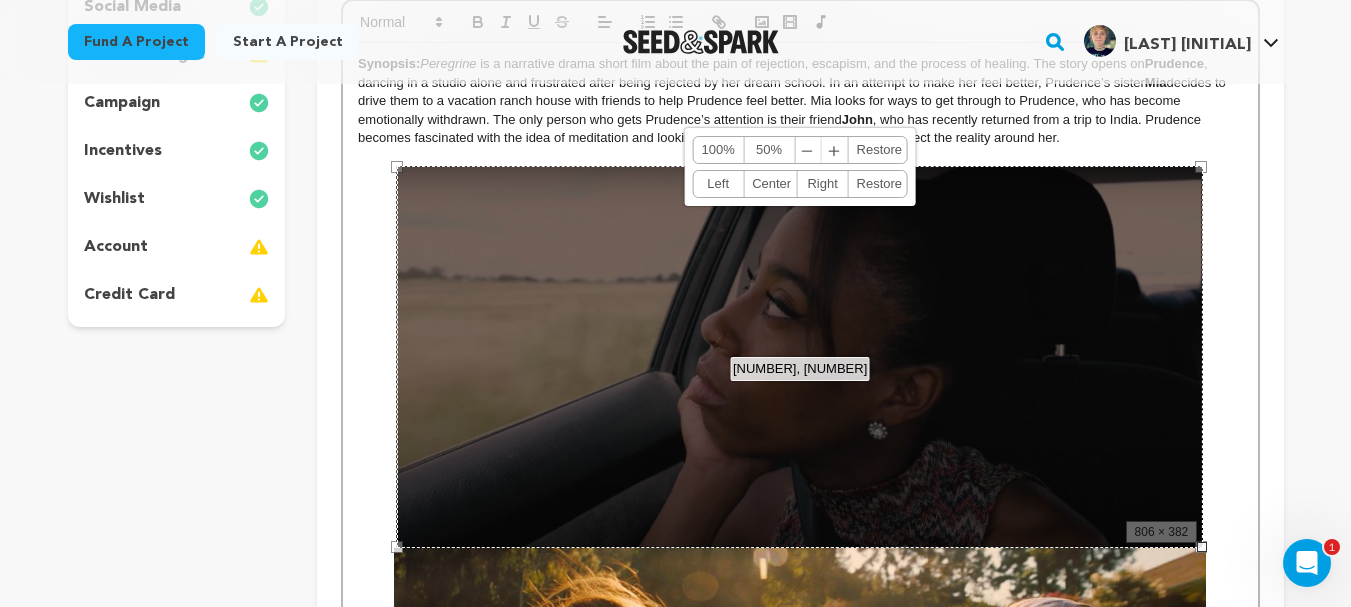 click on "806, 369
100%
50%
﹣
﹢
Restore
Left
Center
Right
Restore" at bounding box center (800, 357) 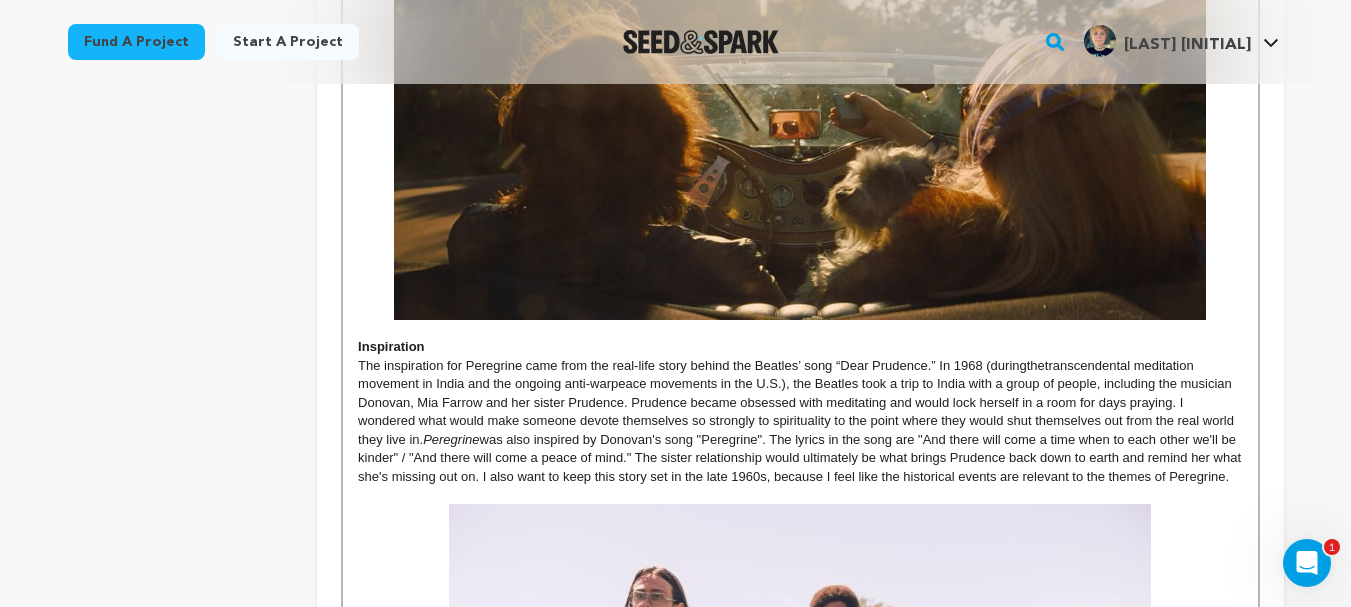 scroll, scrollTop: 968, scrollLeft: 0, axis: vertical 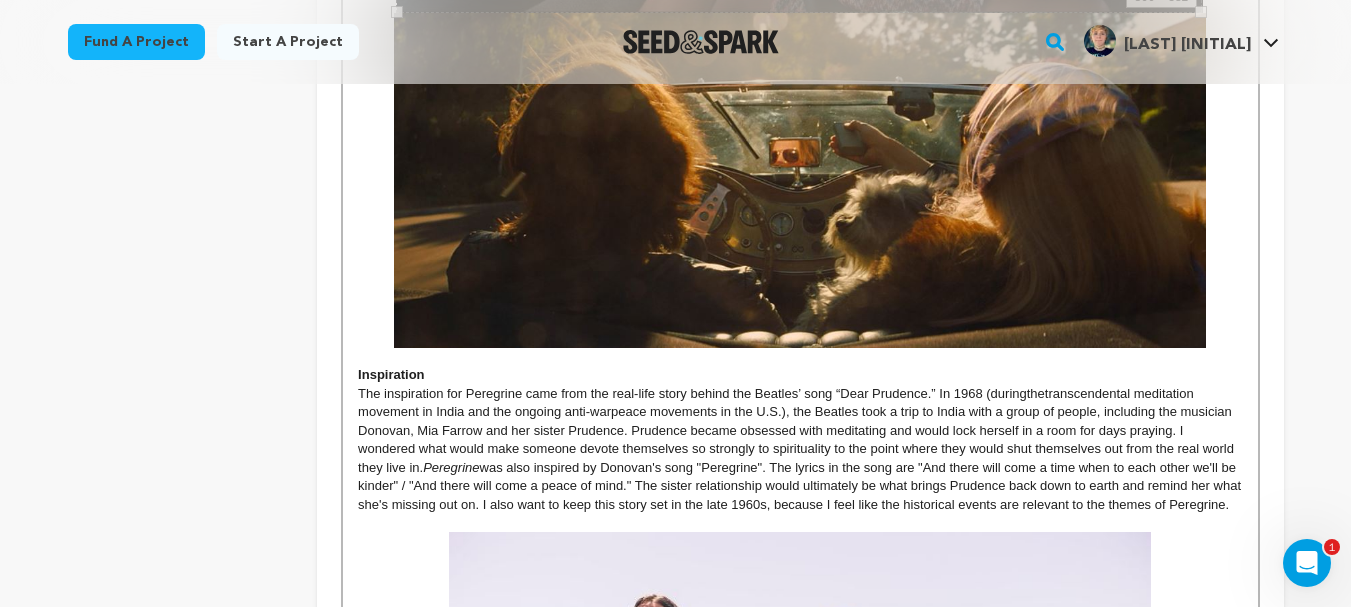 click at bounding box center [800, 180] 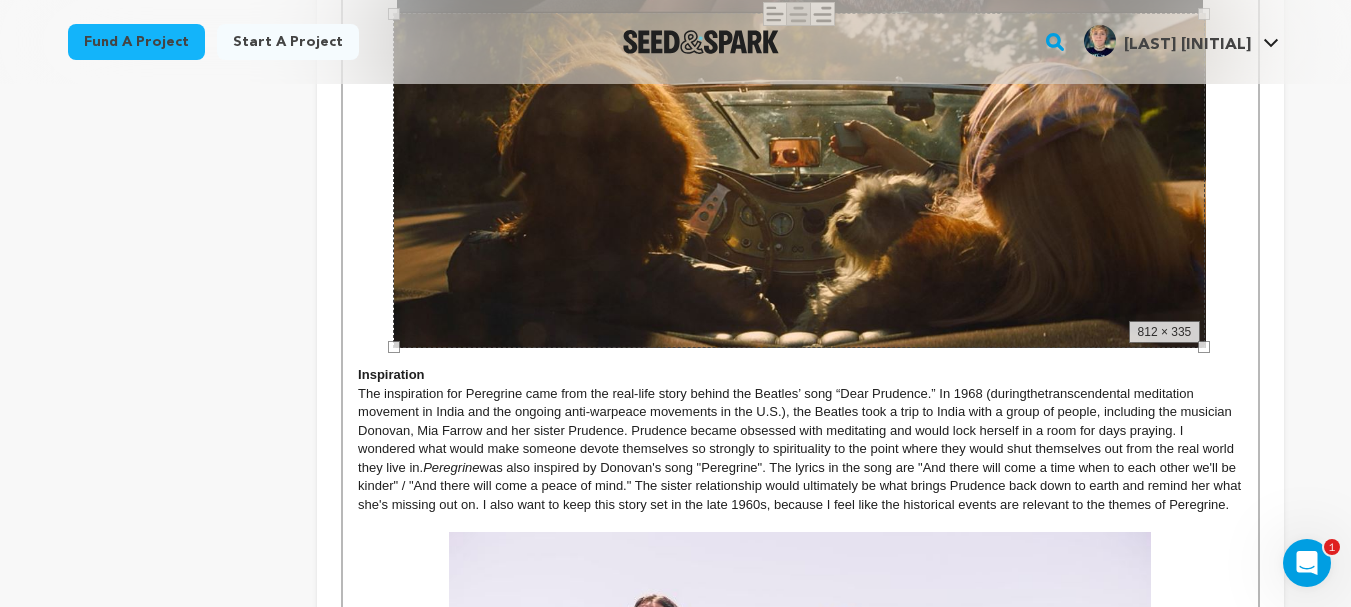 click at bounding box center (800, 180) 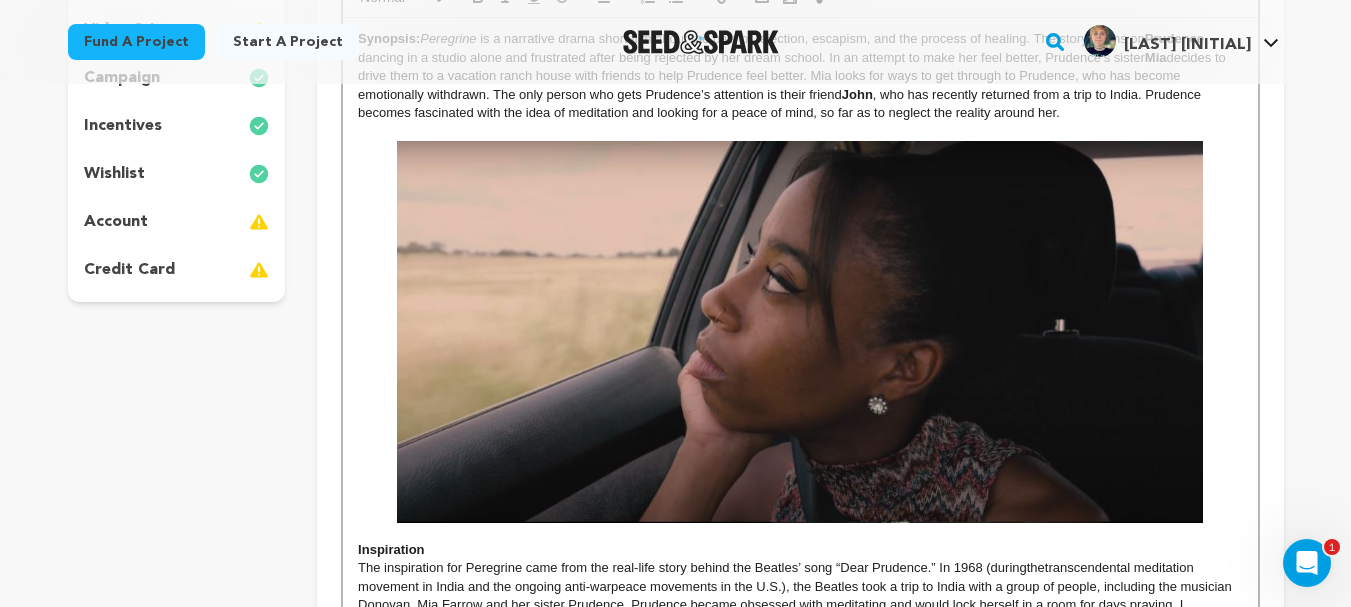 scroll, scrollTop: 389, scrollLeft: 0, axis: vertical 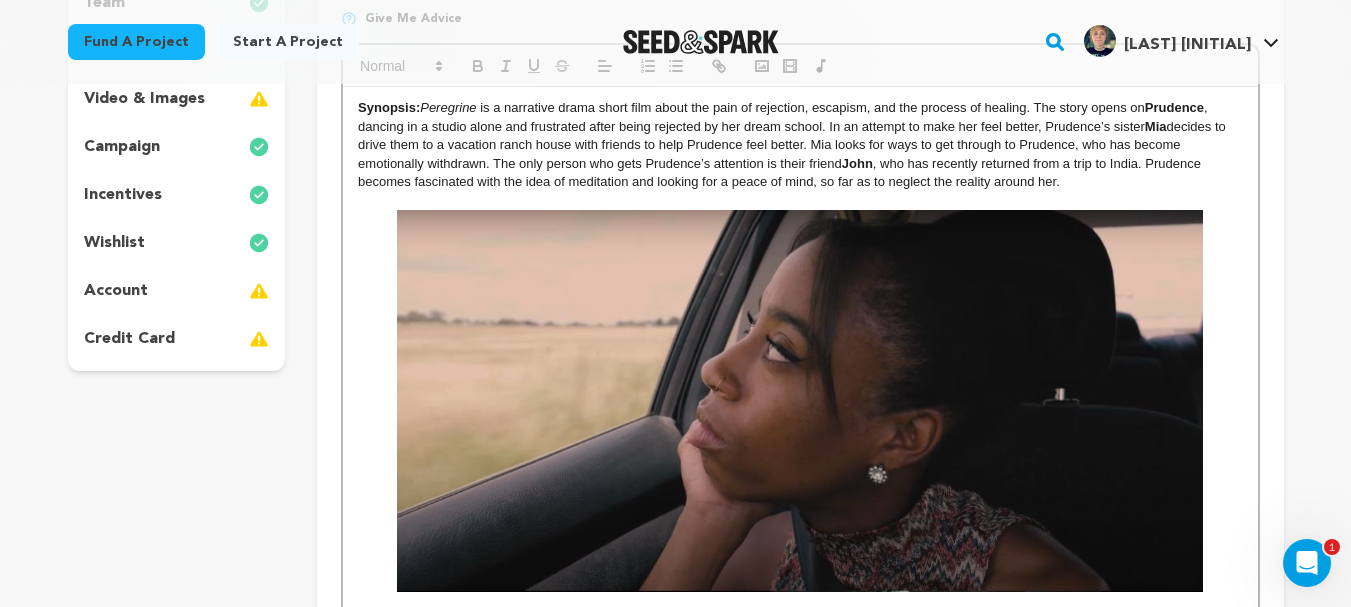 click on "Synopsis:  Peregrine   is a narrative drama short film about the pain of rejection, escapism, and the process of healing. The story opens on  Prudence , dancing in a studio alone and frustrated after being rejected by her dream school. In an attempt to make her feel better, Prudence’s sister  Mia  decides to drive them to a vacation ranch house with friends to help Prudence feel better. Mia looks for ways to get through to Prudence, who has become emotionally withdrawn. The only person who gets Prudence’s attention is their friend  John , who has recently returned from a trip to India. Prudence becomes fascinated with the idea of meditation and looking for a peace of mind, so far as to neglect the reality around her." at bounding box center [800, 145] 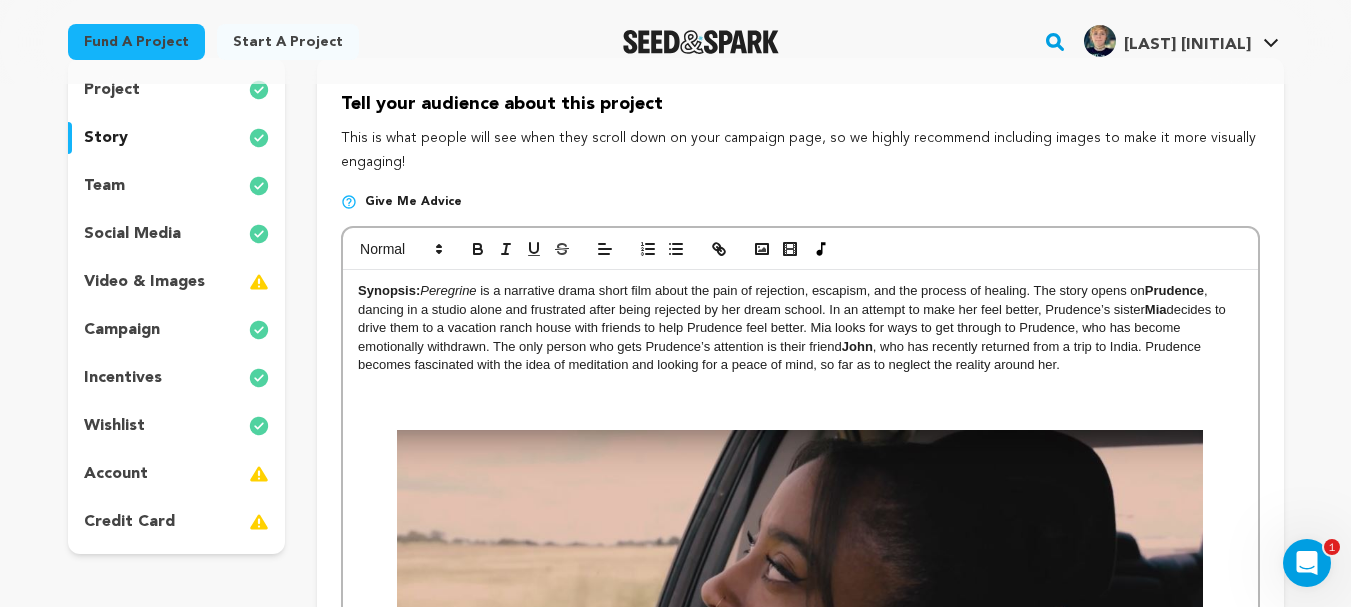 scroll, scrollTop: 101, scrollLeft: 0, axis: vertical 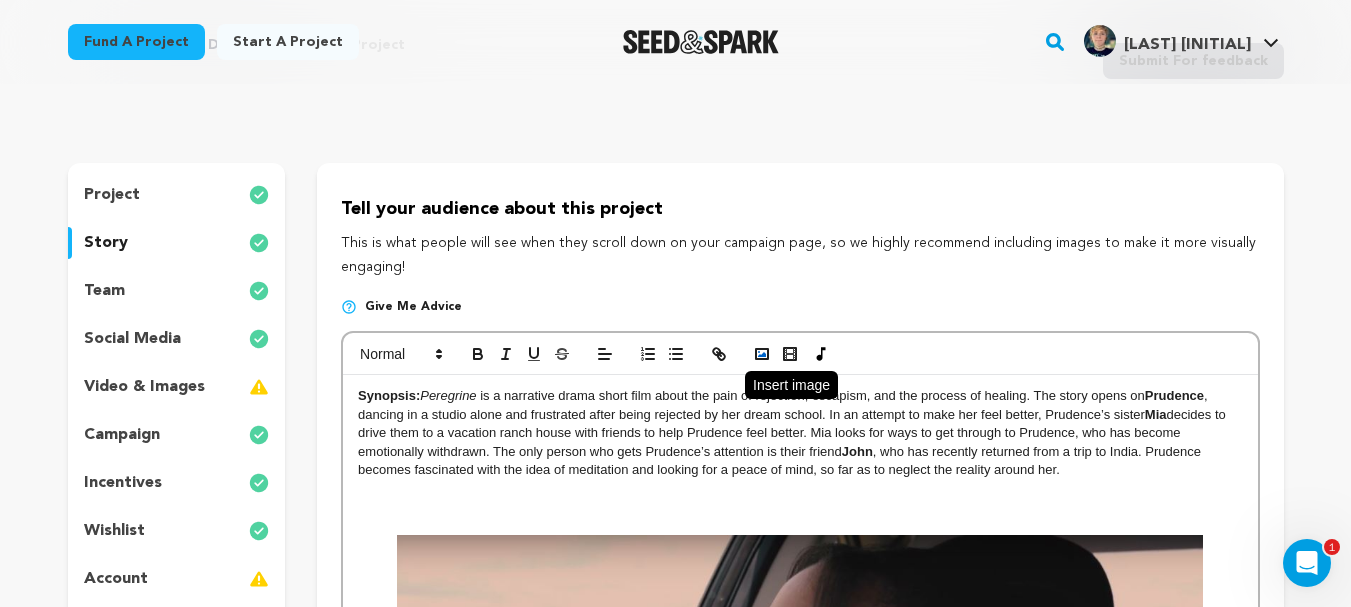 click 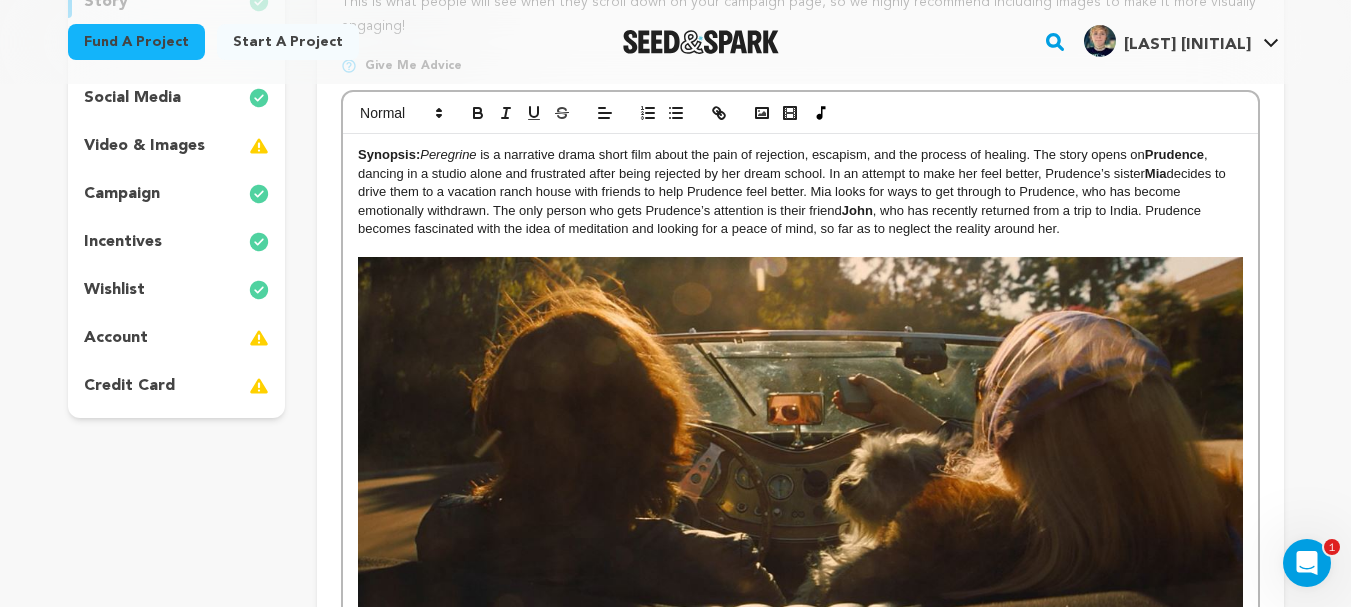 scroll, scrollTop: 325, scrollLeft: 0, axis: vertical 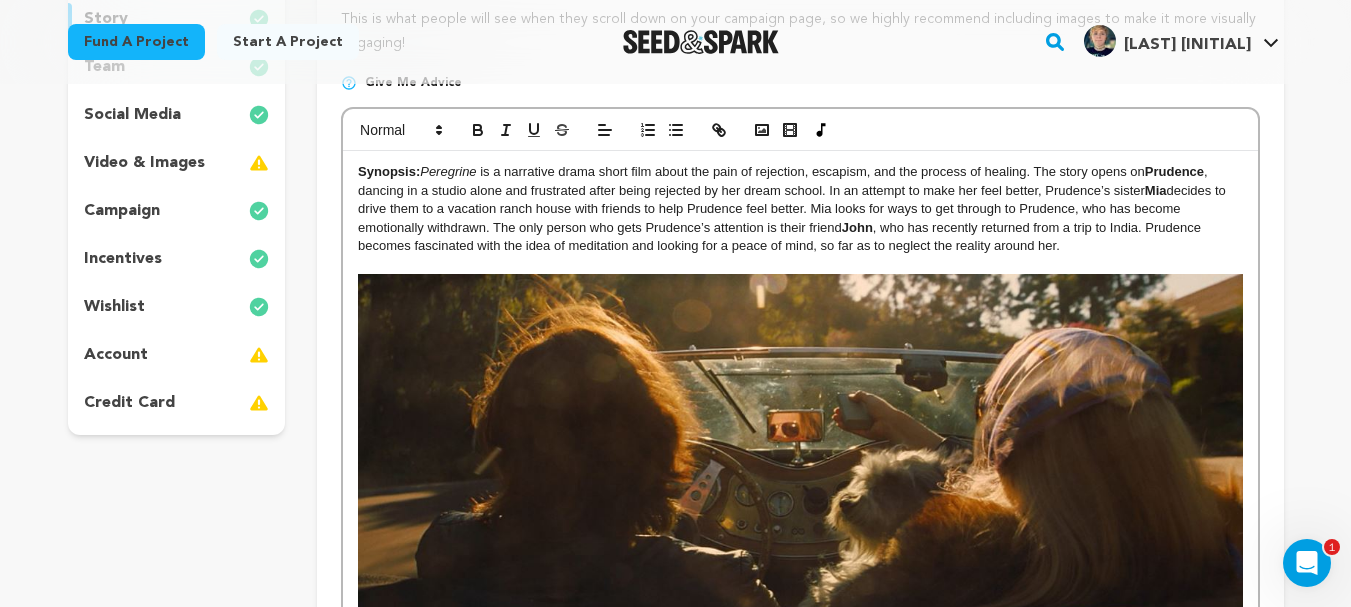 click on "Back to Project Dashboard
Edit Project
Submit For feedback
Submit For feedback
project" at bounding box center (675, 2150) 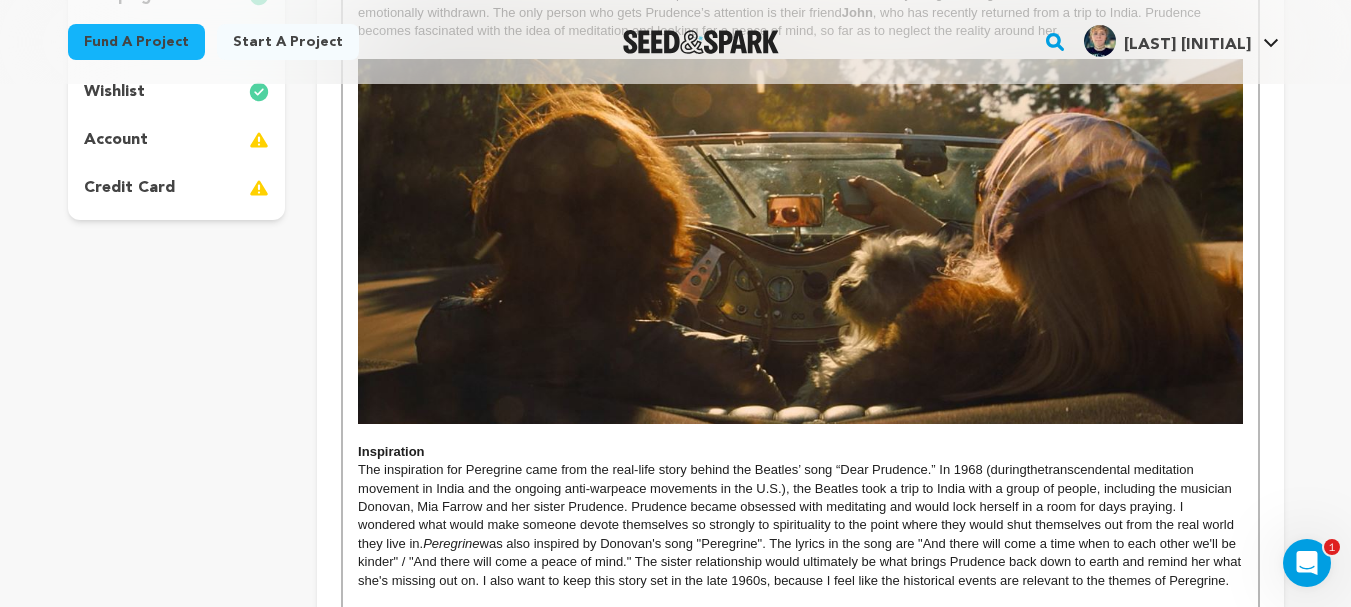 scroll, scrollTop: 549, scrollLeft: 0, axis: vertical 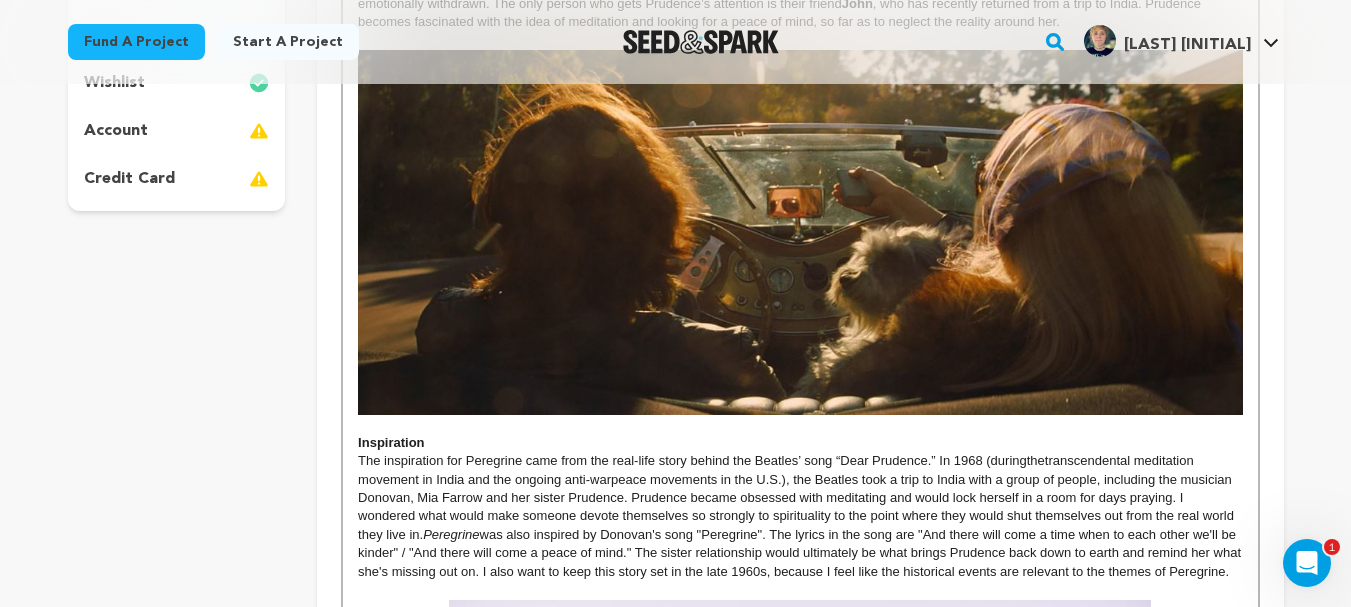 click at bounding box center (800, 232) 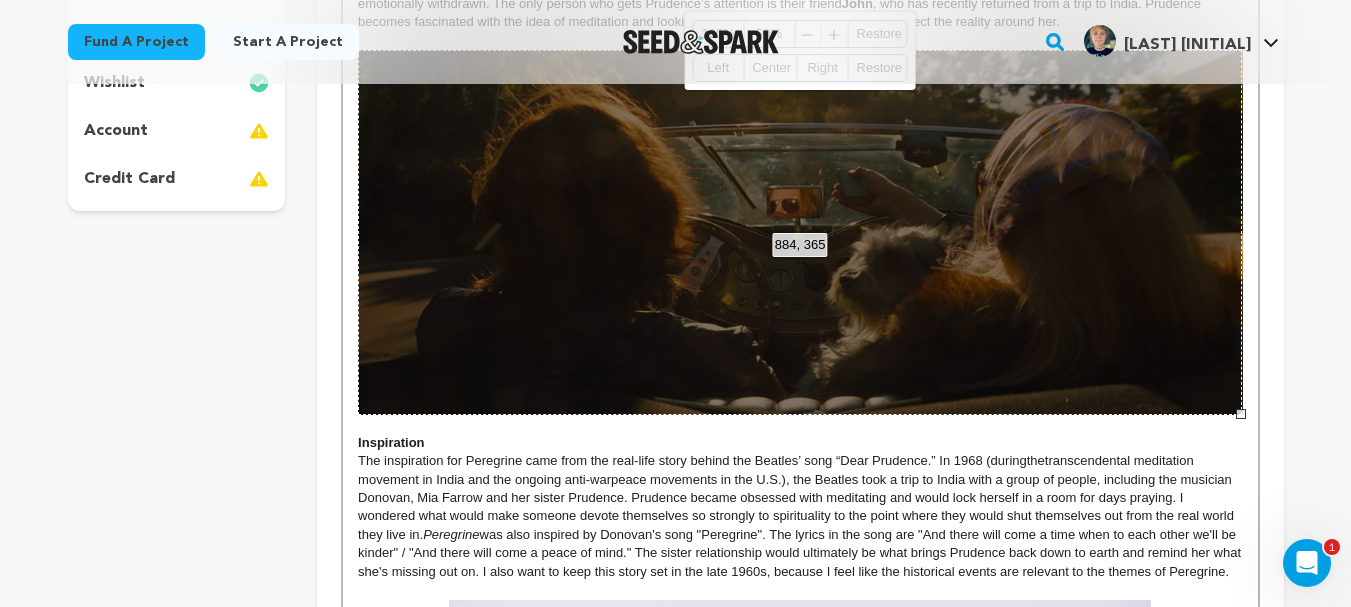 click at bounding box center (800, 424) 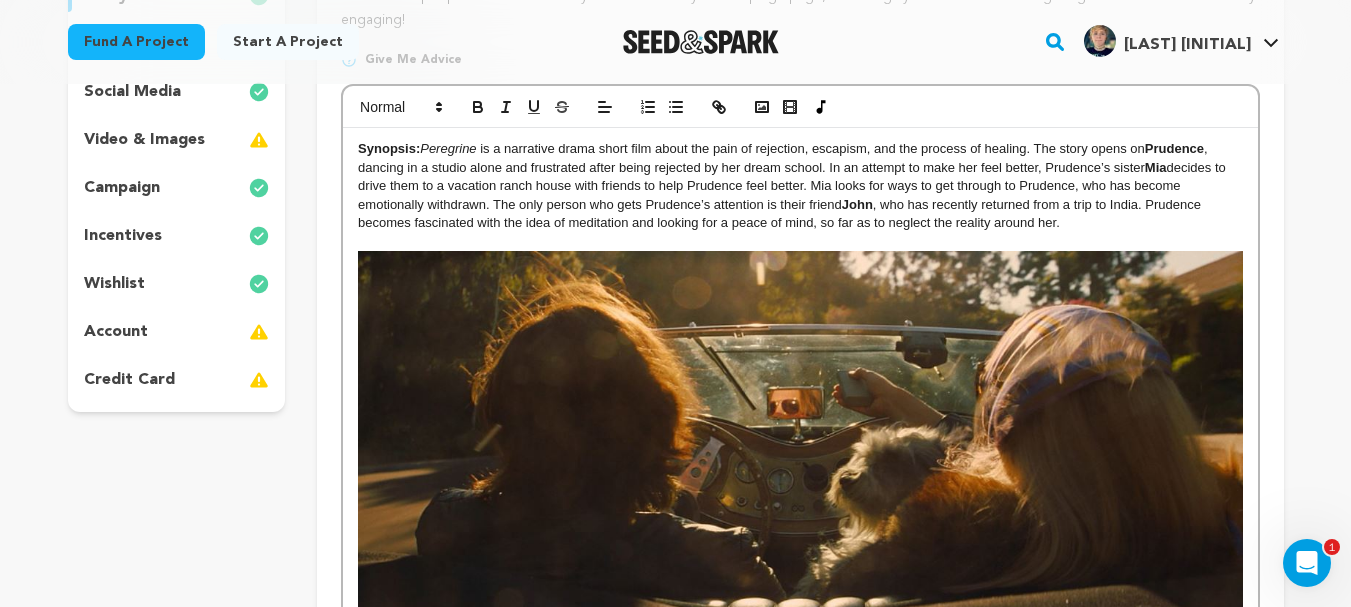 scroll, scrollTop: 261, scrollLeft: 0, axis: vertical 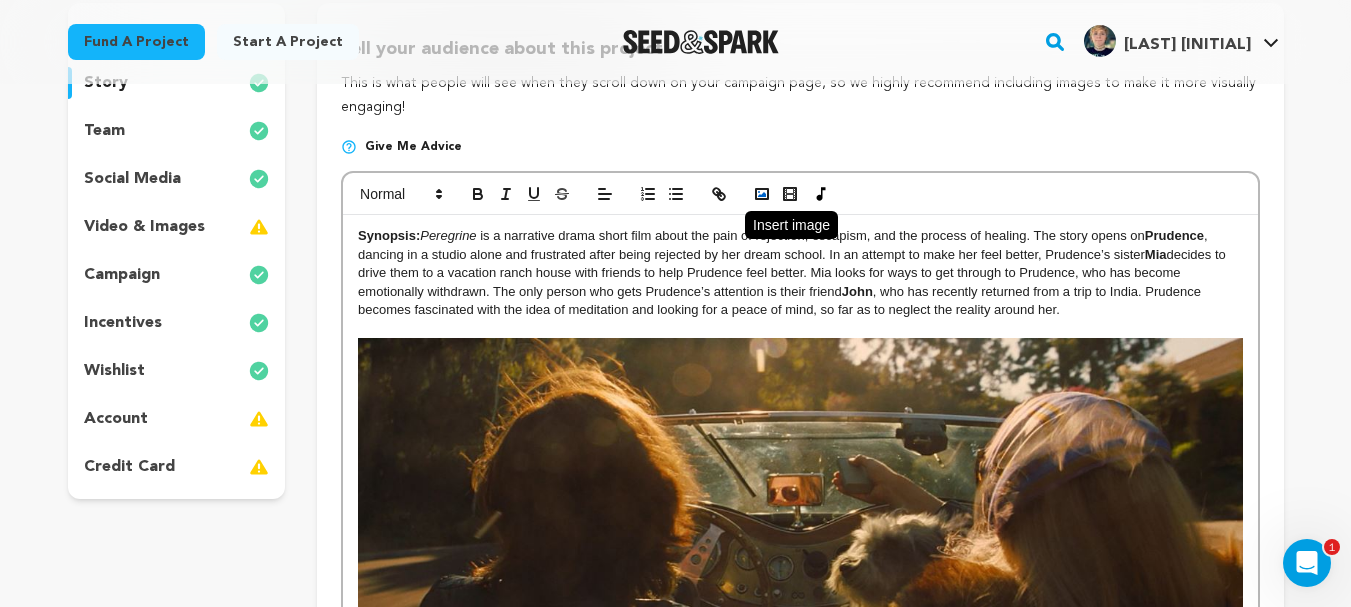 click 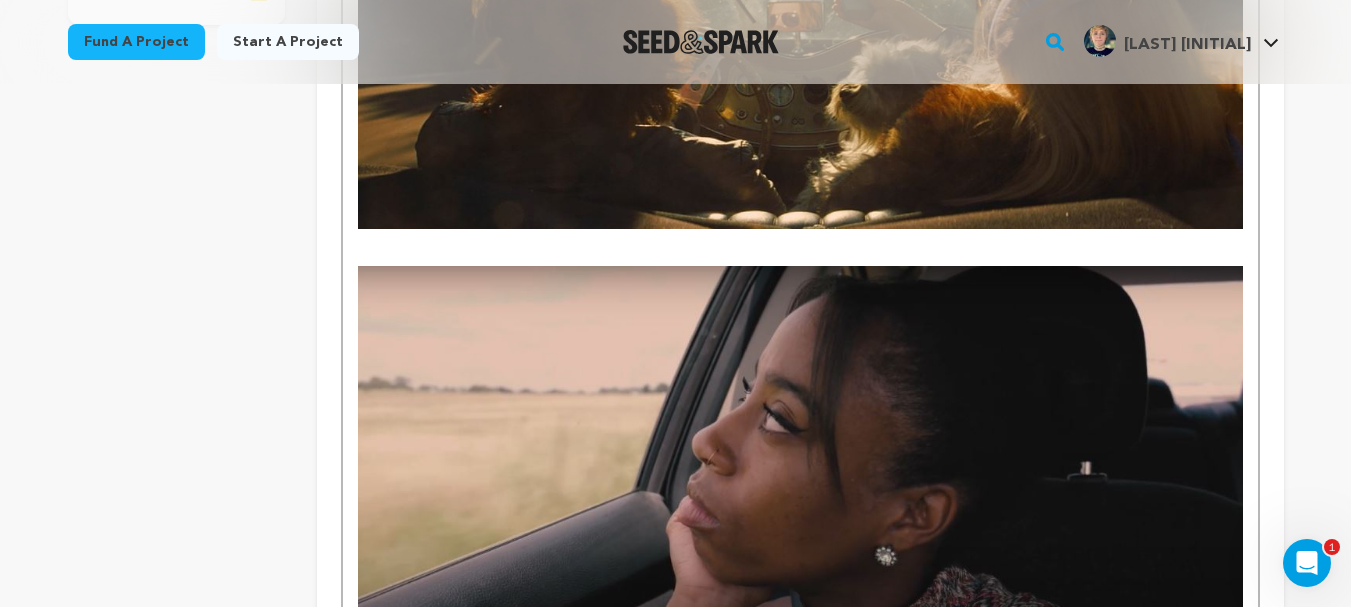 scroll, scrollTop: 716, scrollLeft: 0, axis: vertical 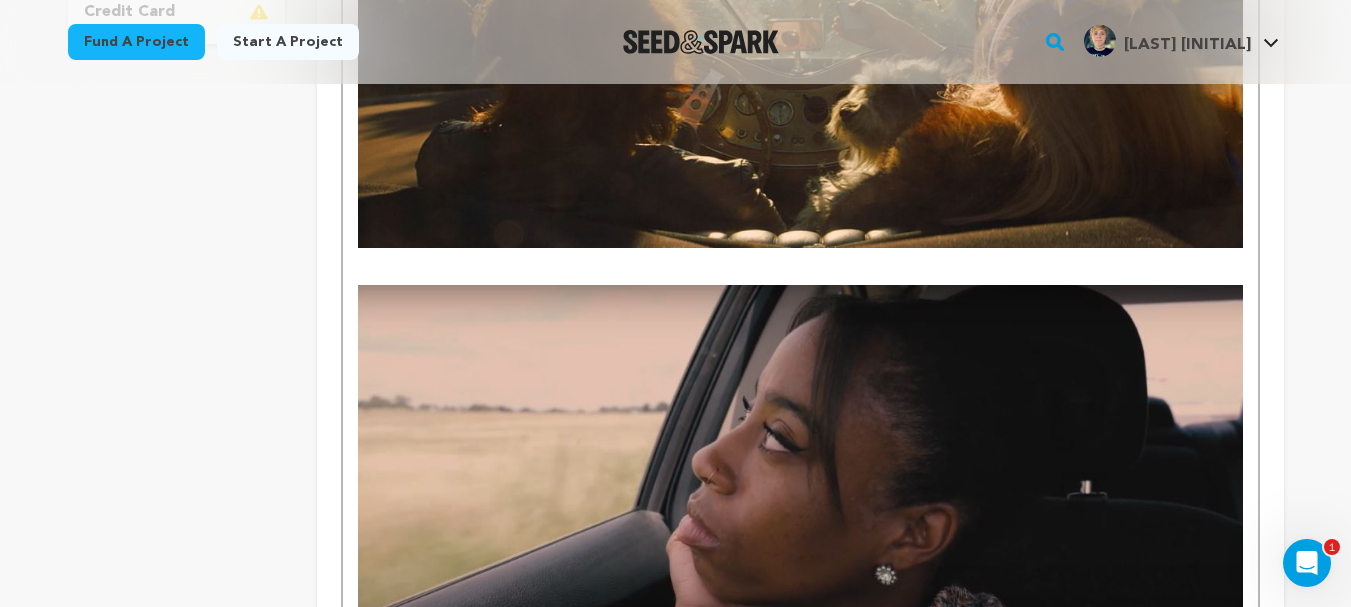 click at bounding box center [800, 257] 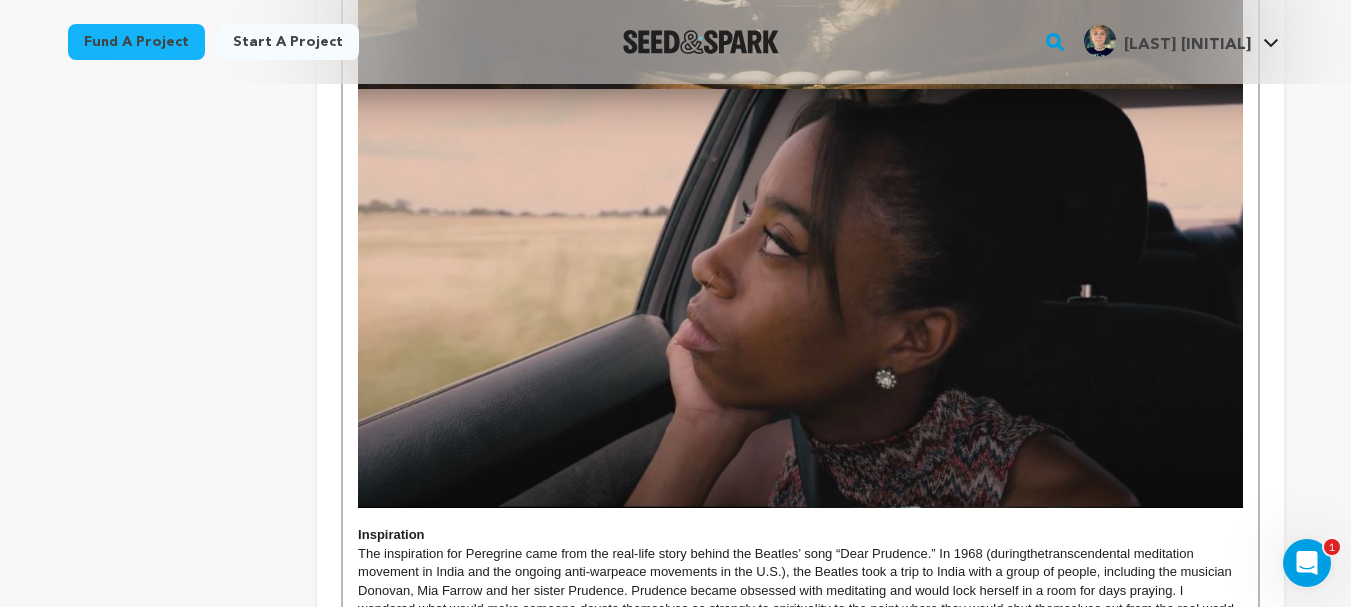 scroll, scrollTop: 894, scrollLeft: 0, axis: vertical 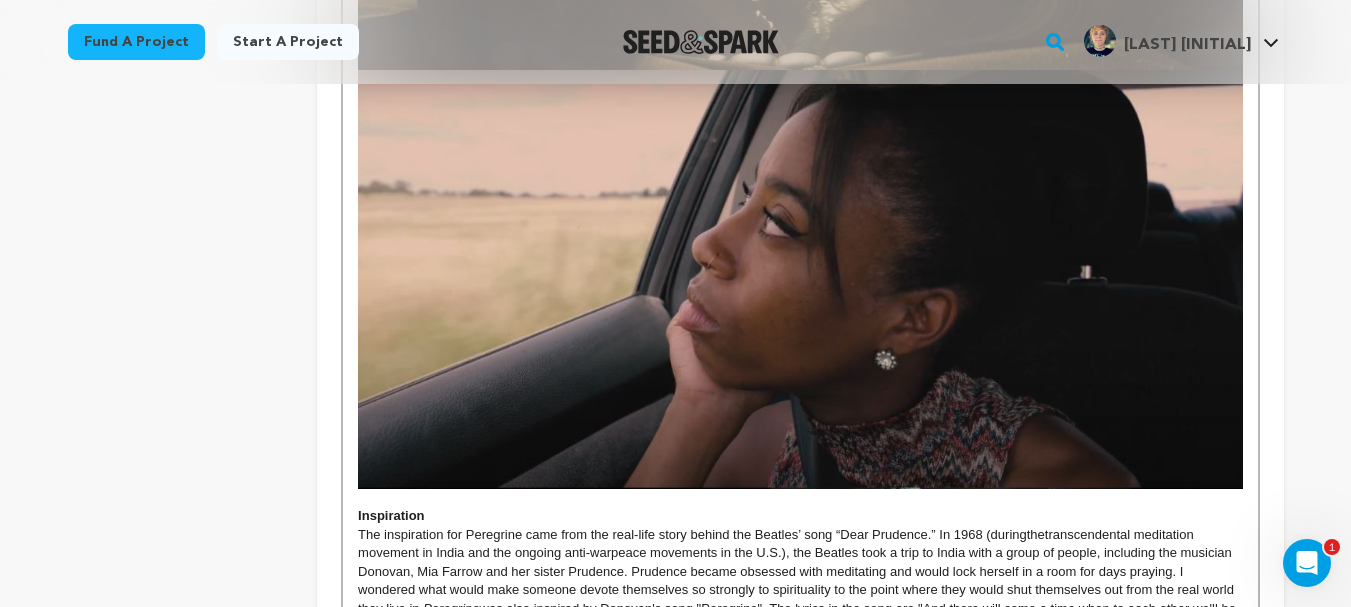 click at bounding box center (800, 279) 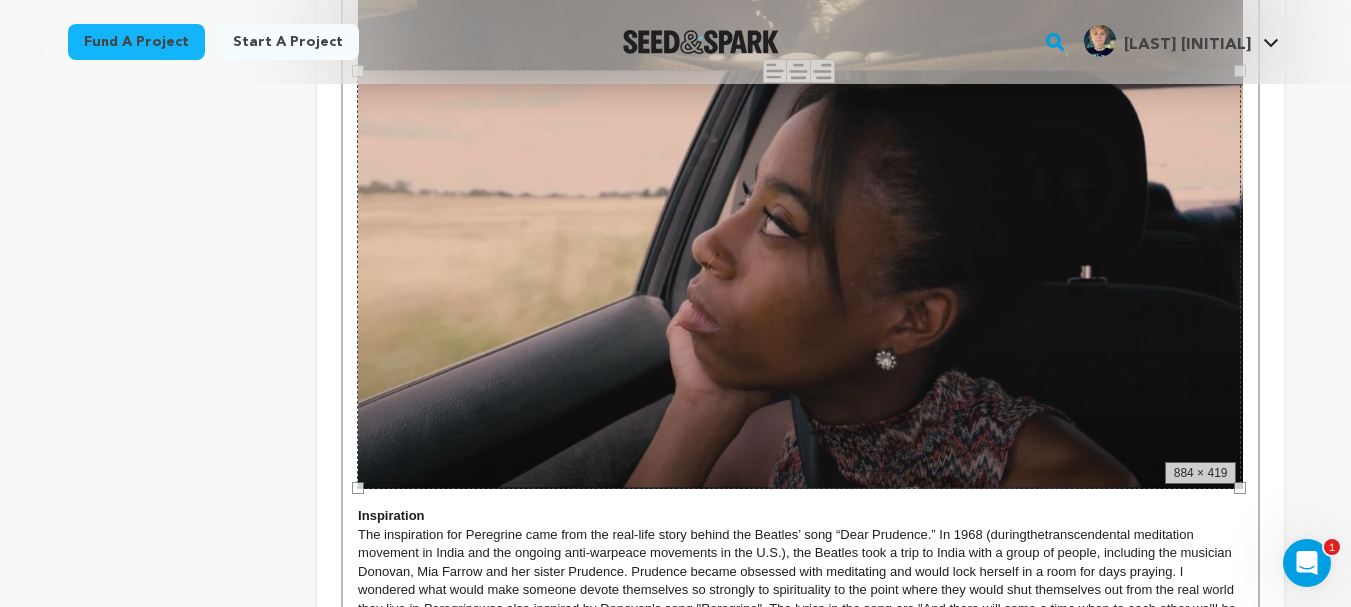 drag, startPoint x: 1247, startPoint y: 486, endPoint x: 1209, endPoint y: 449, distance: 53.037724 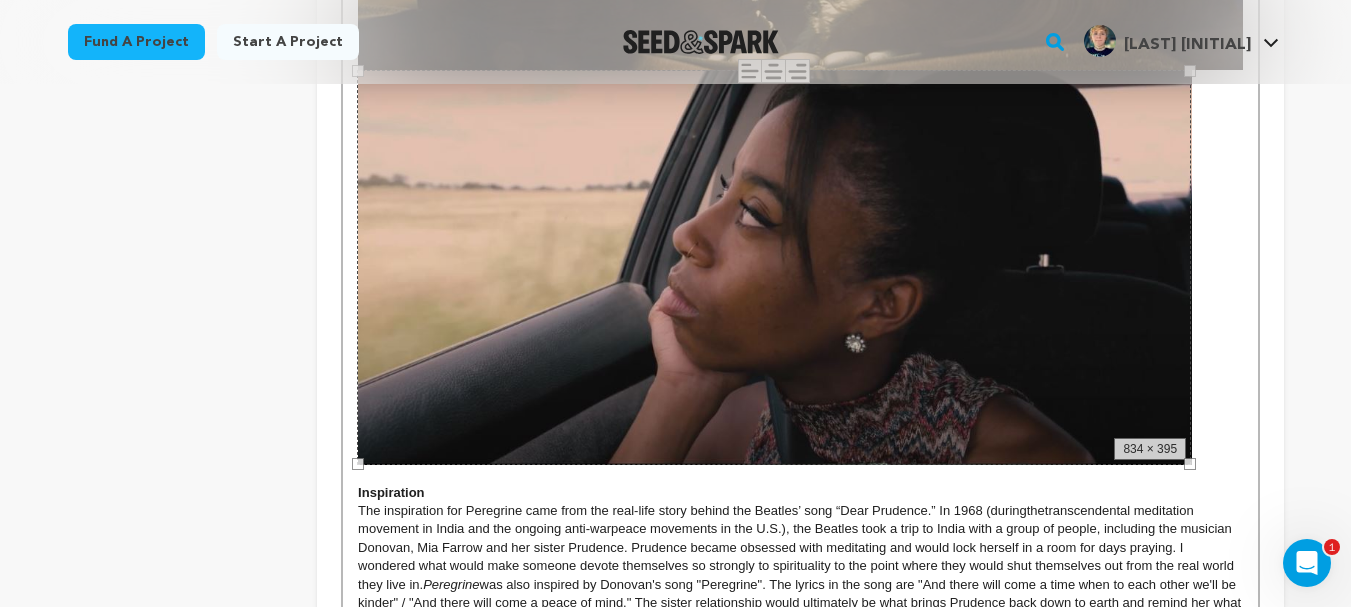 drag, startPoint x: 1238, startPoint y: 483, endPoint x: 1133, endPoint y: 389, distance: 140.92906 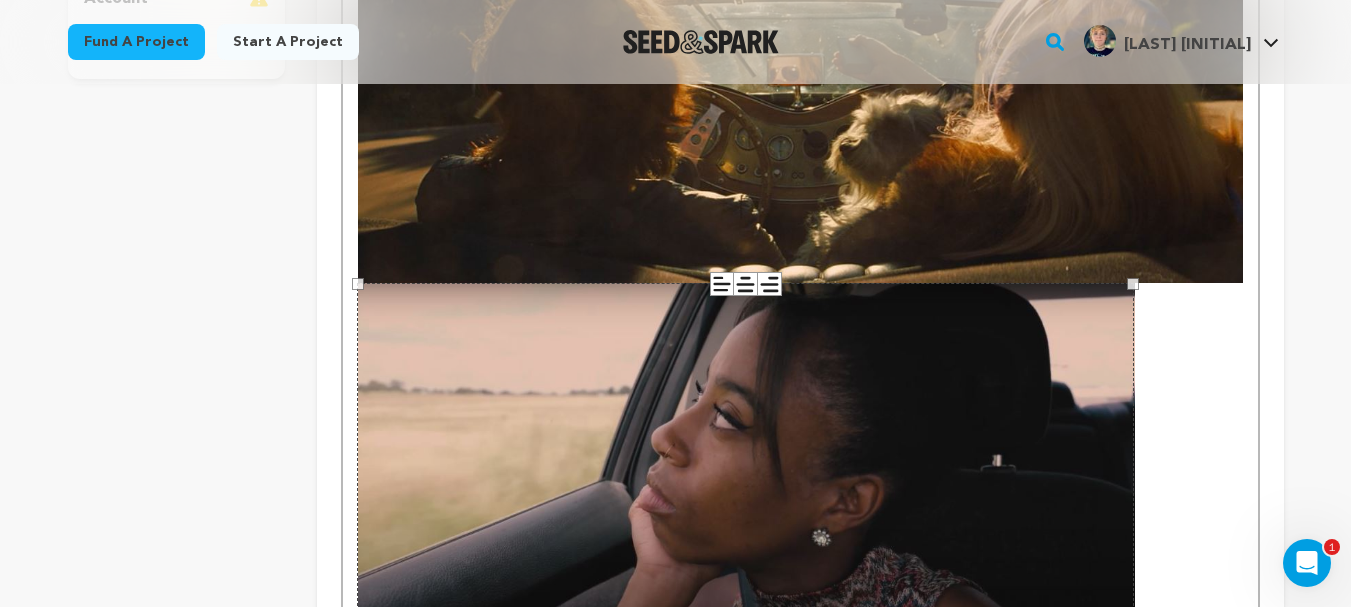 scroll, scrollTop: 653, scrollLeft: 0, axis: vertical 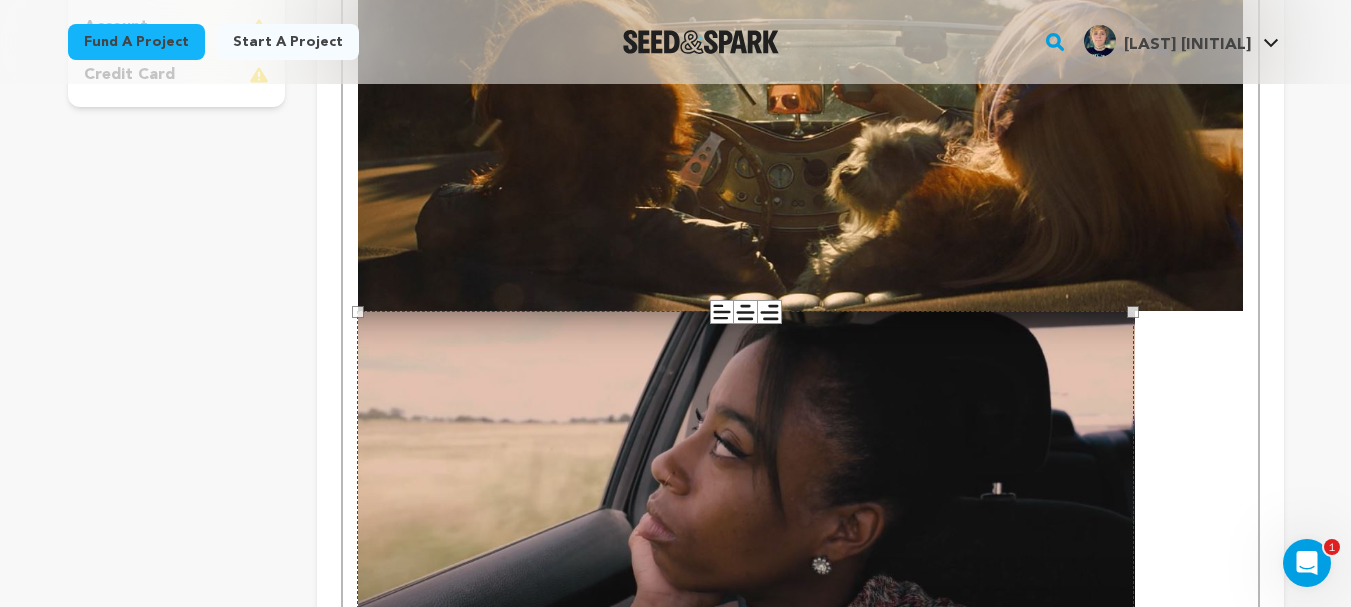click 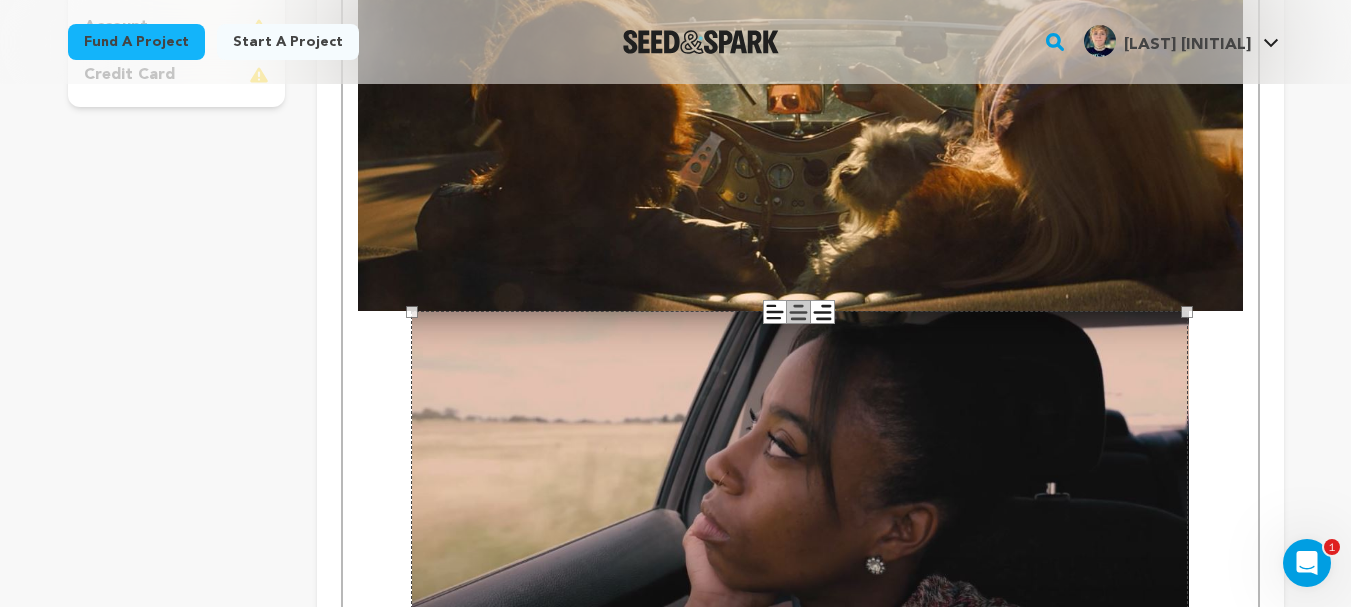 click at bounding box center (800, 128) 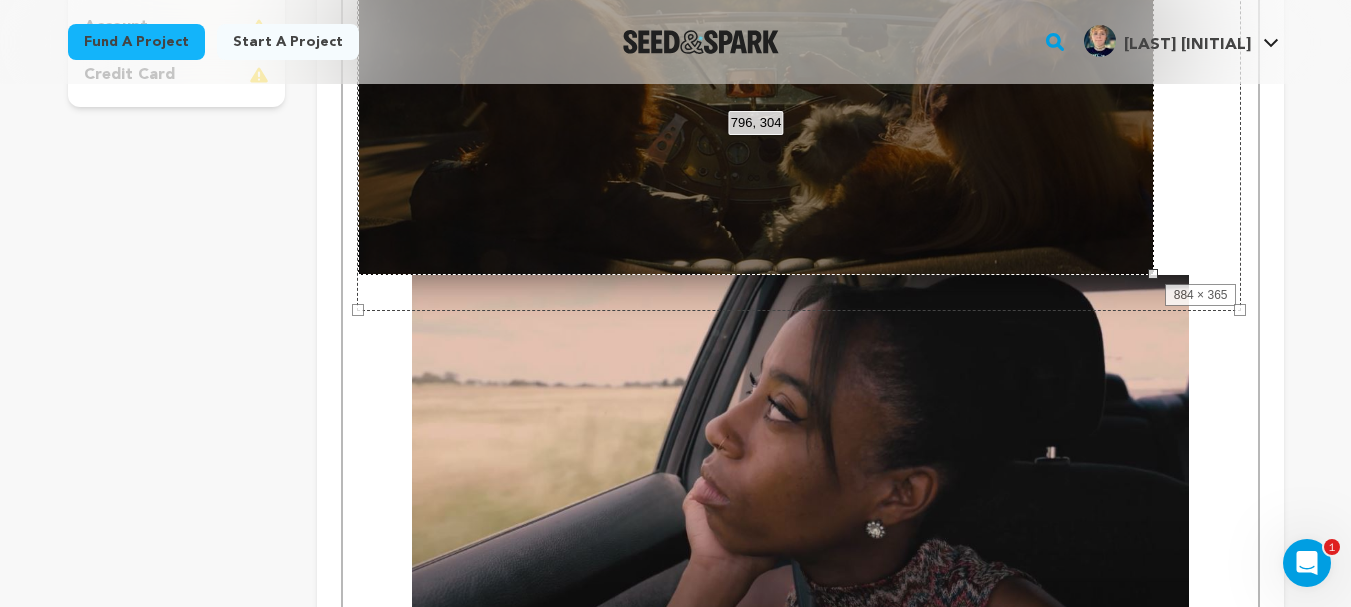 drag, startPoint x: 1244, startPoint y: 310, endPoint x: 1158, endPoint y: 249, distance: 105.43719 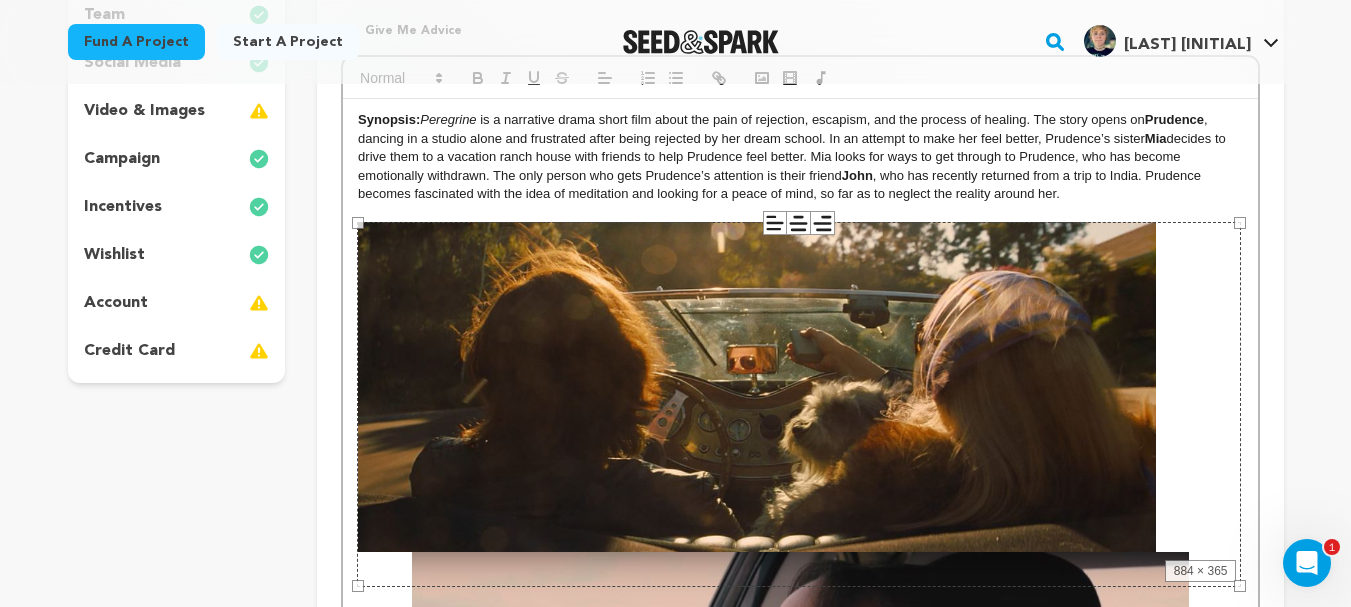 scroll, scrollTop: 285, scrollLeft: 0, axis: vertical 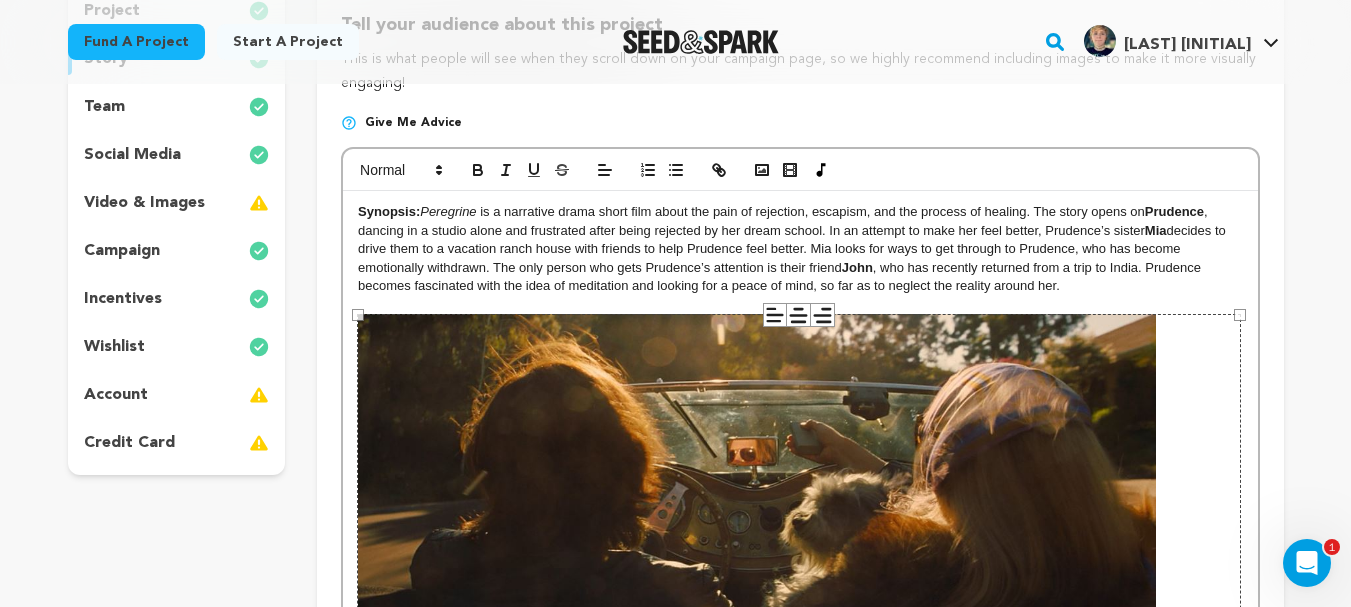click 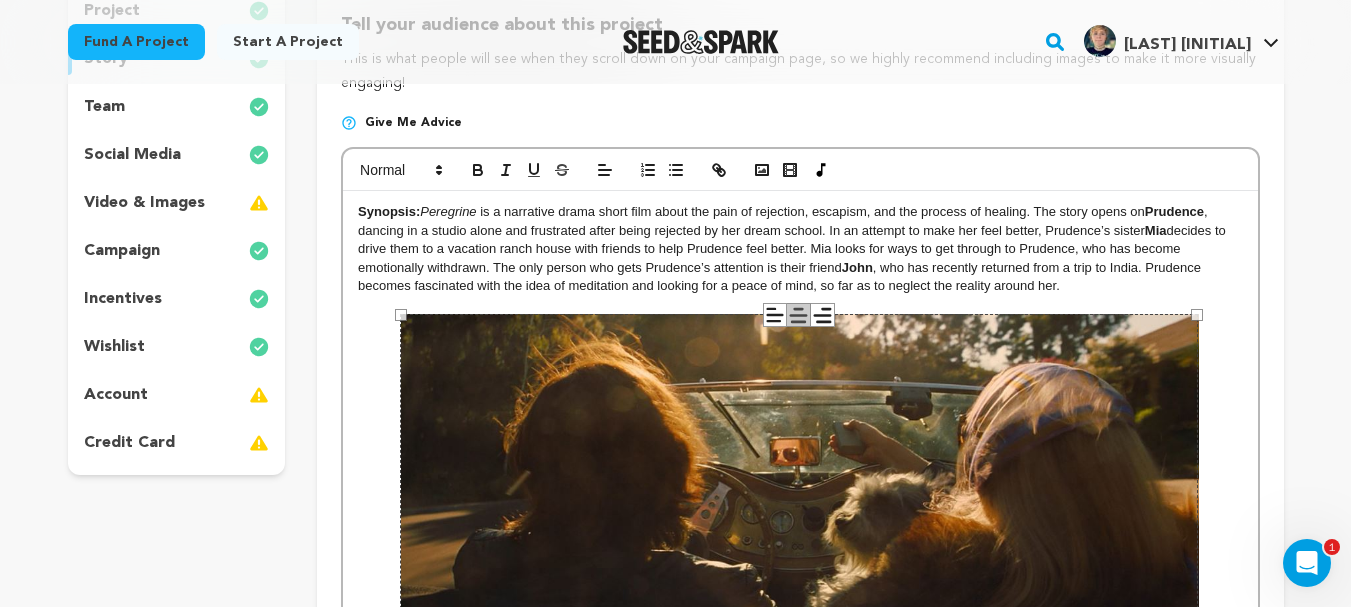 click on "Mia" at bounding box center [1156, 230] 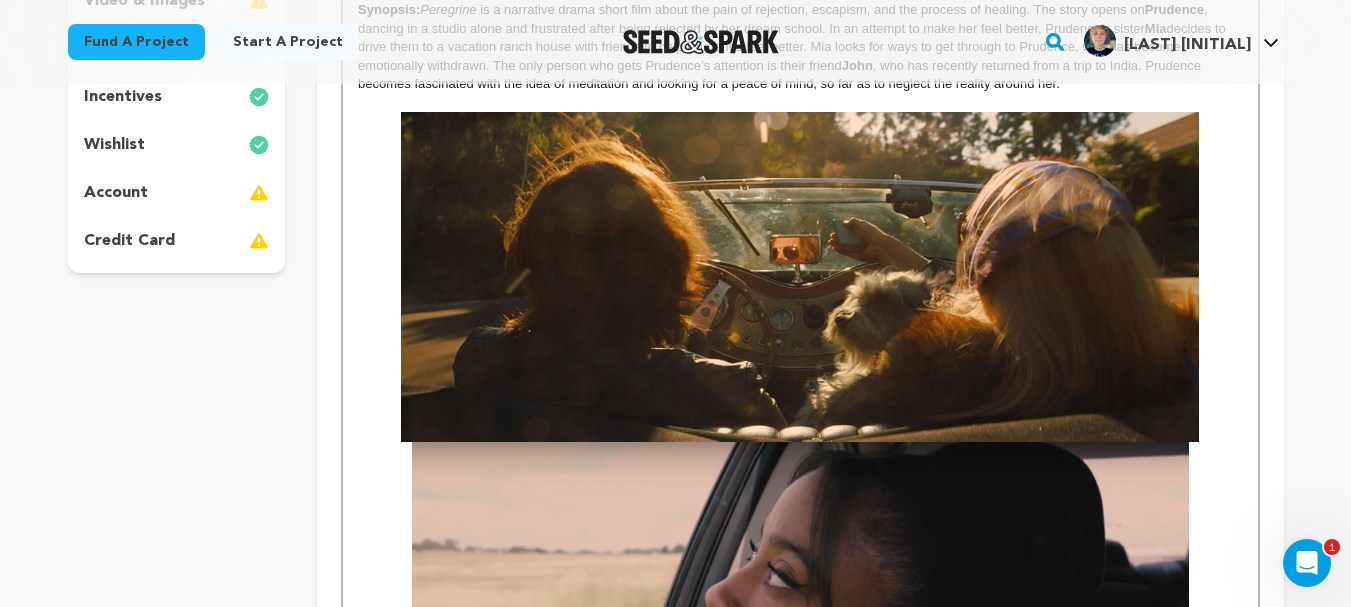scroll, scrollTop: 515, scrollLeft: 0, axis: vertical 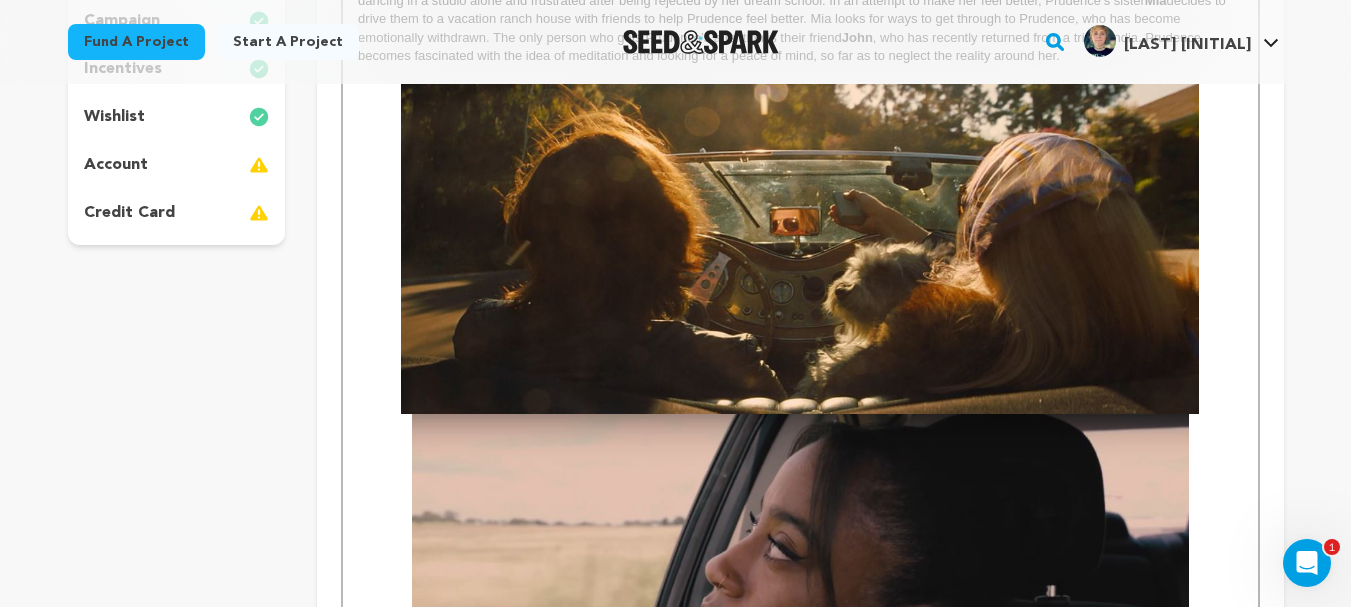 click at bounding box center (800, 249) 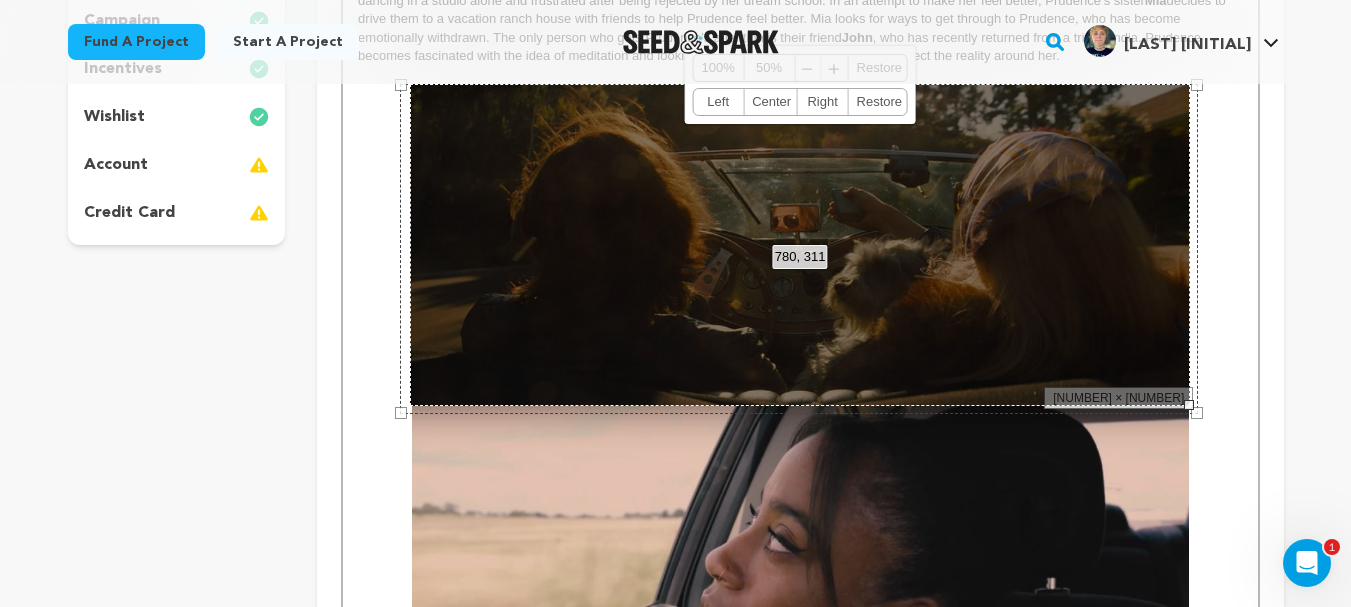 drag, startPoint x: 1197, startPoint y: 413, endPoint x: 1174, endPoint y: 390, distance: 32.526913 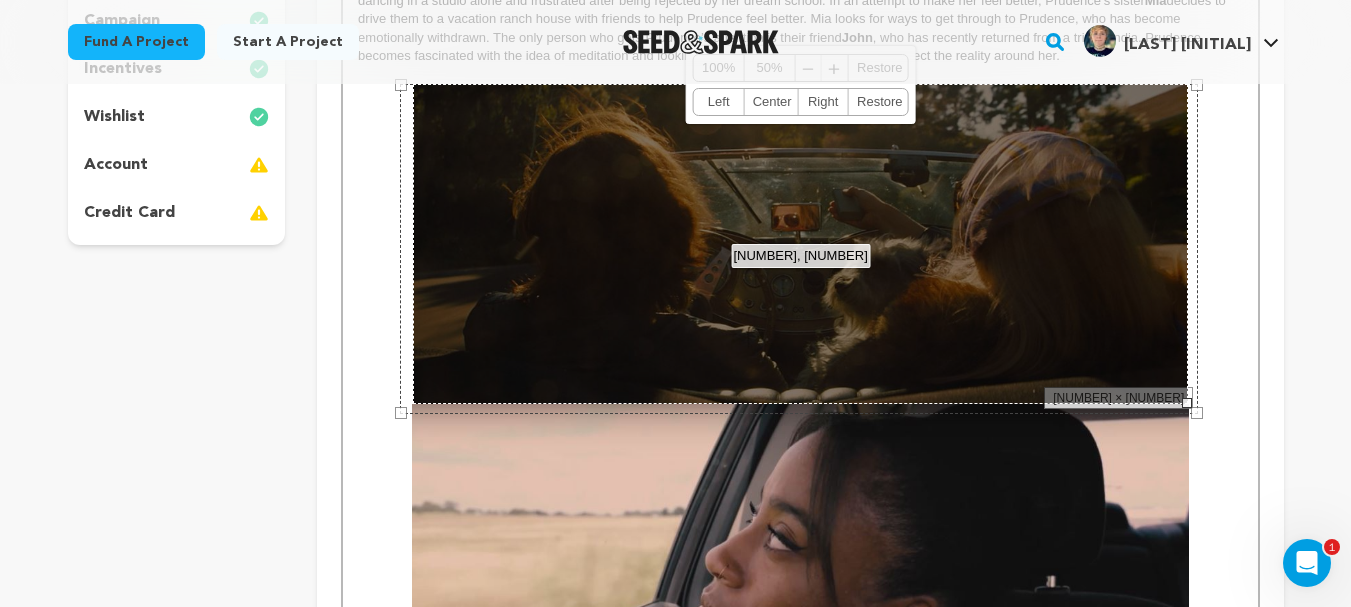 click on "Synopsis: Peregrine is a narrative drama short film about the pain of rejection, escapism, and the process of healing. The story opens on Prudence, dancing in a studio alone and frustrated after being rejected by her dream school. In an attempt to make her feel better, Prudence’s sister Mia decides to drive them to a vacation ranch house with friends to help Prudence feel better. Mia looks for ways to get through to Prudence, who has become emotionally withdrawn. The only person who gets Prudence’s attention is their friend John, who has recently returned from a trip to India. Prudence becomes fascinated with the idea of meditation and looking for a peace of mind, so far as to neglect the reality around her. Inspiration The inspiration for Peregrine came from the real-life story behind the Beatles’ song “Dear Prudence.” In 1968 (during the transcendental meditation movement in India and the ongoing anti-war peace movements in the U.S.) Peregrine Why this Story? Why now? . Even as a" at bounding box center [800, 1654] 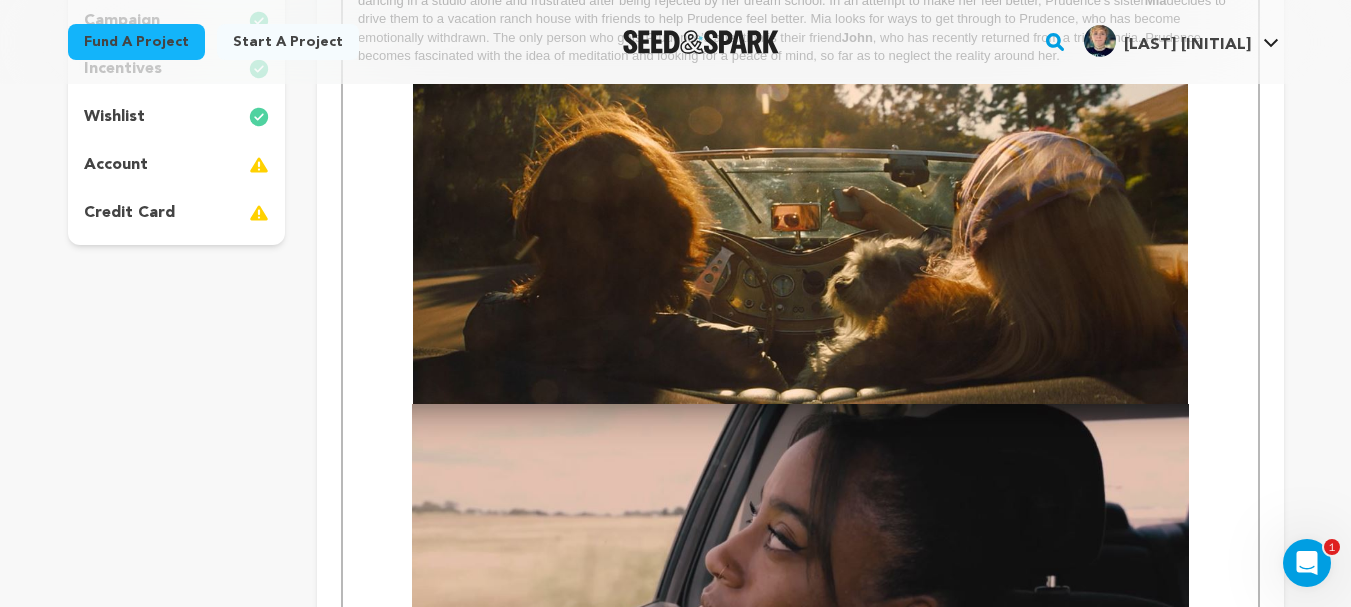 click at bounding box center (800, 244) 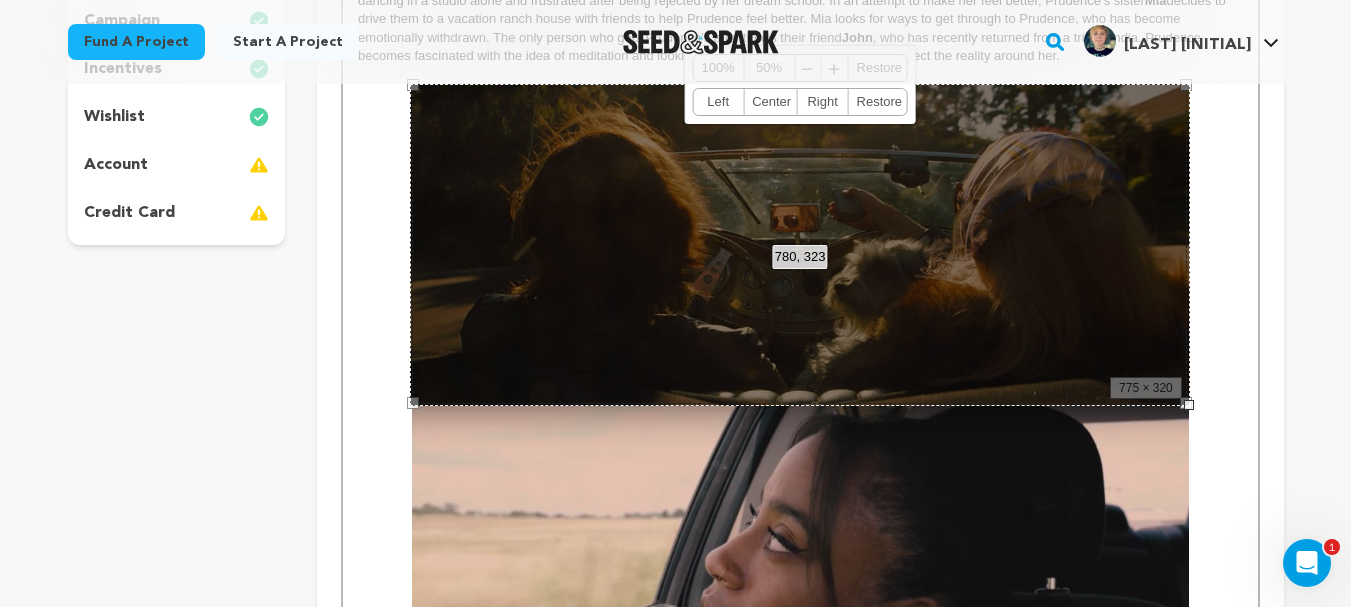 click on "Synopsis: Peregrine is a narrative drama short film about the pain of rejection, escapism, and the process of healing. The story opens on Prudence, dancing in a studio alone and frustrated after being rejected by her dream school. In an attempt to make her feel better, Prudence’s sister Mia decides to drive them to a vacation ranch house with friends to help Prudence feel better. Mia looks for ways to get through to Prudence, who has become emotionally withdrawn. The only person who gets Prudence’s attention is their friend John, who has recently returned from a trip to India. Prudence becomes fascinated with the idea of meditation and looking for a peace of mind, so far as to neglect the reality around her. Inspiration The inspiration for Peregrine came from the real-life story behind the Beatles’ song “Dear Prudence.” In 1968 (during the transcendental meditation movement in India and the ongoing anti-war peace movements in the U.S.) Peregrine Why this Story? Why now? . Even as a" at bounding box center (800, 1655) 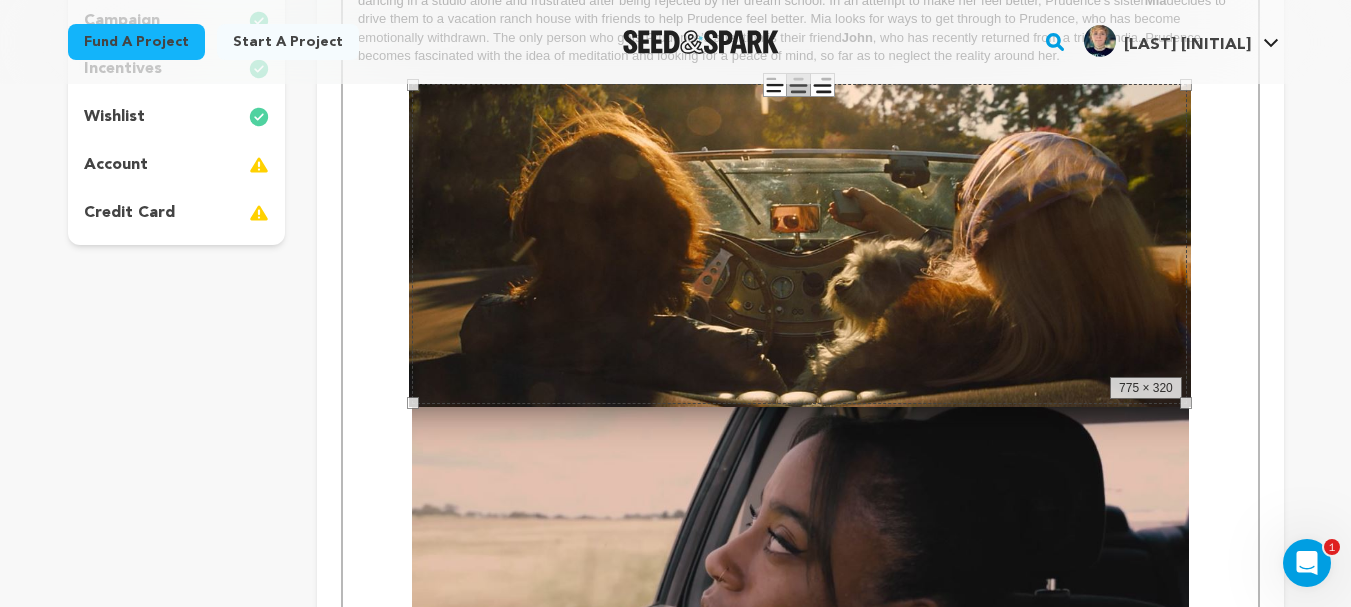 click at bounding box center [800, 591] 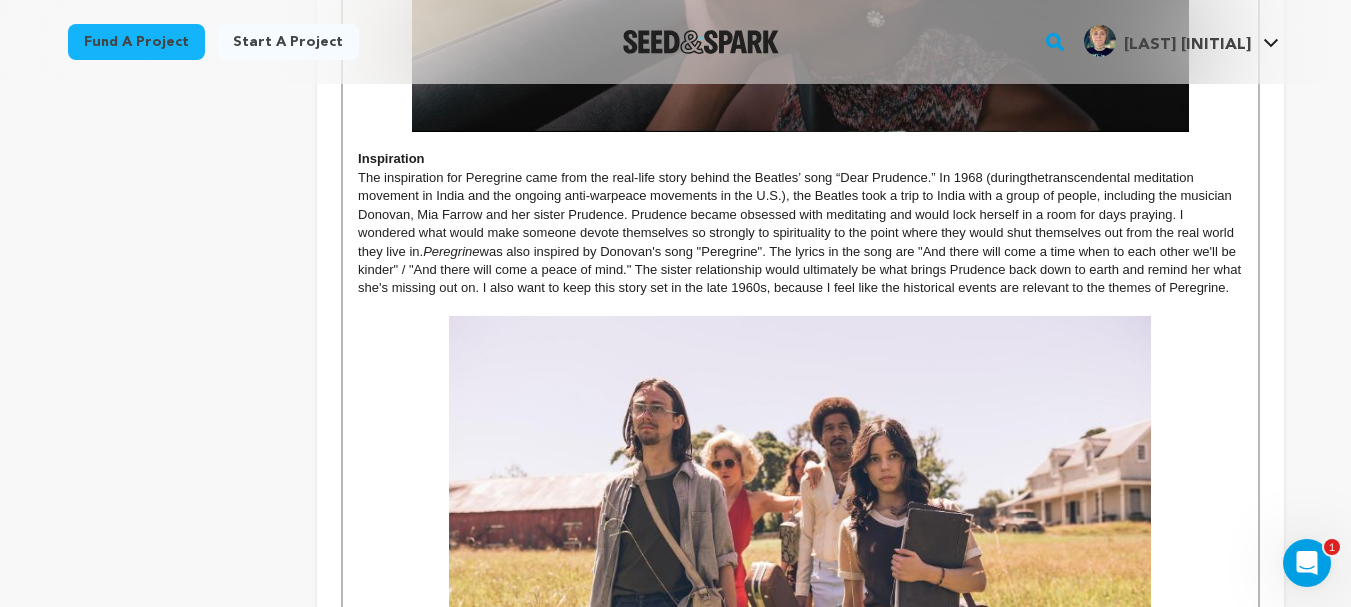 scroll, scrollTop: 1139, scrollLeft: 0, axis: vertical 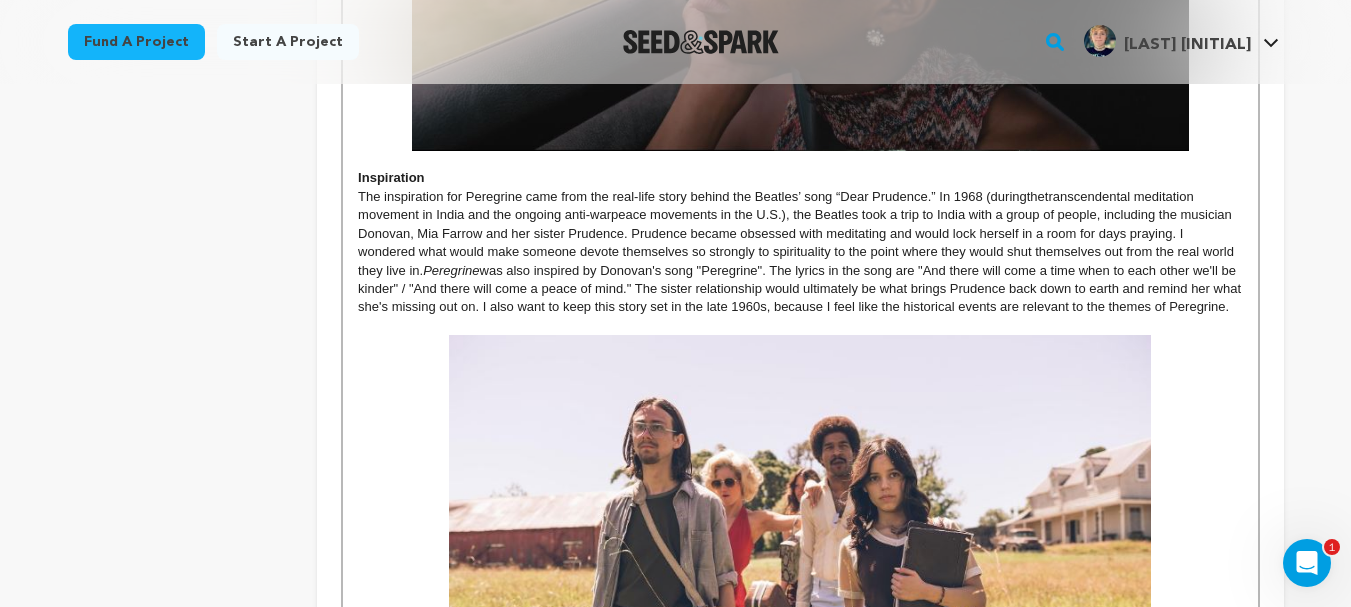 click on "The inspiration for Peregrine came from the real-life story behind the Beatles’ song “Dear Prudence.” In 1968 (during  the  transcendental meditation movement in India and the ongoing anti-war  peace movements in the U.S. ) , the Beatles took a trip to India with a group of people, including the musician Donovan, Mia Farrow and her sister Prudence. Prudence became obsessed with meditating and would lock herself in a room for days praying. I wondered what would make someone devote themselves so strongly to spirituality to the point where they would shut themselves out from the real world they live in.  Peregrine" at bounding box center (800, 252) 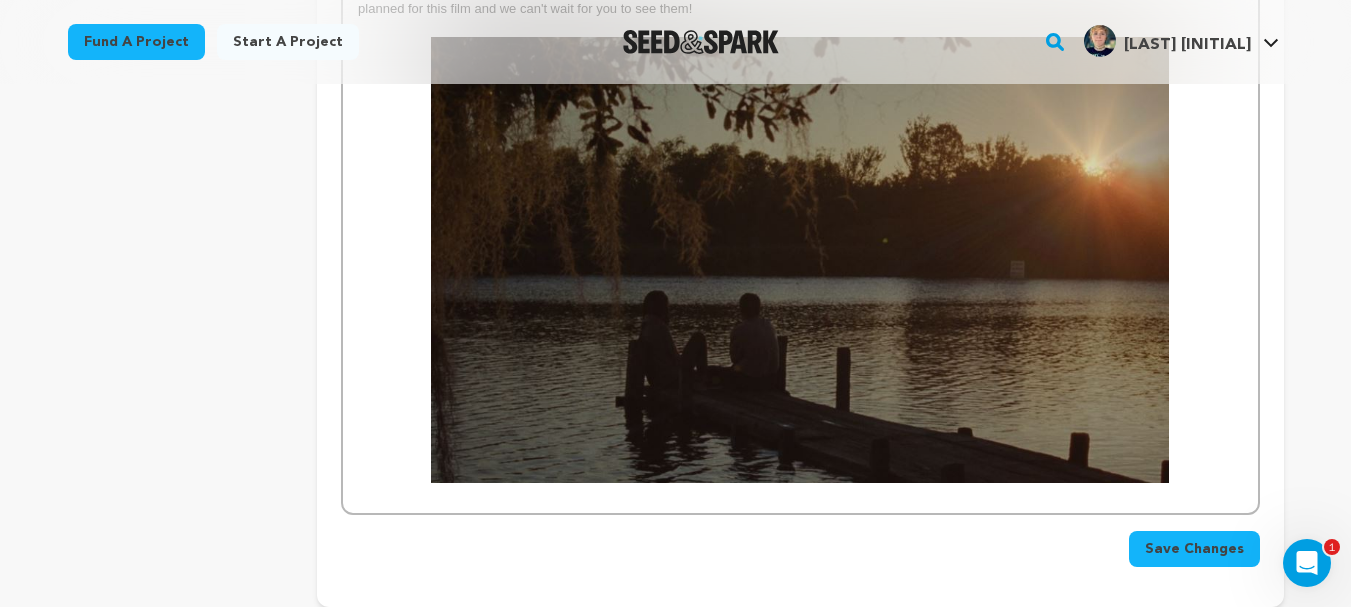 scroll, scrollTop: 3361, scrollLeft: 0, axis: vertical 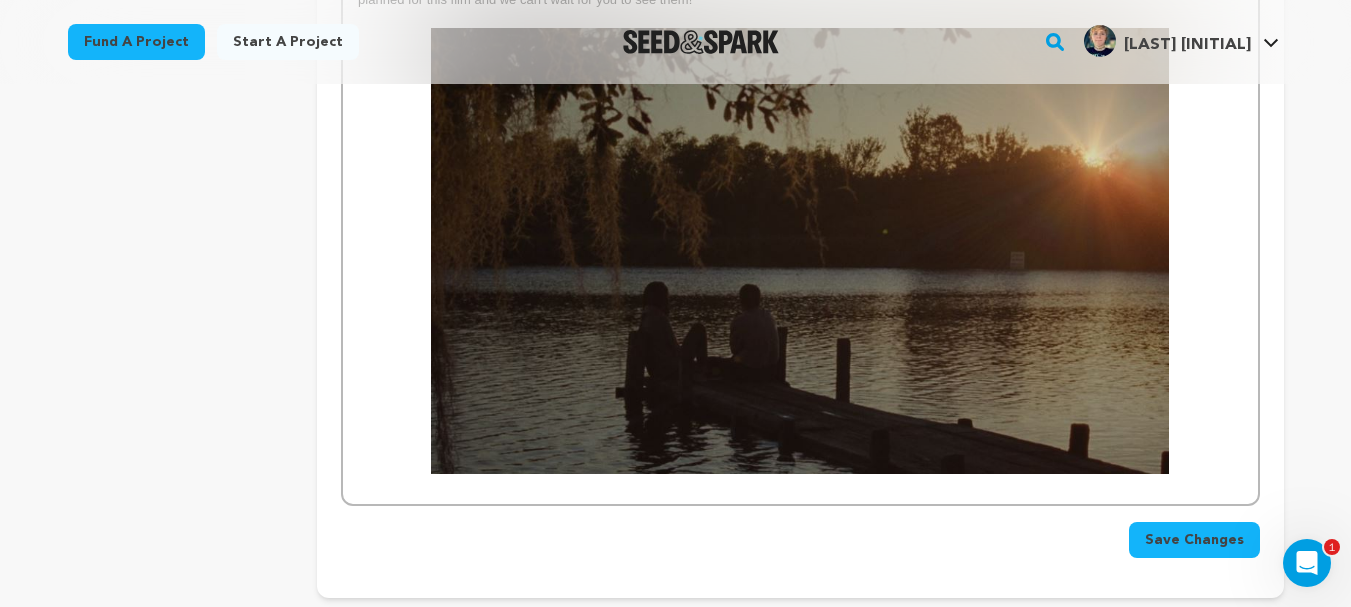 click on "Save Changes" at bounding box center (1194, 540) 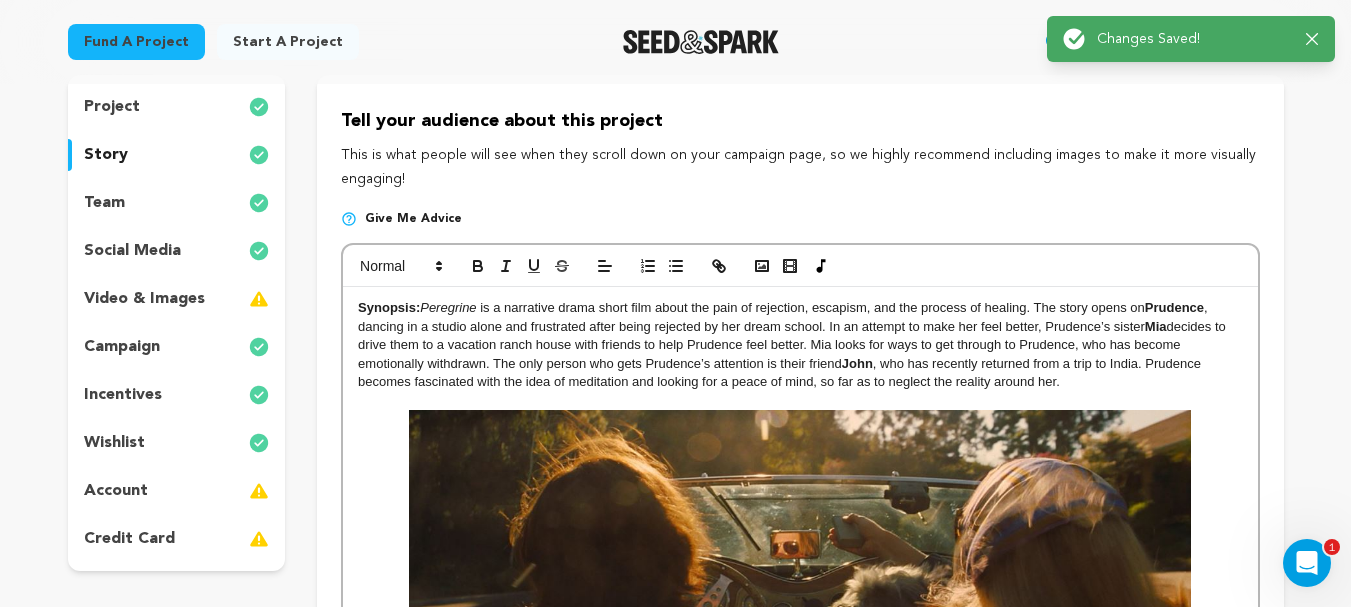 scroll, scrollTop: 0, scrollLeft: 0, axis: both 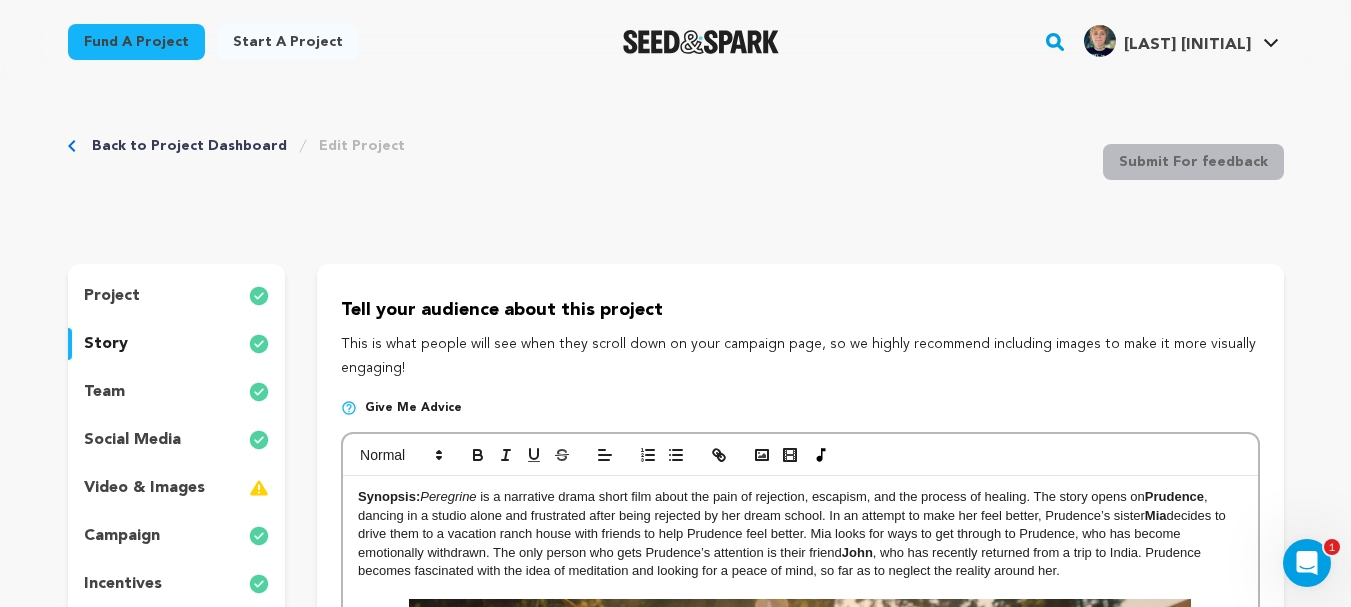 type 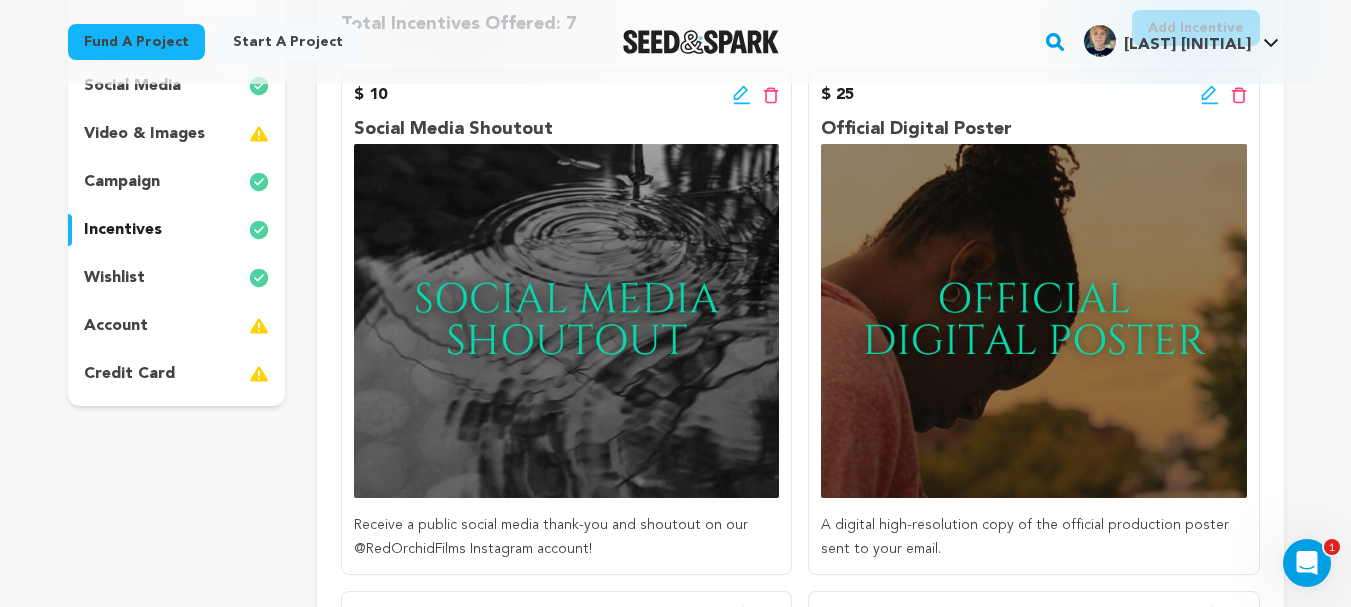 scroll, scrollTop: 421, scrollLeft: 0, axis: vertical 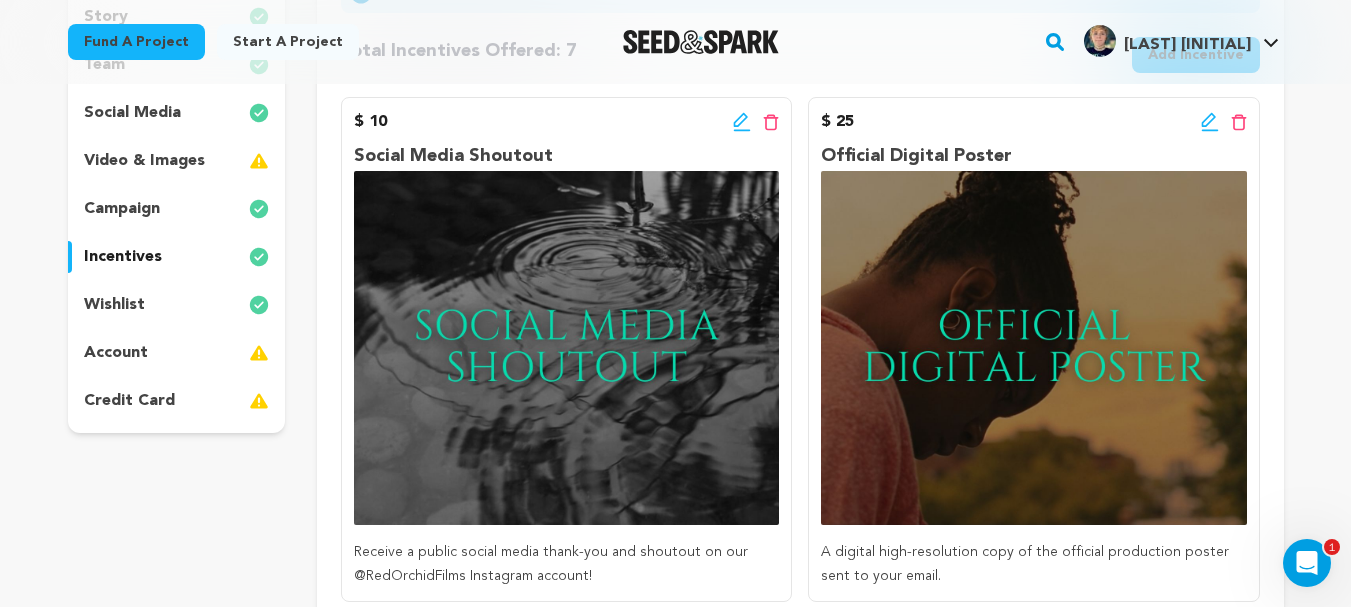 click 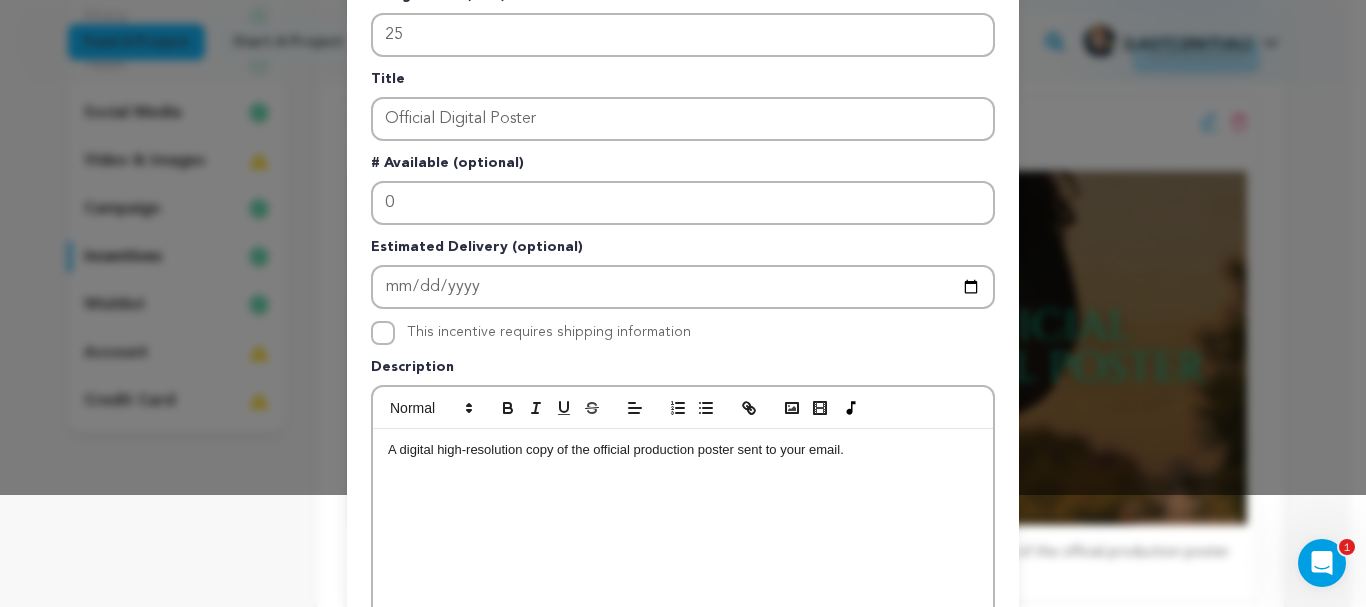 scroll, scrollTop: 116, scrollLeft: 0, axis: vertical 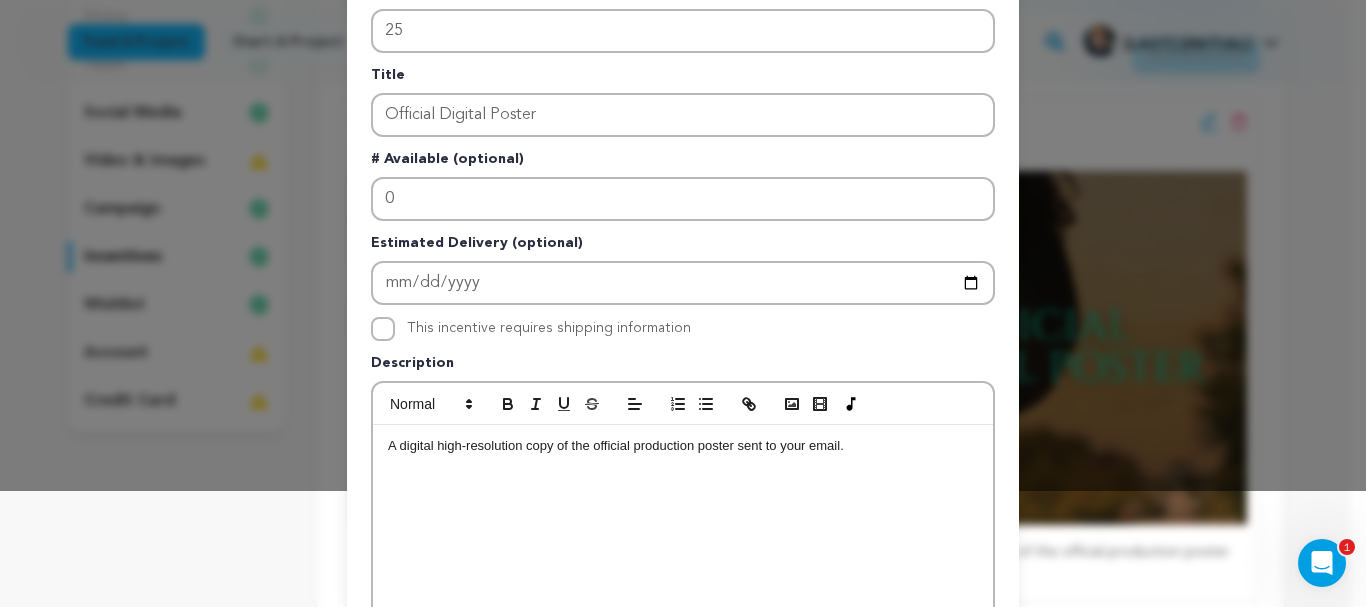 click on "A digital high-resolution copy of the official production poster sent to your email." at bounding box center (683, 446) 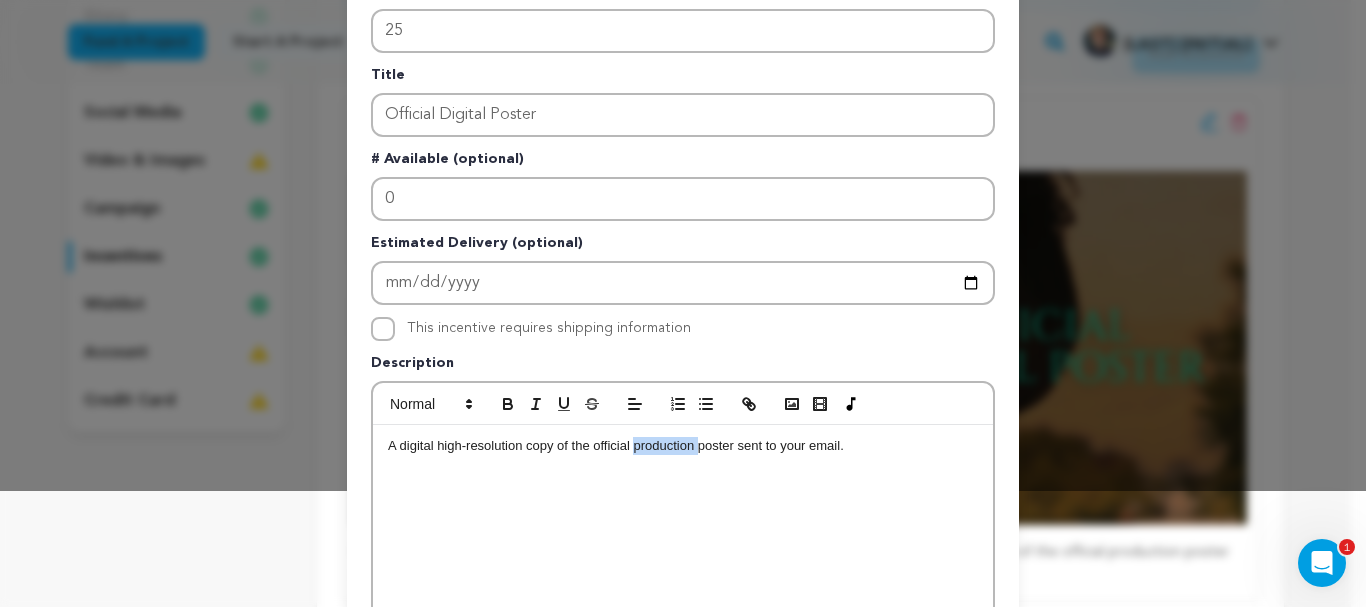 click on "A digital high-resolution copy of the official production poster sent to your email." at bounding box center [683, 446] 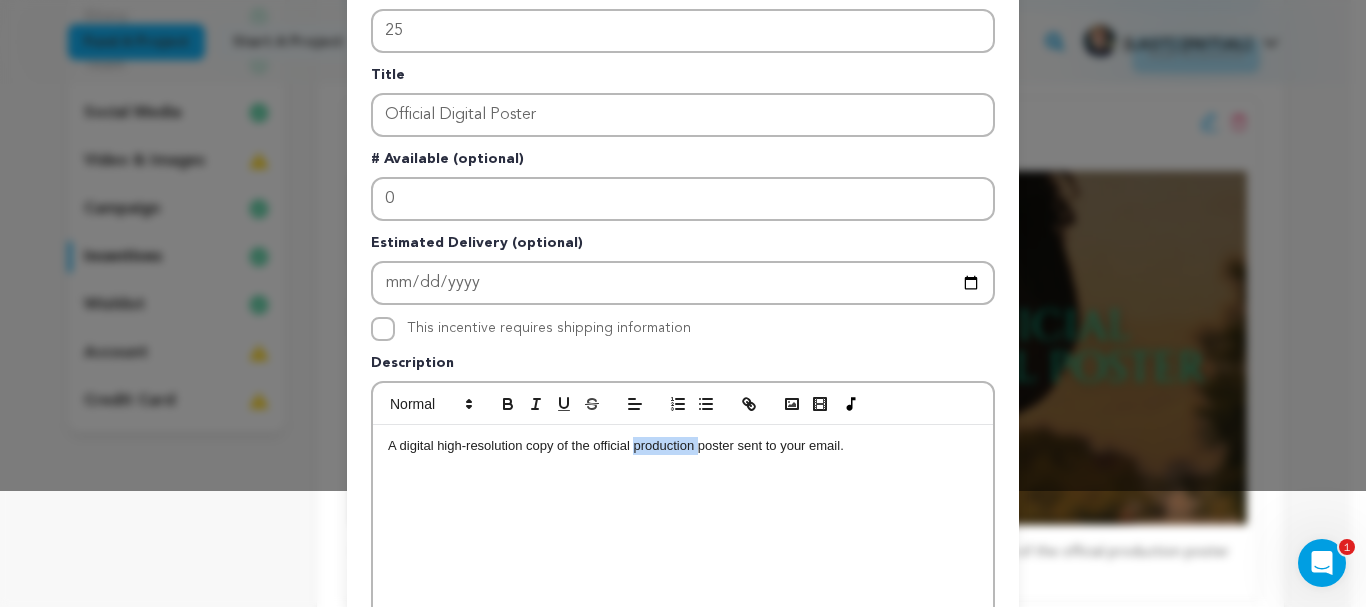 type 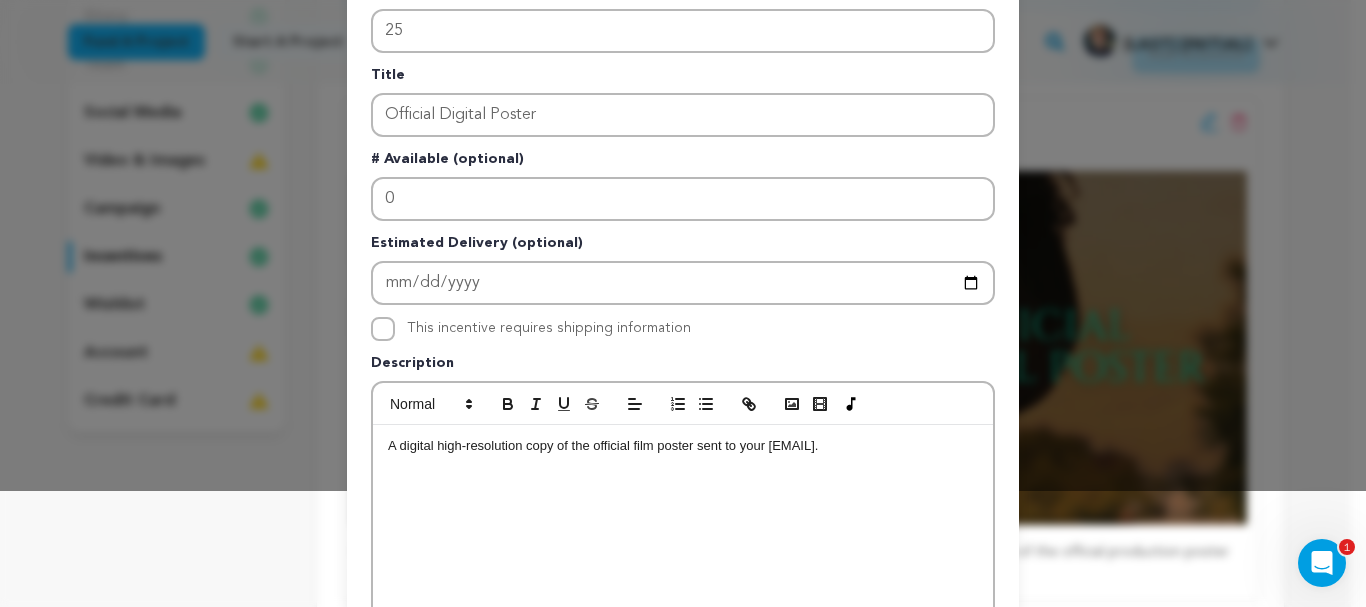 click on "A digital high-resolution copy of the official film poster sent to your [EMAIL]." at bounding box center (683, 446) 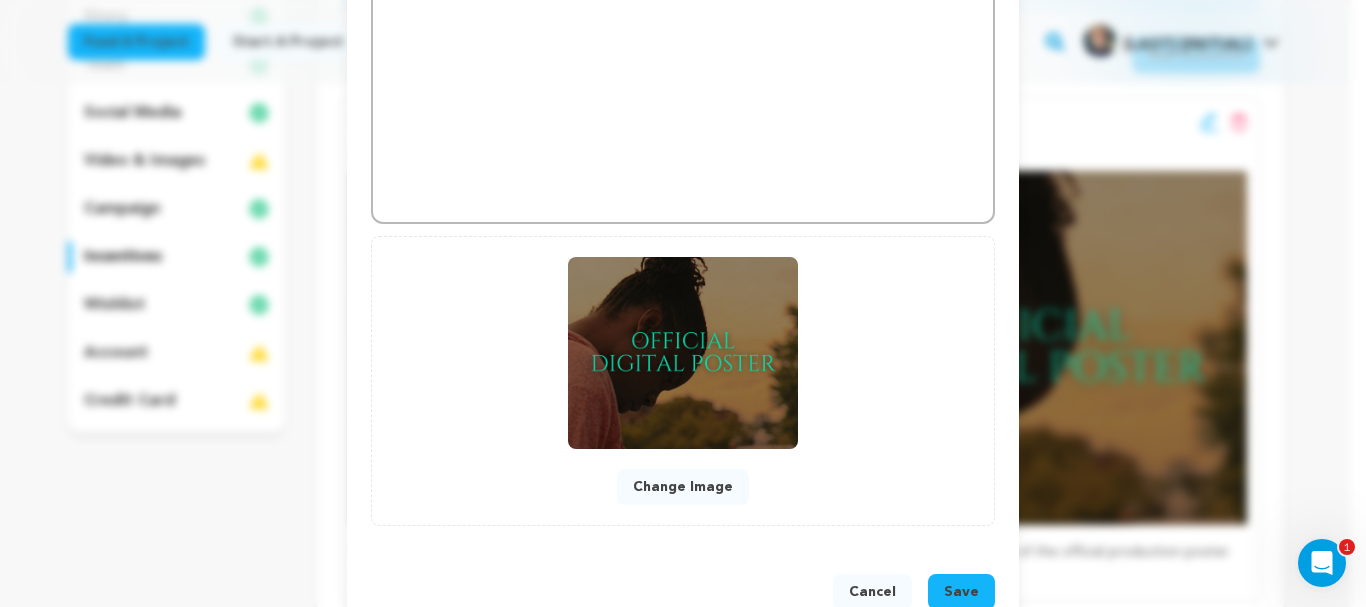 scroll, scrollTop: 621, scrollLeft: 0, axis: vertical 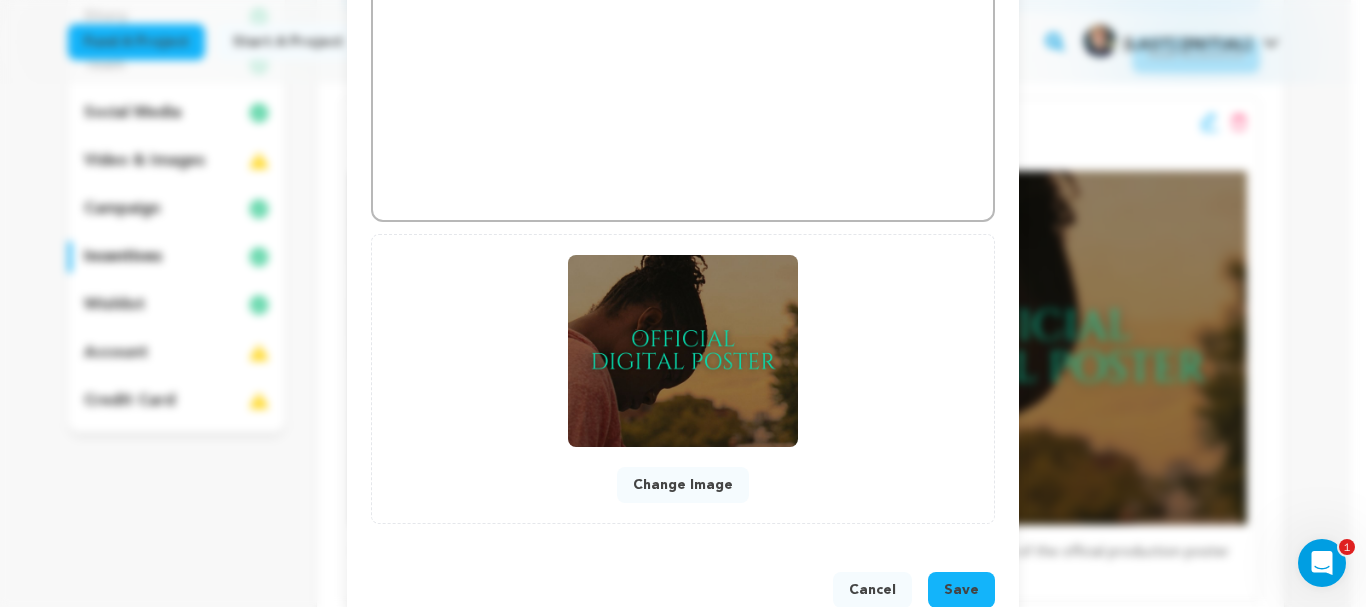 click on "Save" at bounding box center [961, 590] 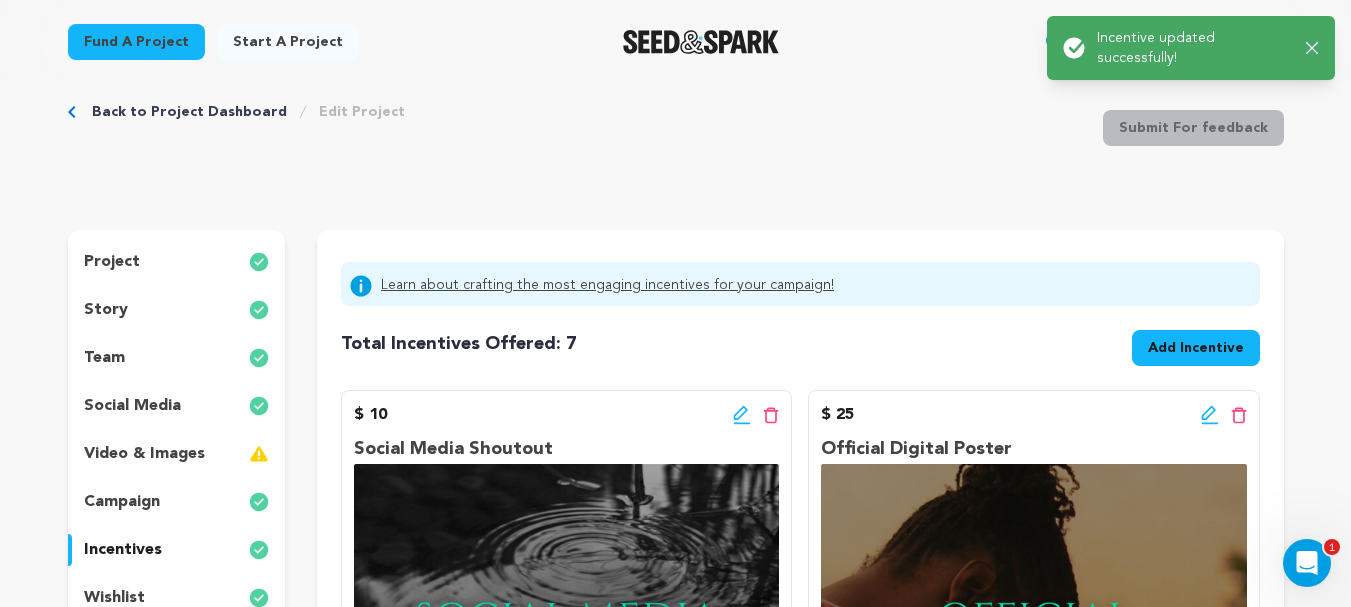 scroll, scrollTop: 0, scrollLeft: 0, axis: both 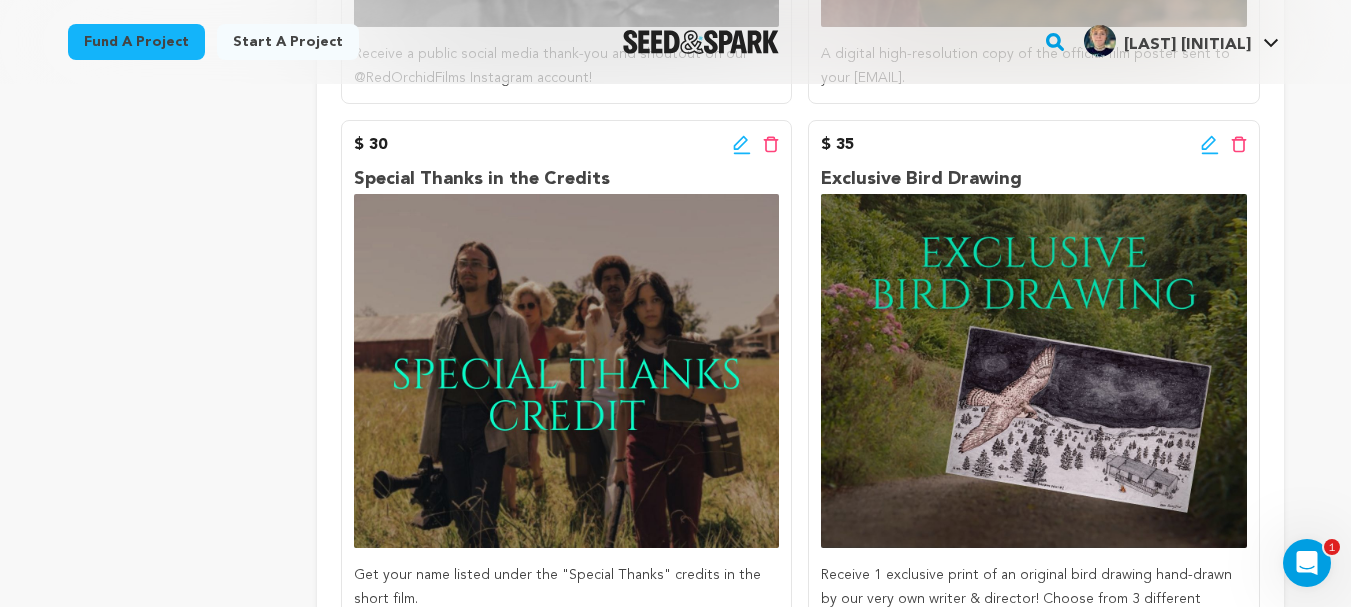 click 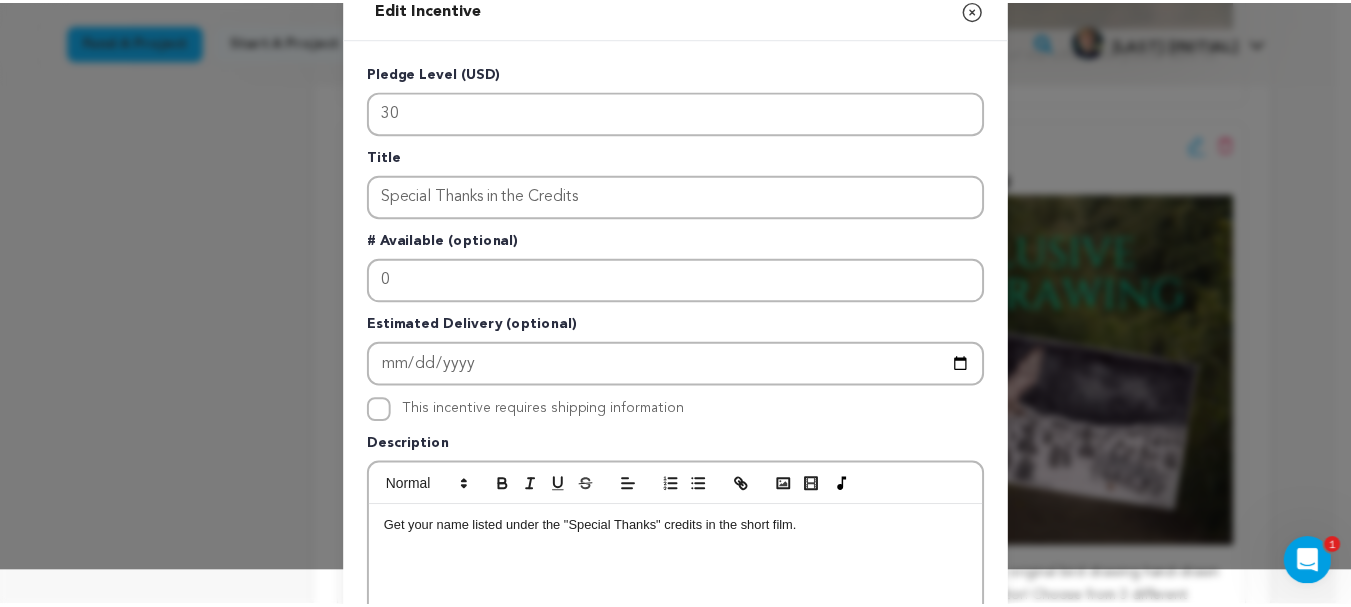 scroll, scrollTop: 0, scrollLeft: 0, axis: both 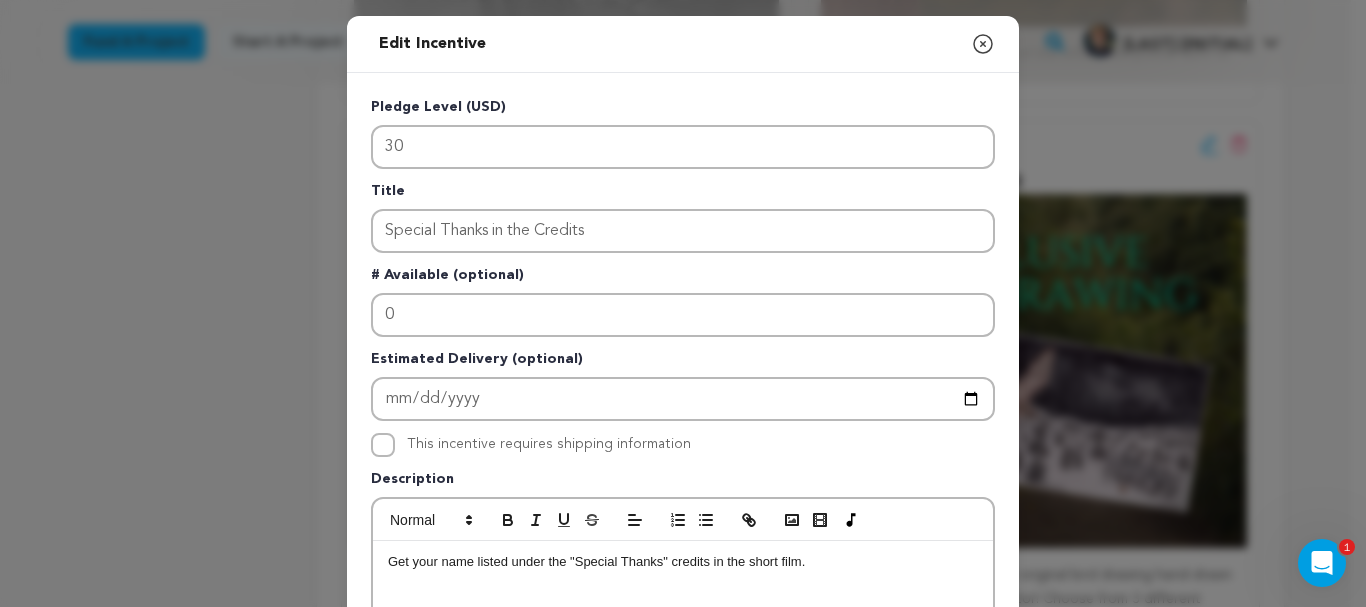 click 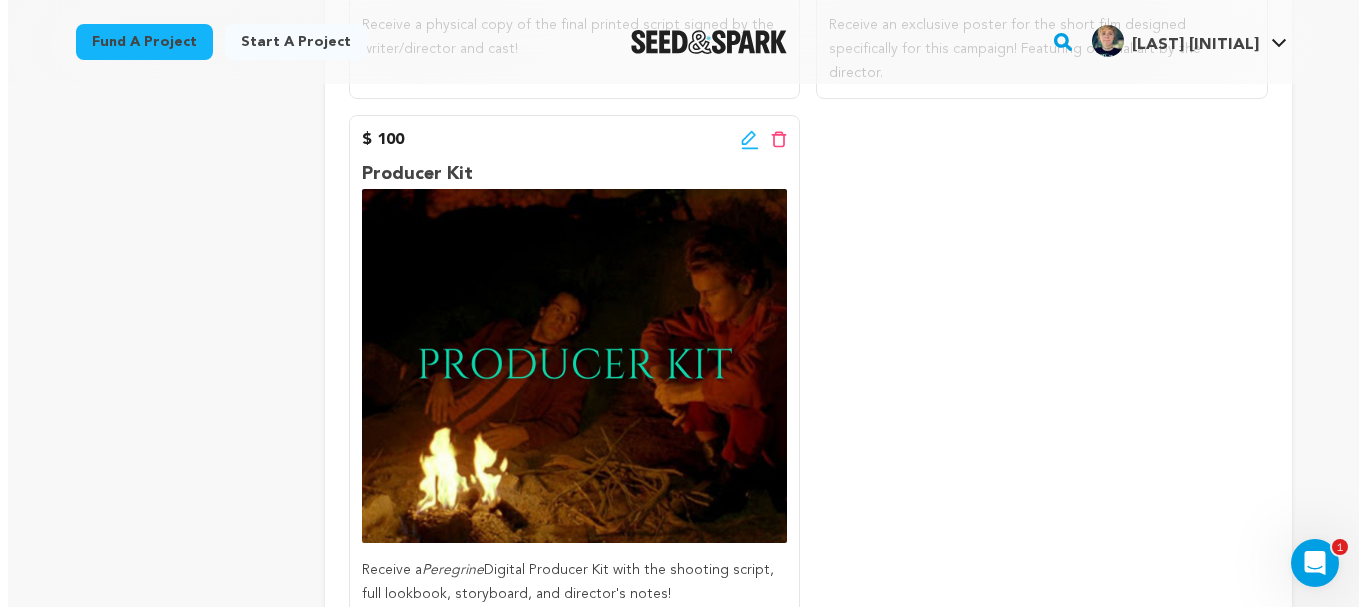 scroll, scrollTop: 1926, scrollLeft: 0, axis: vertical 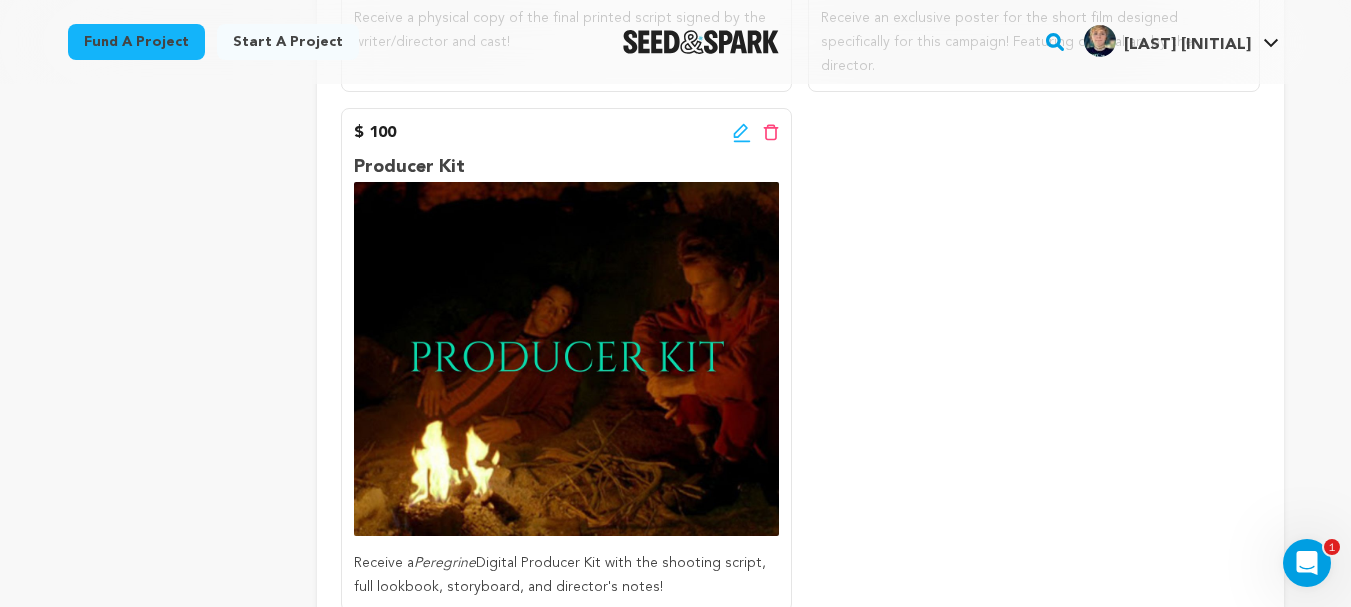 click 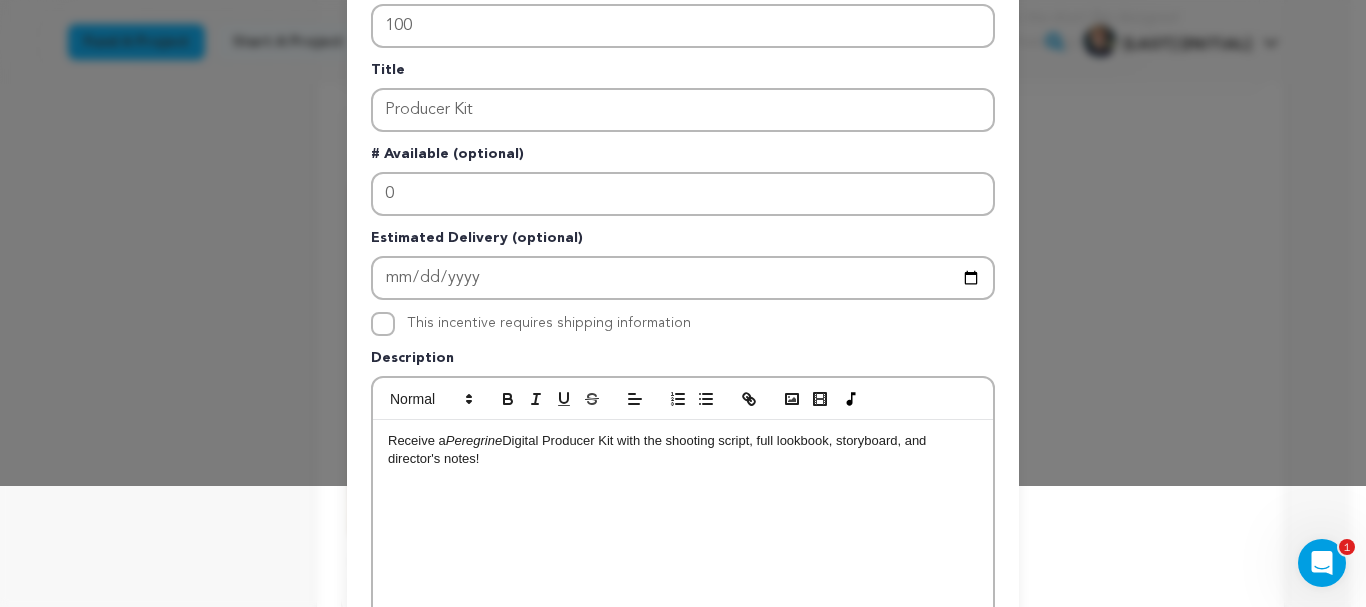 scroll, scrollTop: 136, scrollLeft: 0, axis: vertical 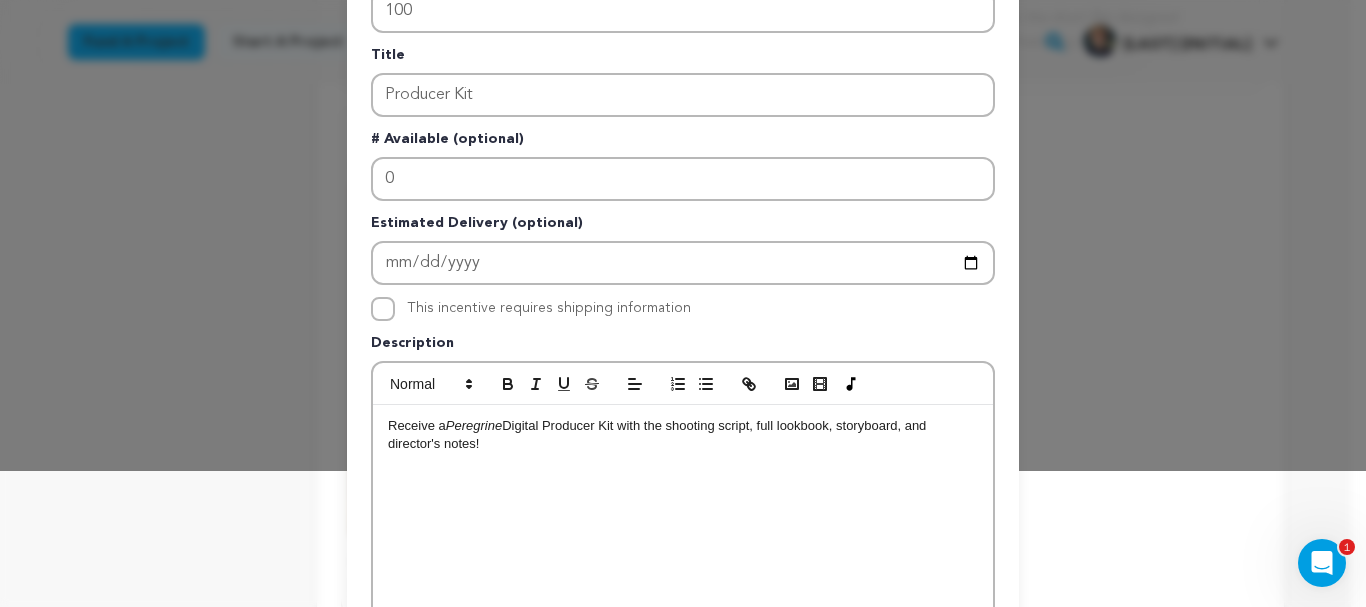 click on "Receive a  Peregrine  Digital Producer Kit with the shooting script, full lookbook, storyboard, and director's notes!" at bounding box center [683, 435] 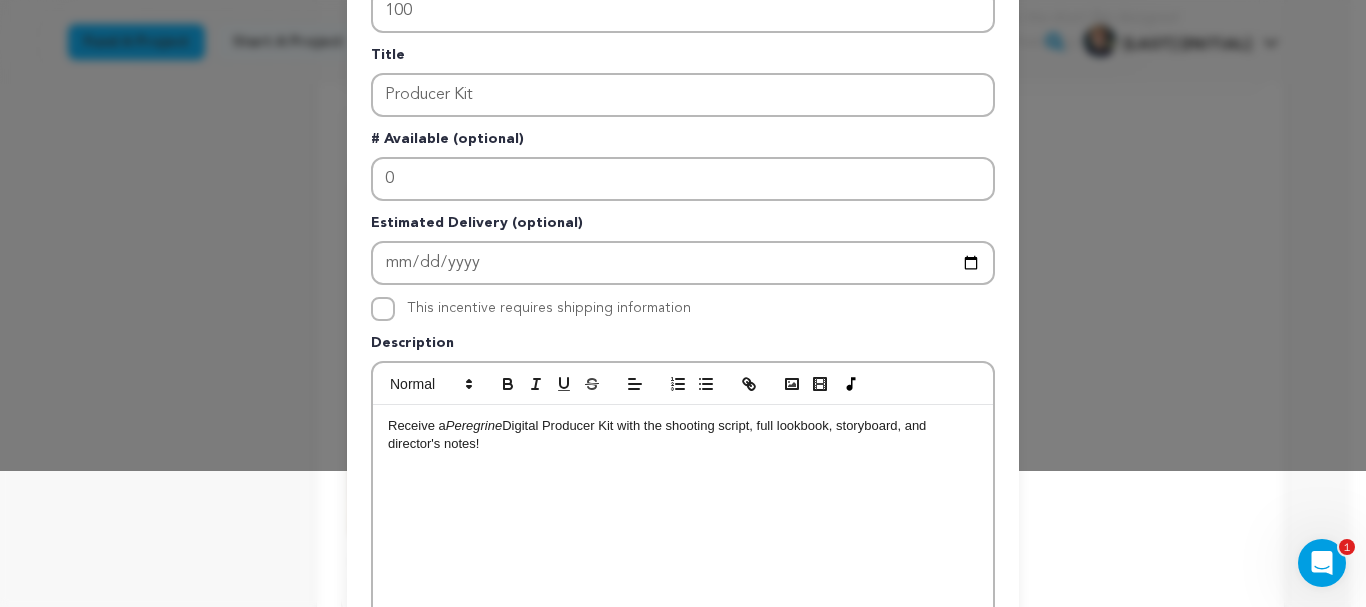 type 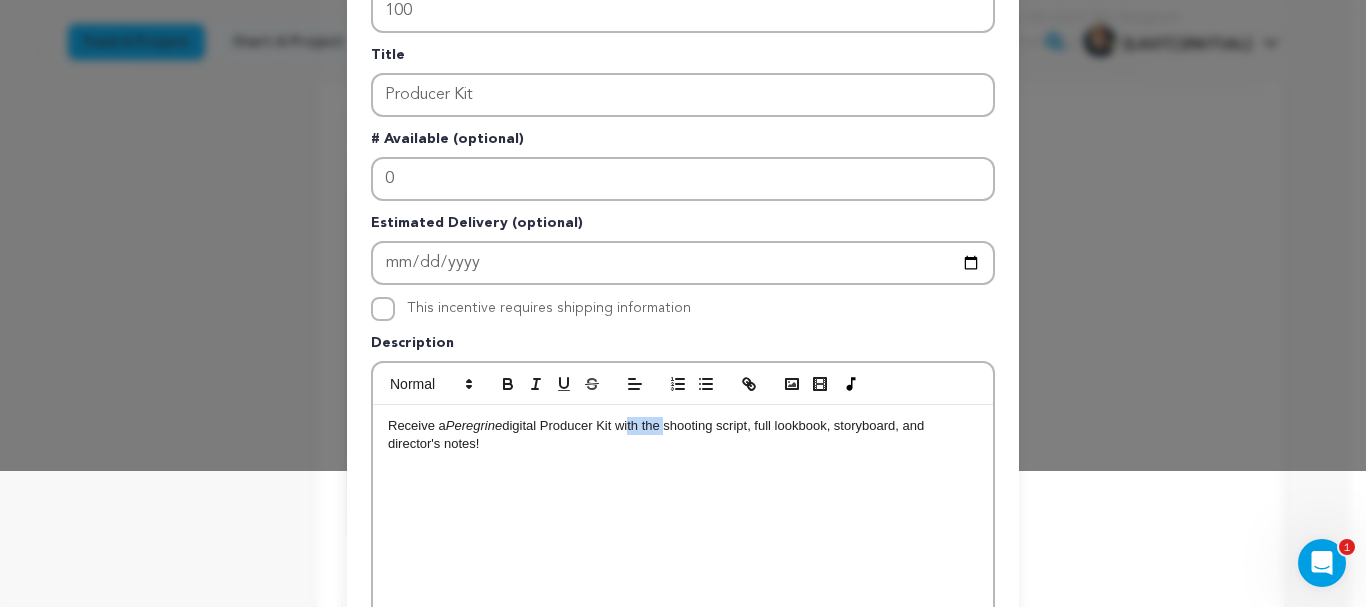 drag, startPoint x: 662, startPoint y: 427, endPoint x: 623, endPoint y: 428, distance: 39.012817 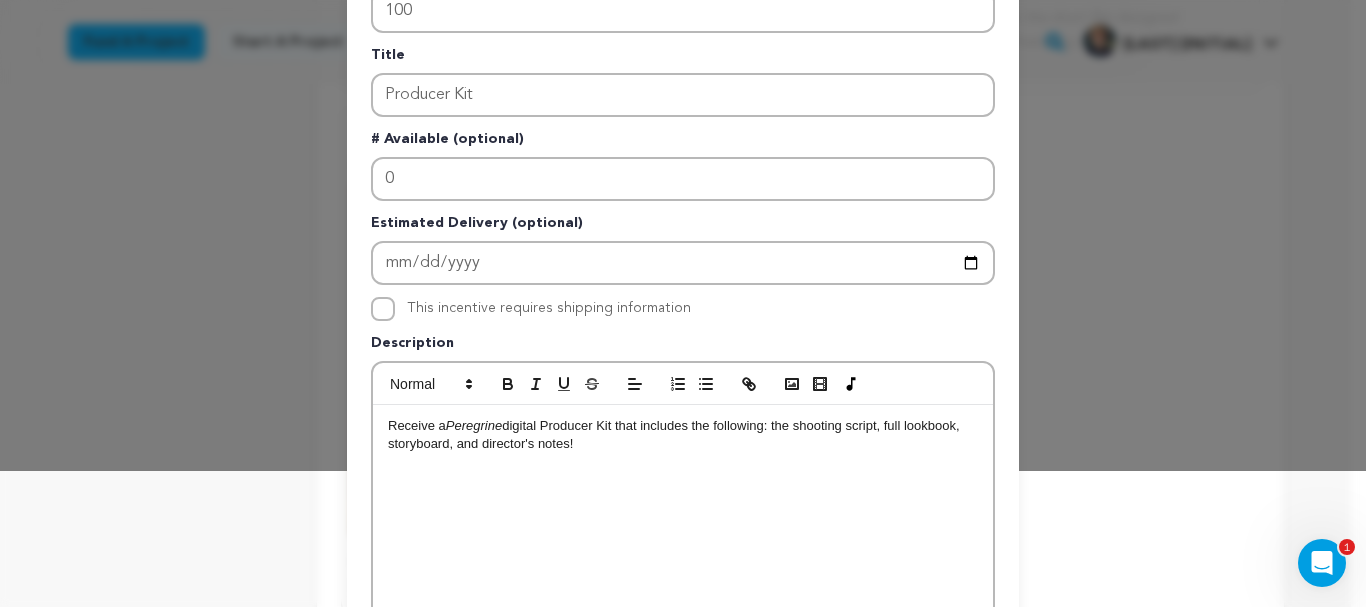 click on "Receive a  Peregrine  digital Producer Kit that includes the following: the shooting script, full lookbook, storyboard, and director's notes!" at bounding box center (683, 435) 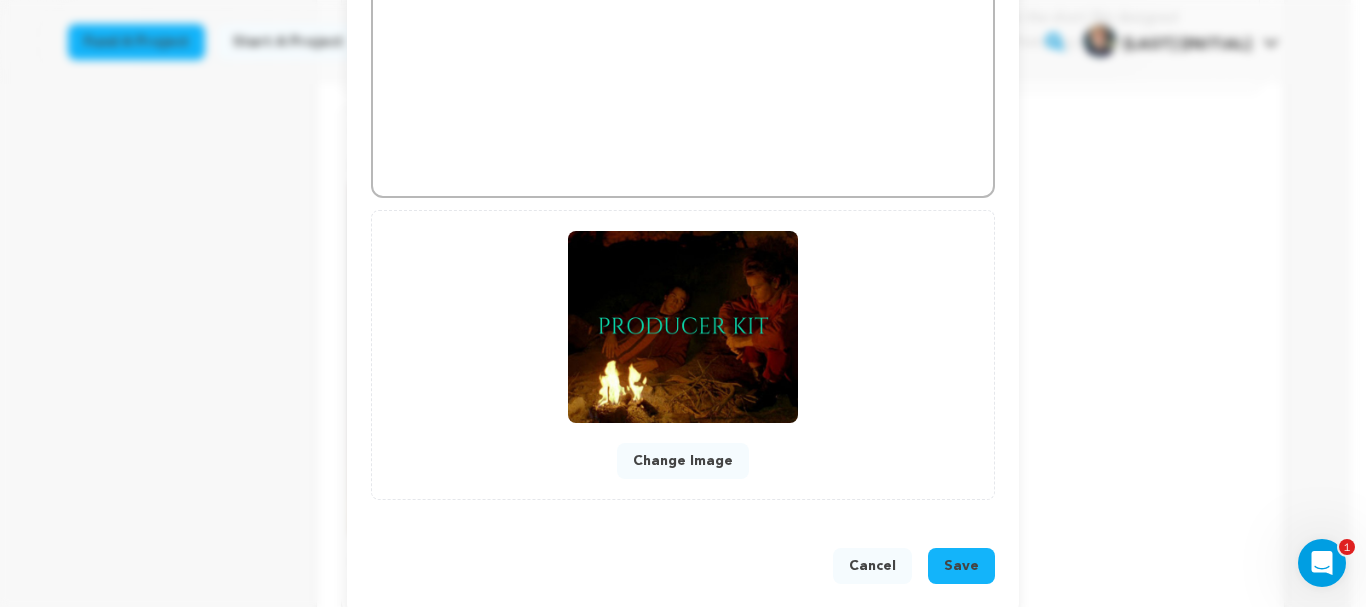 scroll, scrollTop: 670, scrollLeft: 0, axis: vertical 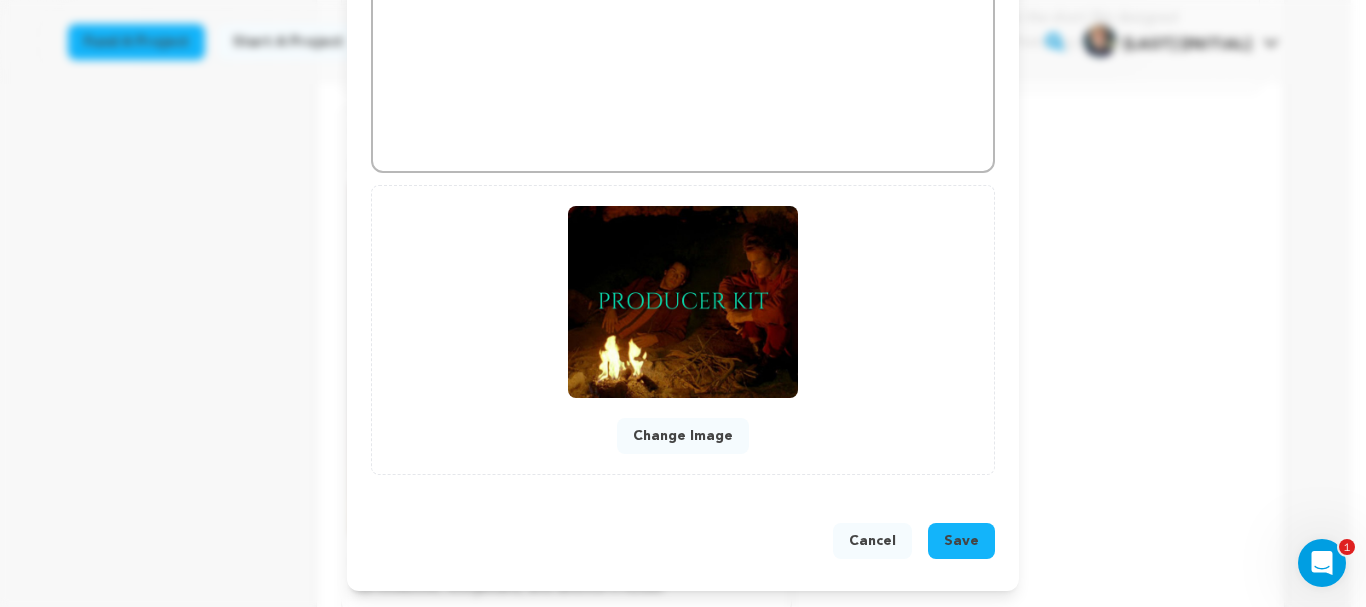 click on "Save" at bounding box center [961, 541] 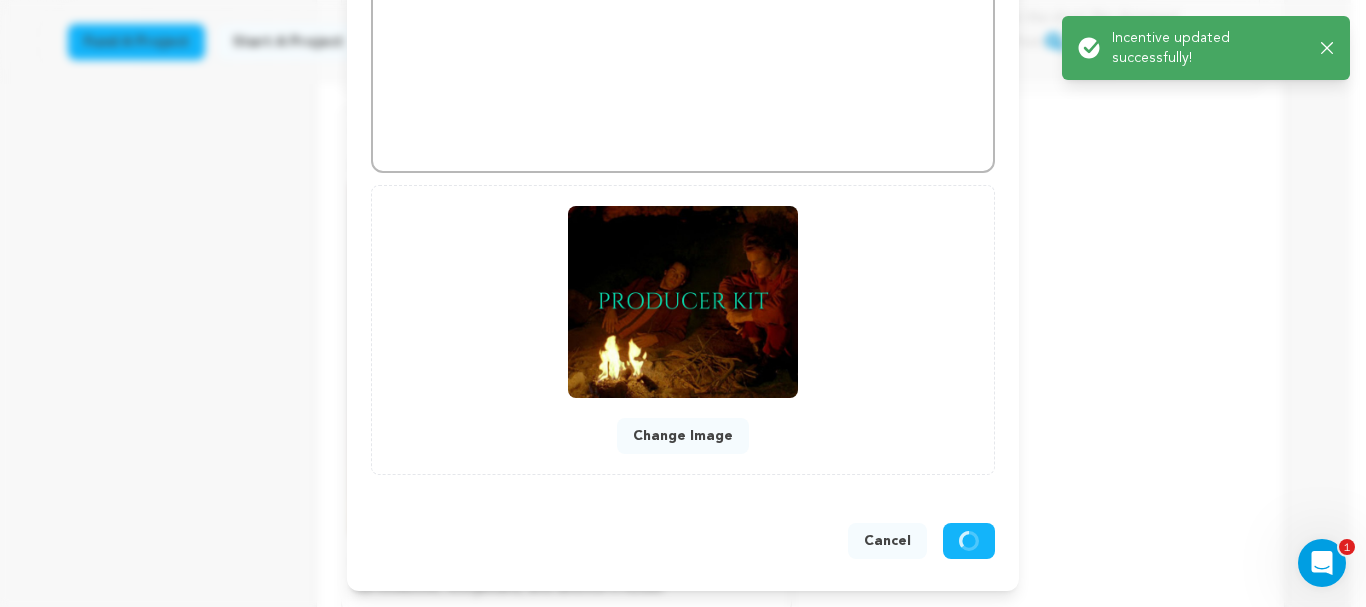 scroll, scrollTop: 628, scrollLeft: 0, axis: vertical 